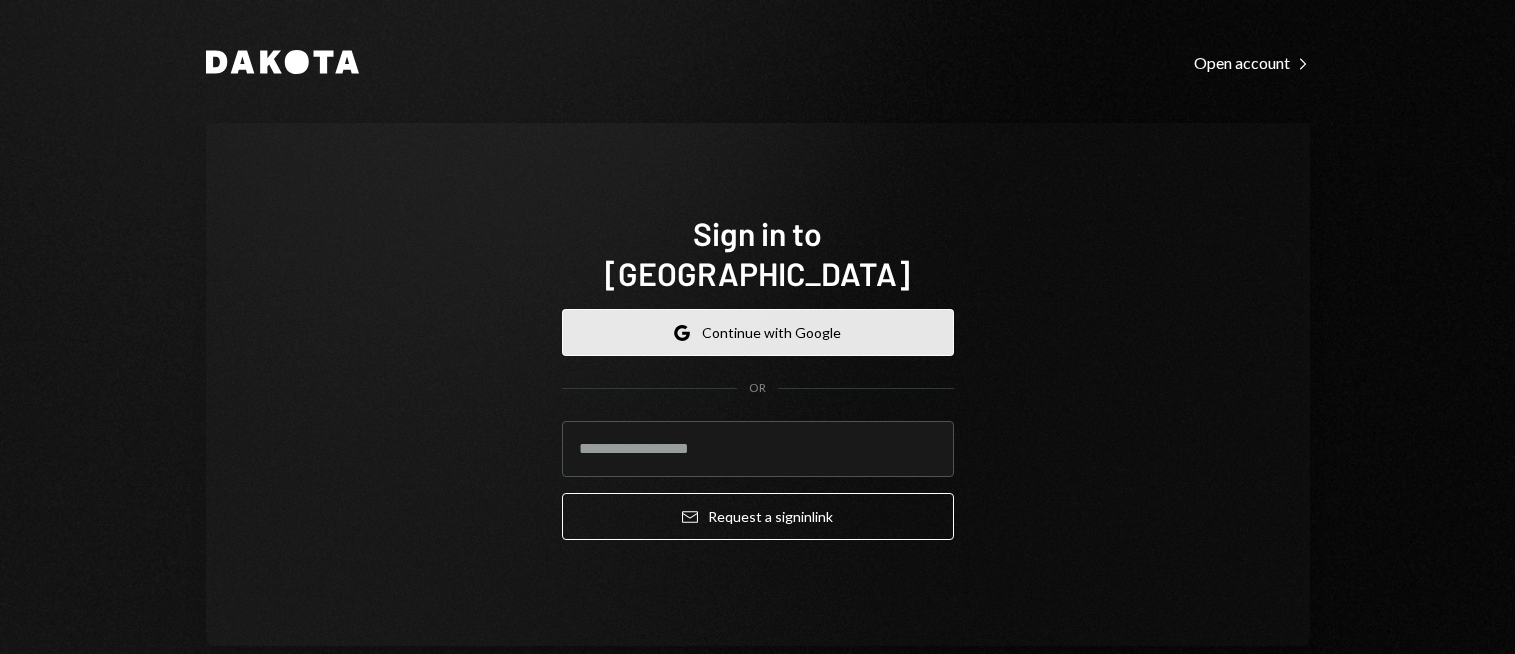 scroll, scrollTop: 0, scrollLeft: 0, axis: both 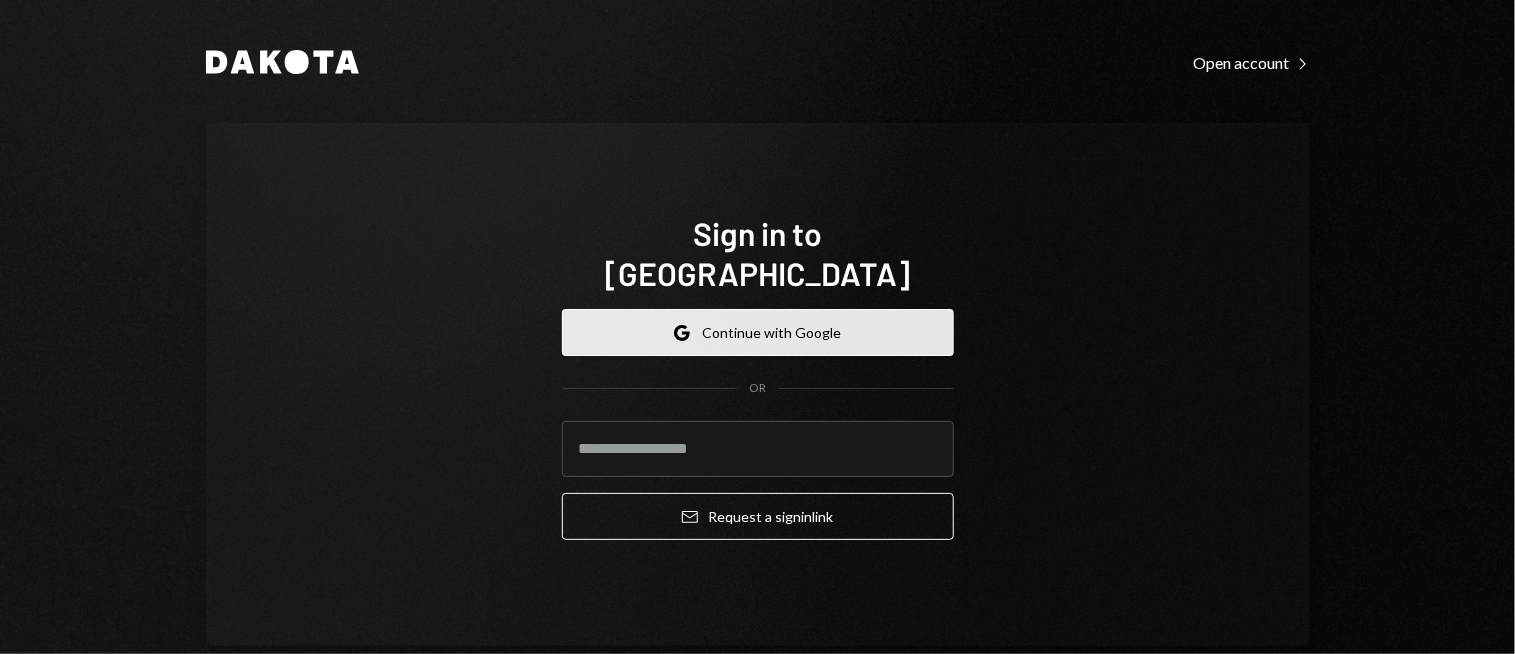 click on "Google  Continue with Google" at bounding box center [758, 332] 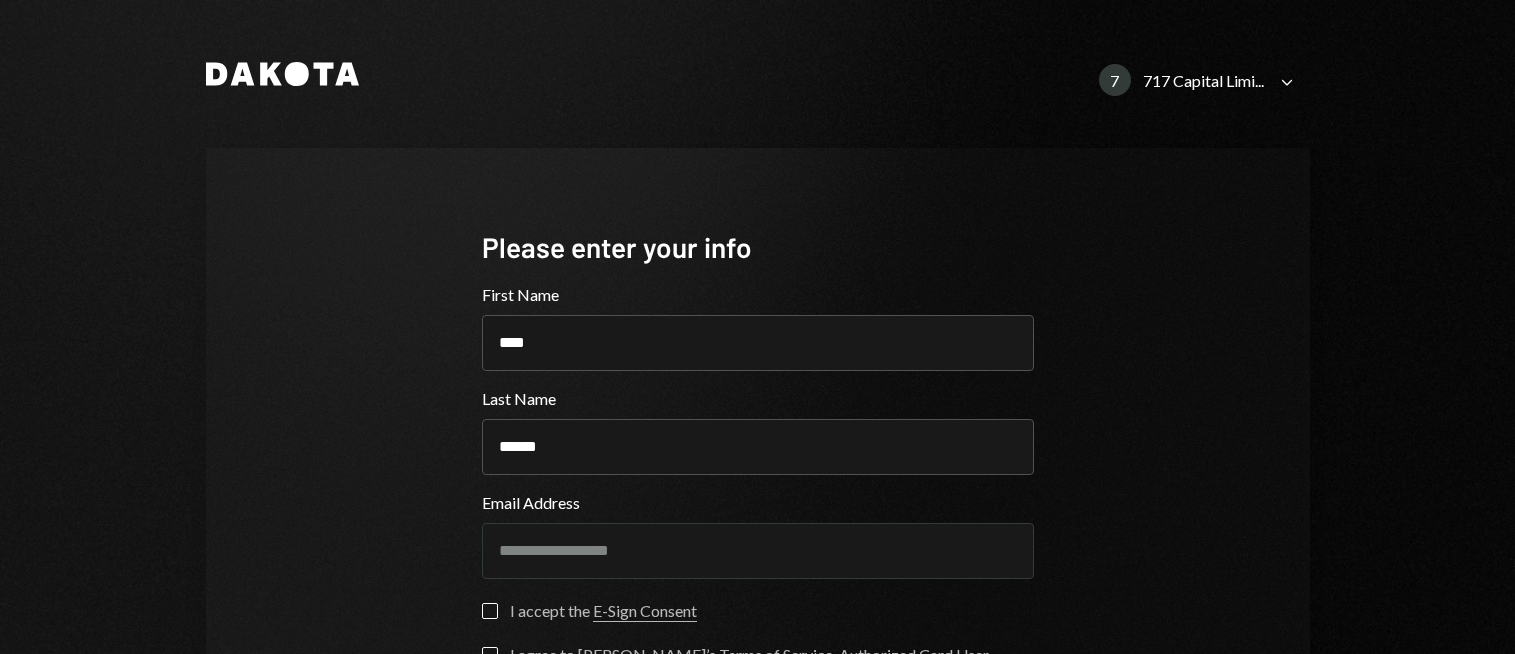 scroll, scrollTop: 0, scrollLeft: 0, axis: both 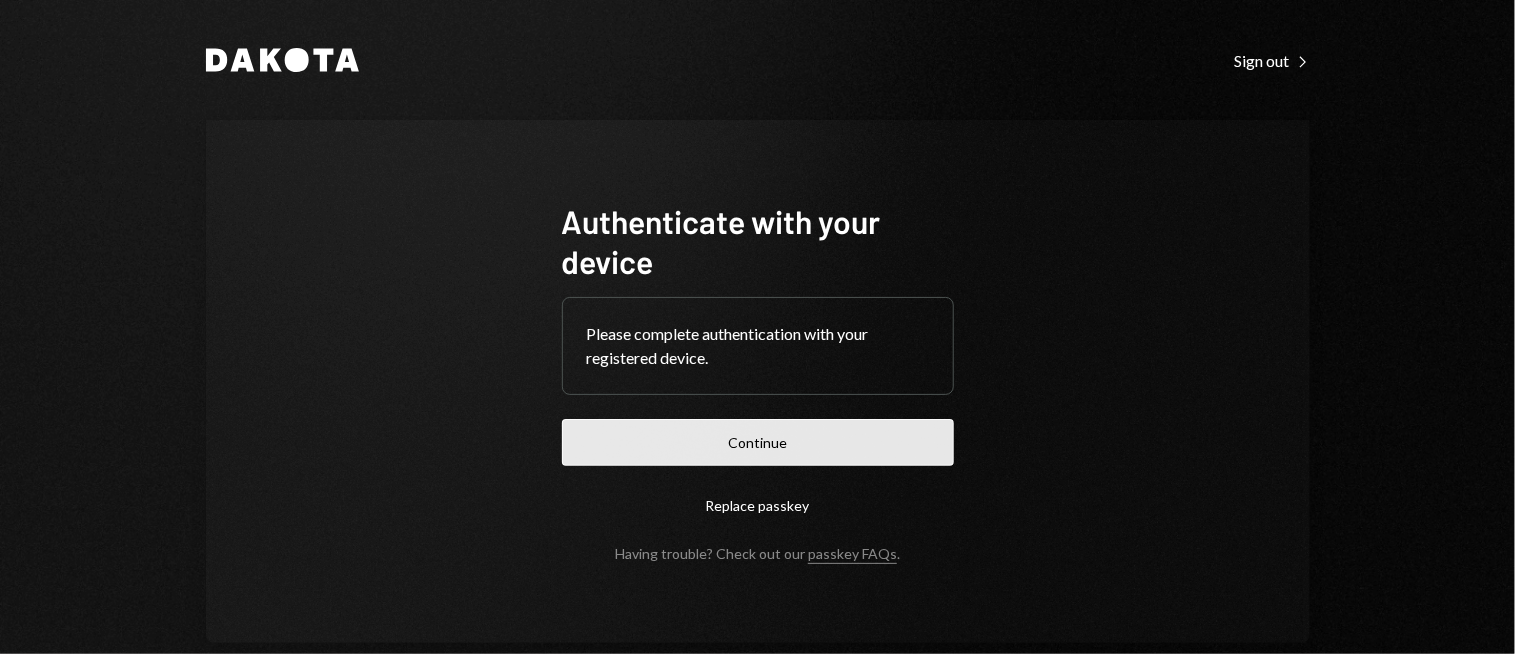 click on "Continue" at bounding box center (758, 442) 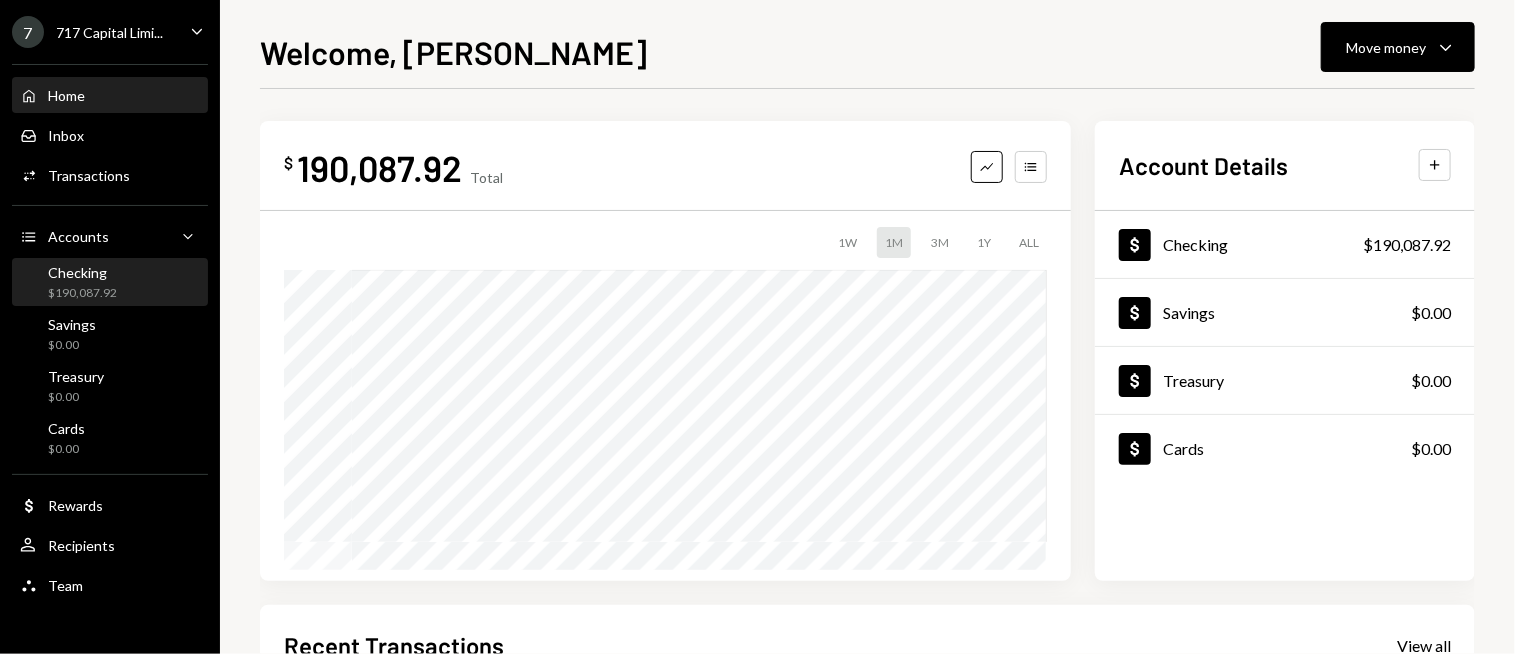 click on "Checking $190,087.92" at bounding box center (110, 283) 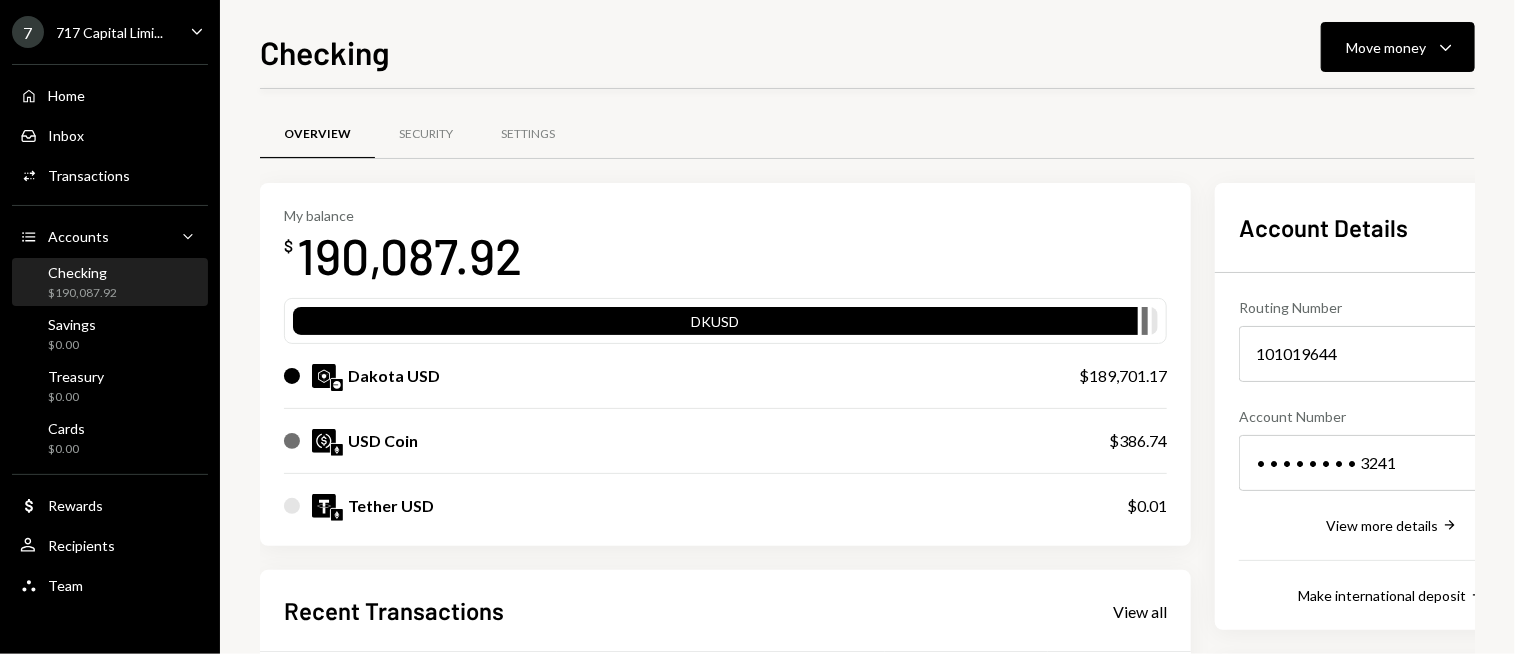 scroll, scrollTop: 419, scrollLeft: 0, axis: vertical 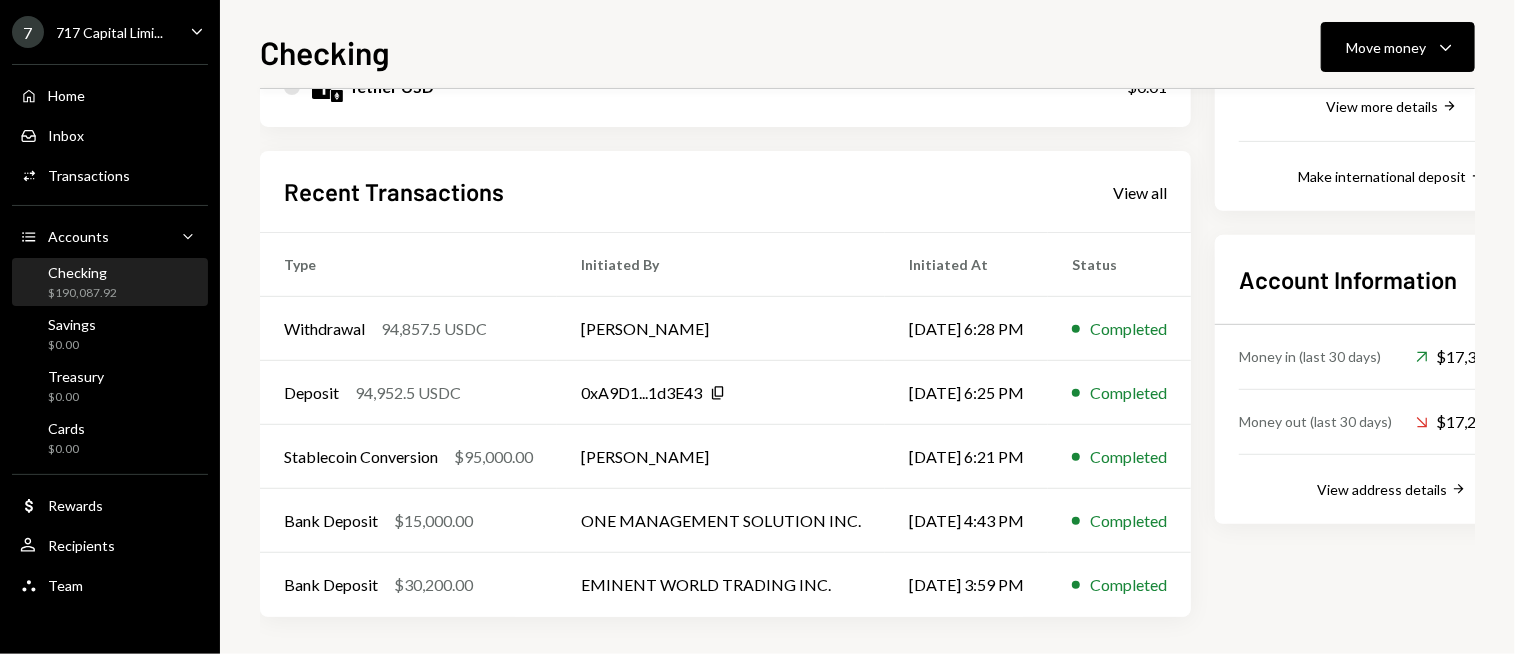 click on "Recent Transactions View all" at bounding box center [725, 191] 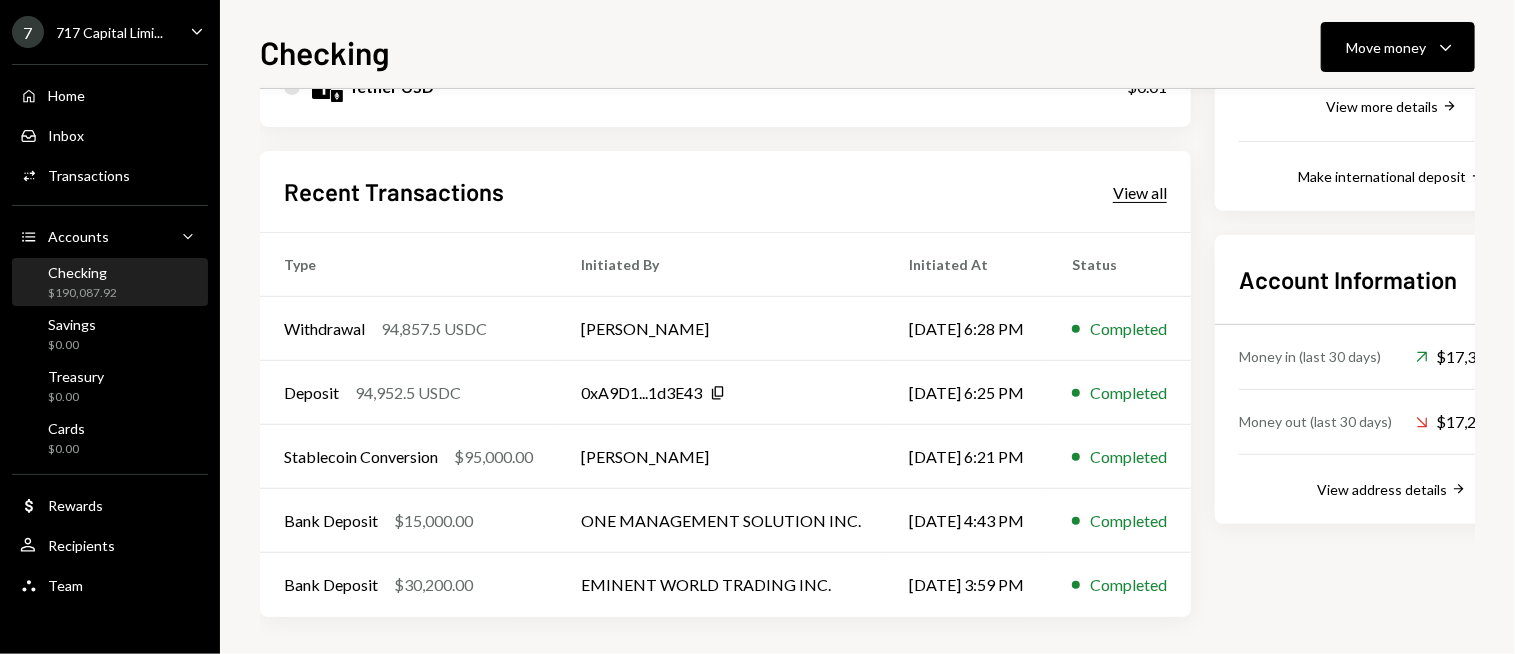 click on "View all" at bounding box center [1140, 193] 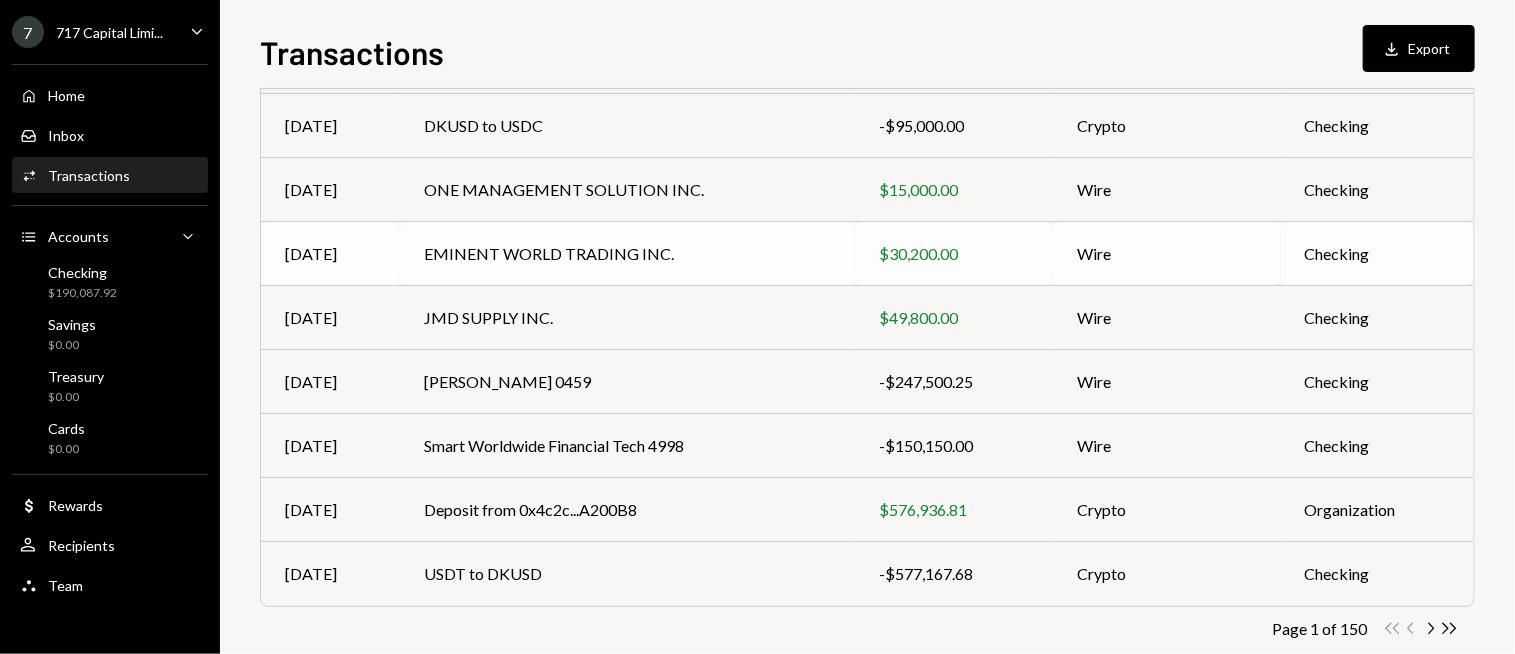 scroll, scrollTop: 393, scrollLeft: 0, axis: vertical 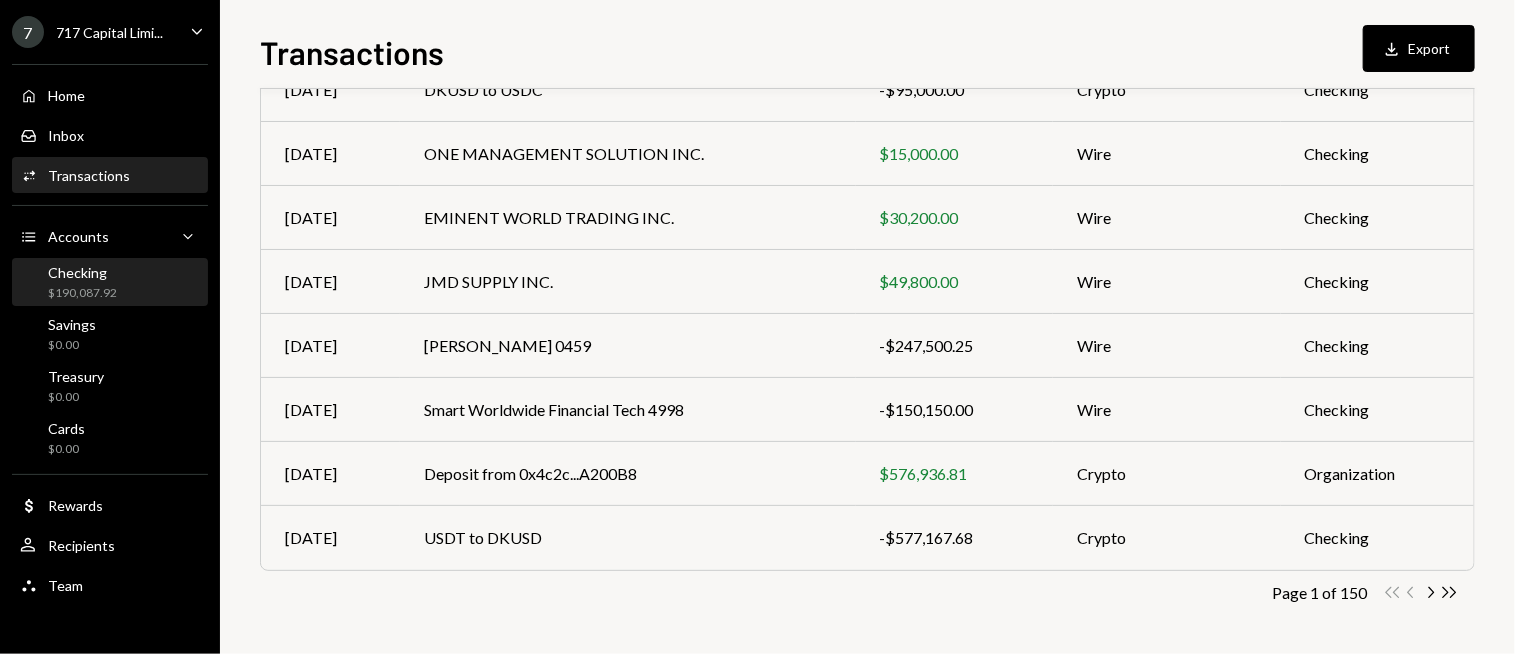 click on "Transactions Download Export" at bounding box center [867, 50] 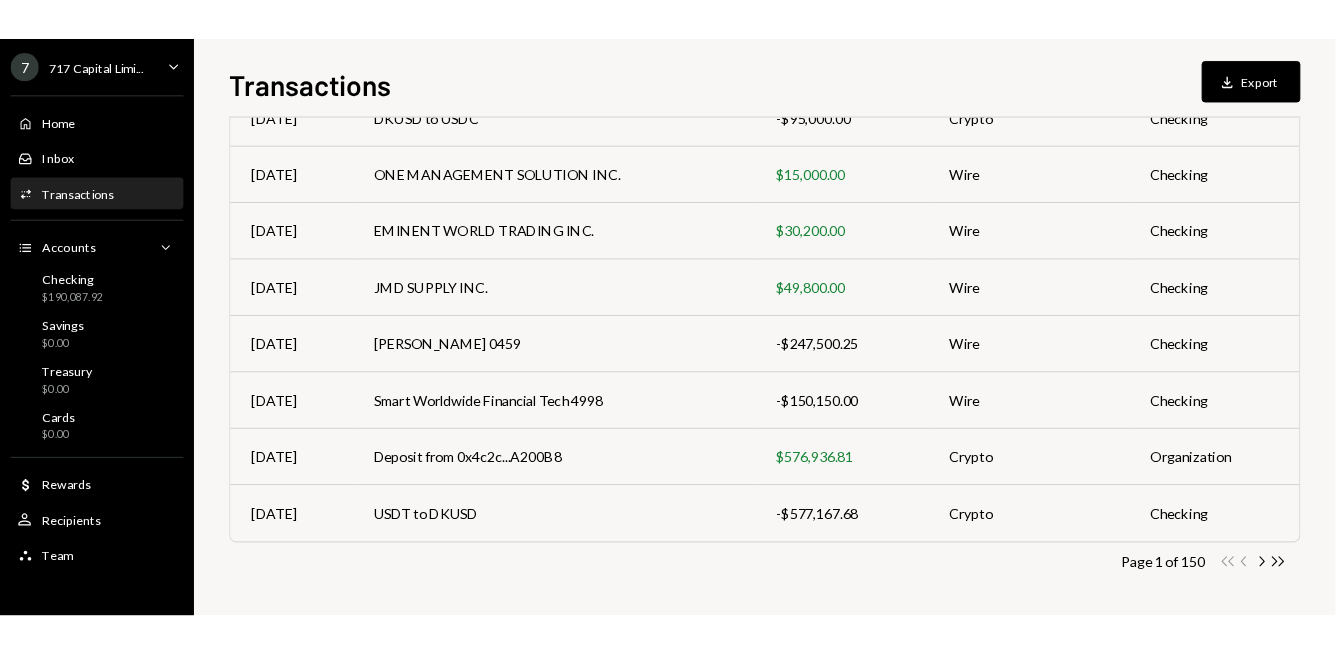 scroll, scrollTop: 0, scrollLeft: 0, axis: both 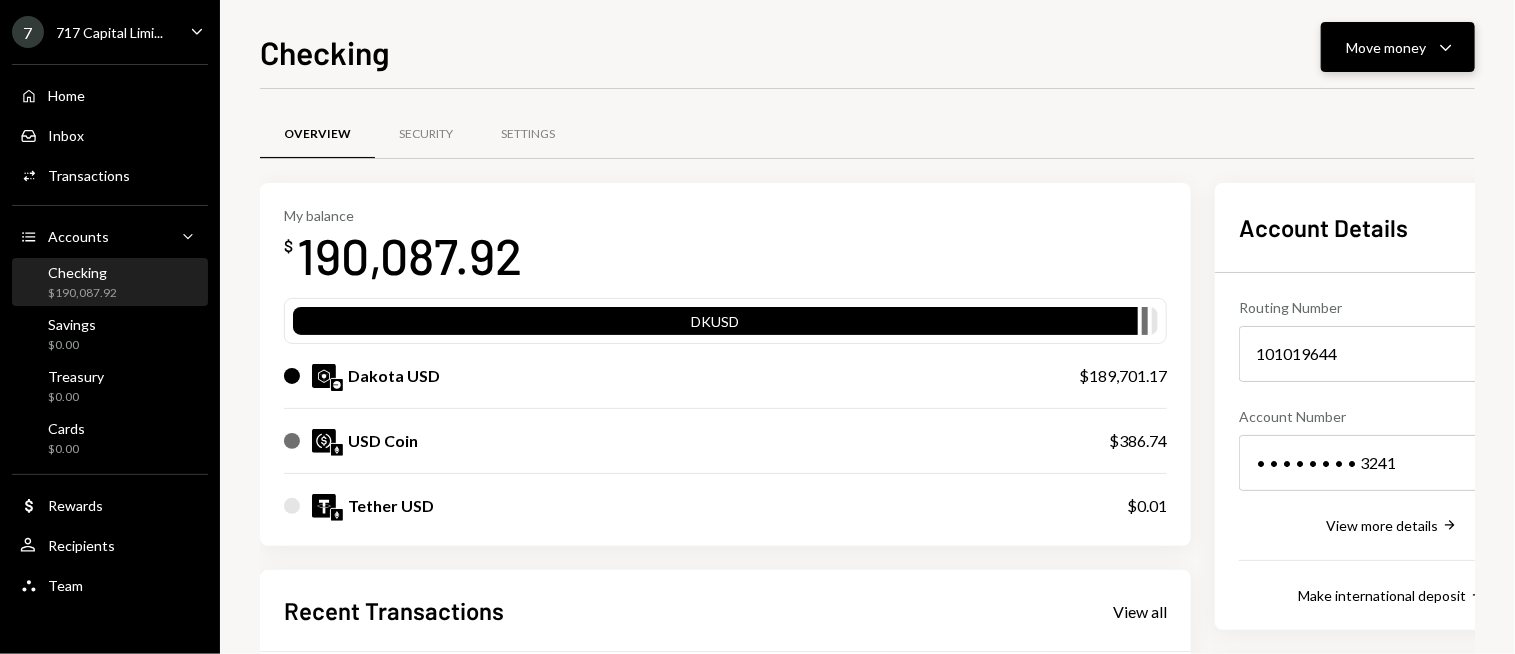 click on "Move money" at bounding box center (1386, 47) 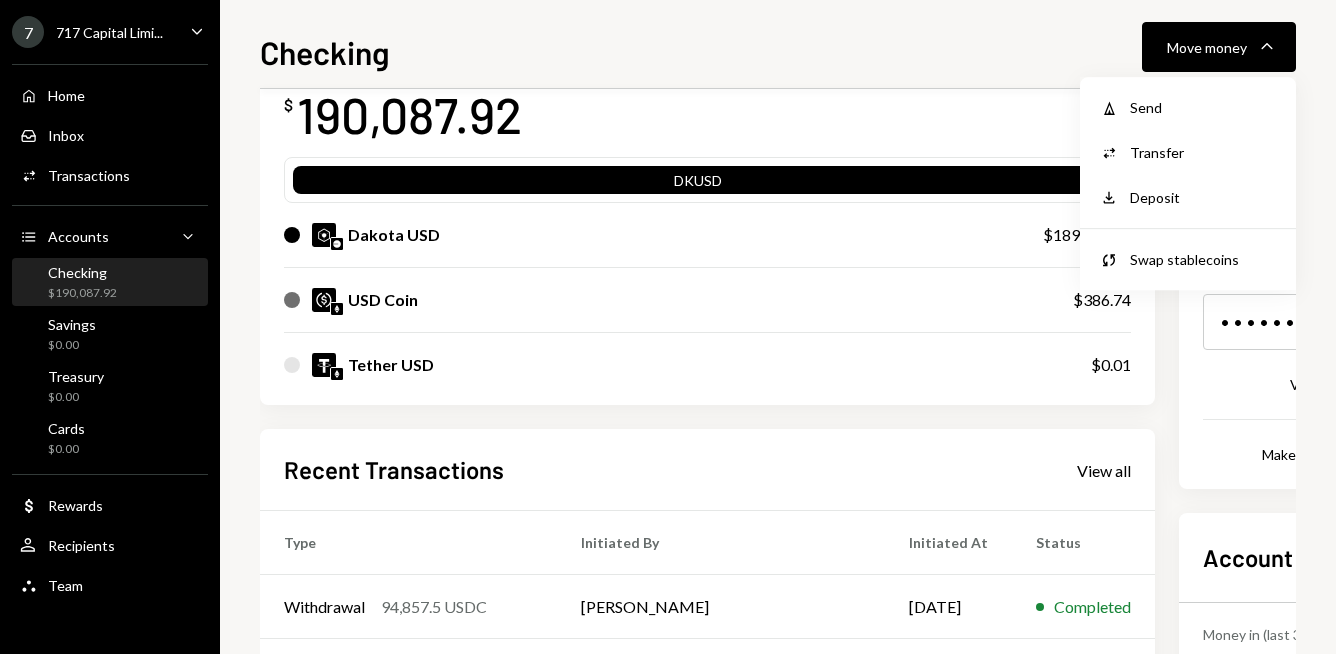 scroll, scrollTop: 100, scrollLeft: 0, axis: vertical 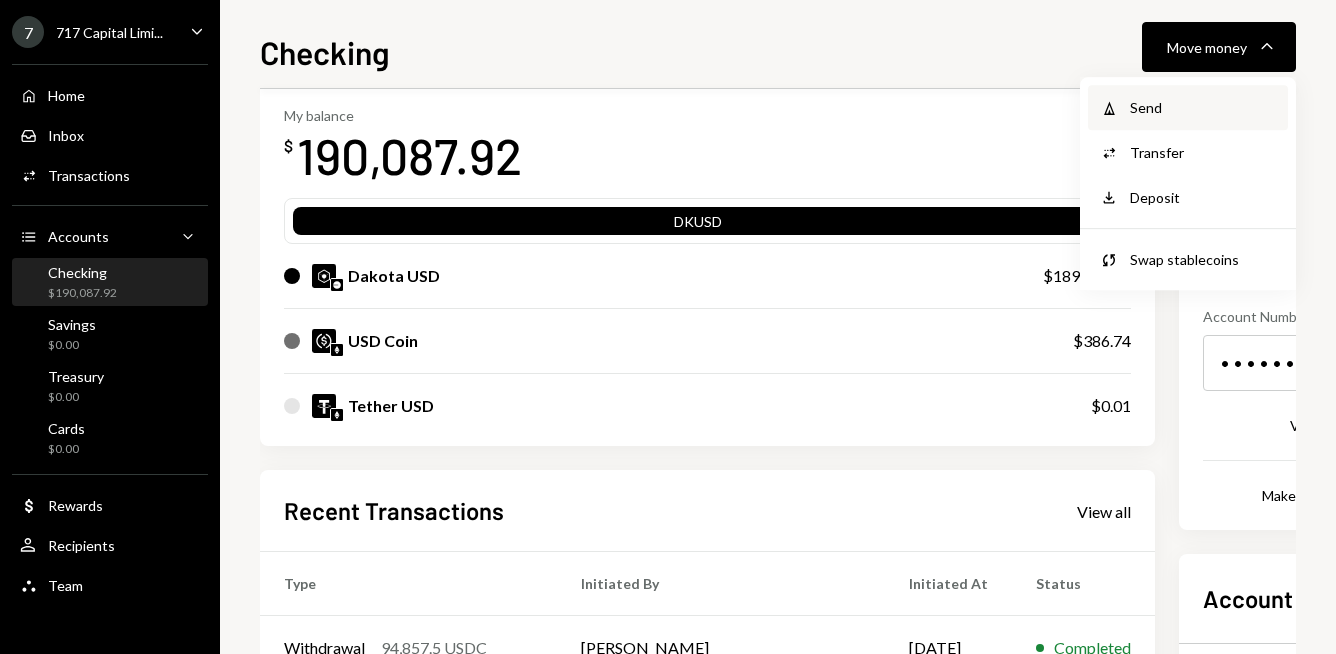 click on "Send" at bounding box center [1203, 107] 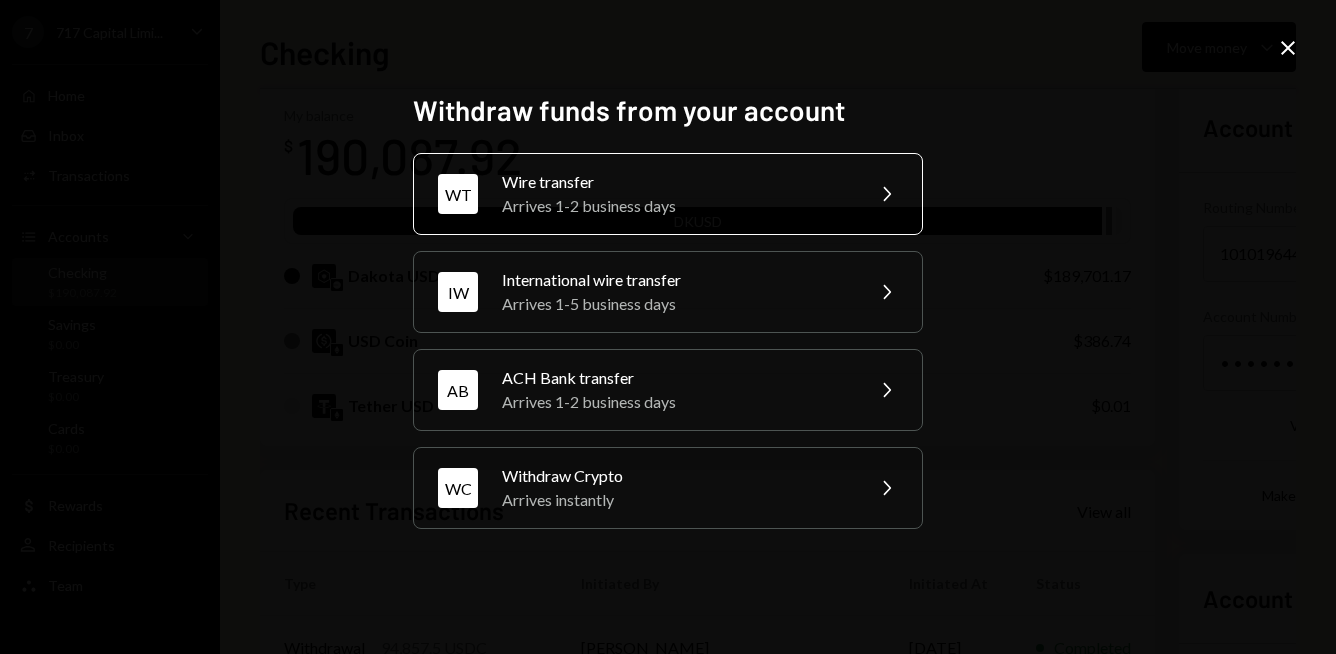 click on "Arrives 1-2 business days" at bounding box center [676, 206] 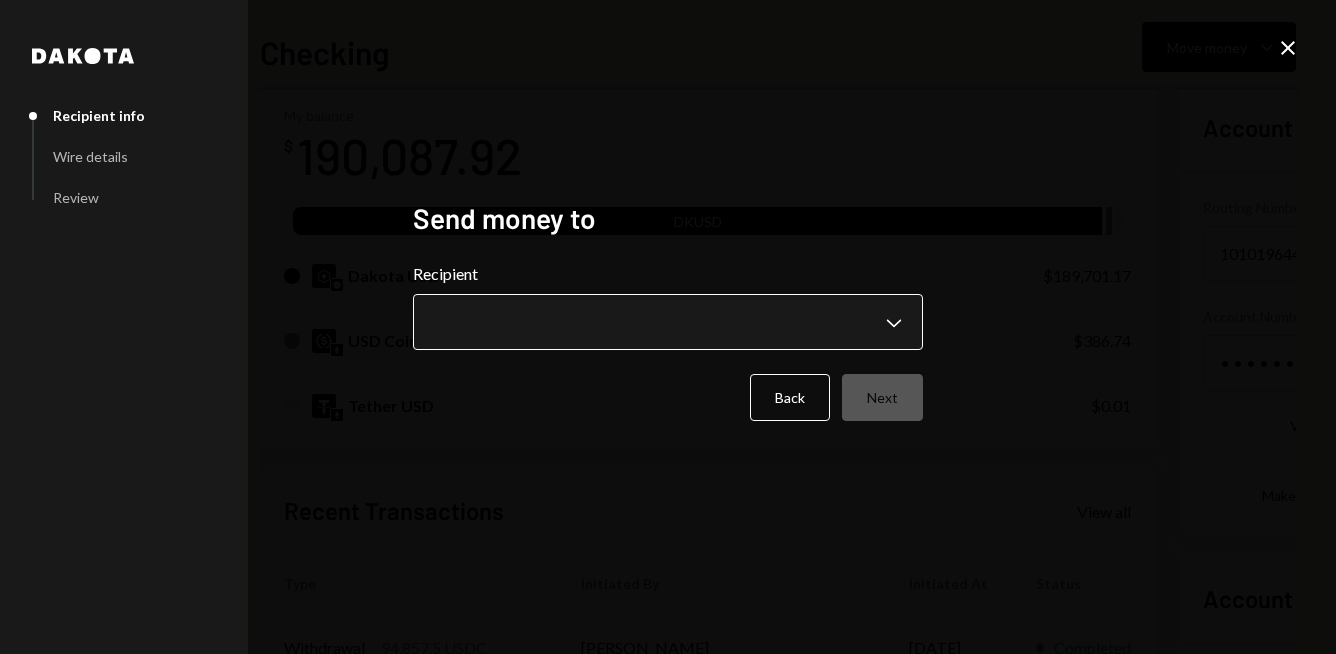 click on "7 717 Capital Limi... Caret Down Home Home Inbox Inbox Activities Transactions Accounts Accounts Caret Down Checking $190,087.92 Savings $0.00 Treasury $0.00 Cards $0.00 Dollar Rewards User Recipients Team Team Checking Move money Caret Down Overview Security Settings My balance $ 190,087.92 DKUSD Dakota USD $189,701.17 USD Coin $386.74 Tether USD $0.01 Recent Transactions View all Type Initiated By Initiated At Status Withdrawal 94,857.5  USDC Ryan Noonan 07/02/2025 Completed Deposit 94,952.5  USDC 0xA9D1...1d3E43 Copy 07/02/2025 Completed Stablecoin Conversion $95,000.00 Ryan Noonan 07/02/2025 Completed Bank Deposit $15,000.00 ONE MANAGEMENT SOLUTION INC. 07/02/2025 Completed Bank Deposit $30,200.00 EMINENT WORLD TRADING INC. 07/02/2025 Completed Account Details Routing Number 101019644 Copy Account Number • • • • • • • •  3241 Show Copy View more details Right Arrow Make international deposit Right Arrow Account Information Money in (last 30 days) Up Right Arrow $17,376,892.06 Right Arrow" at bounding box center [668, 327] 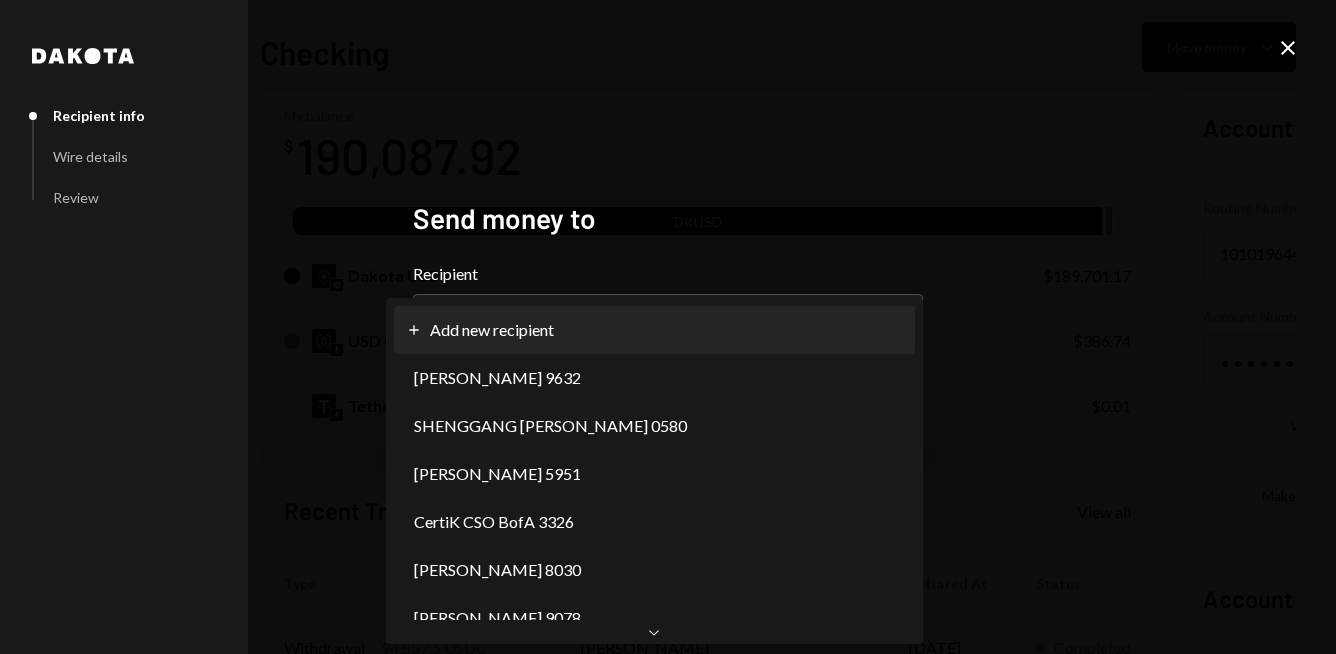 select on "**********" 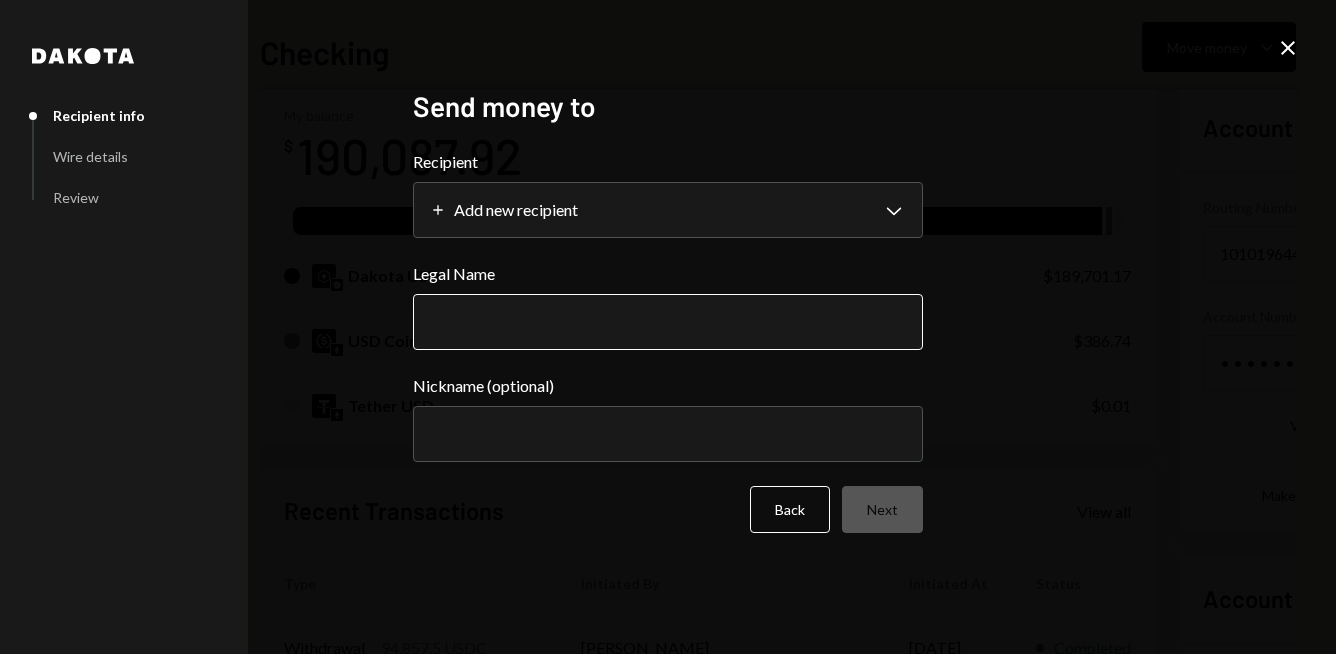type 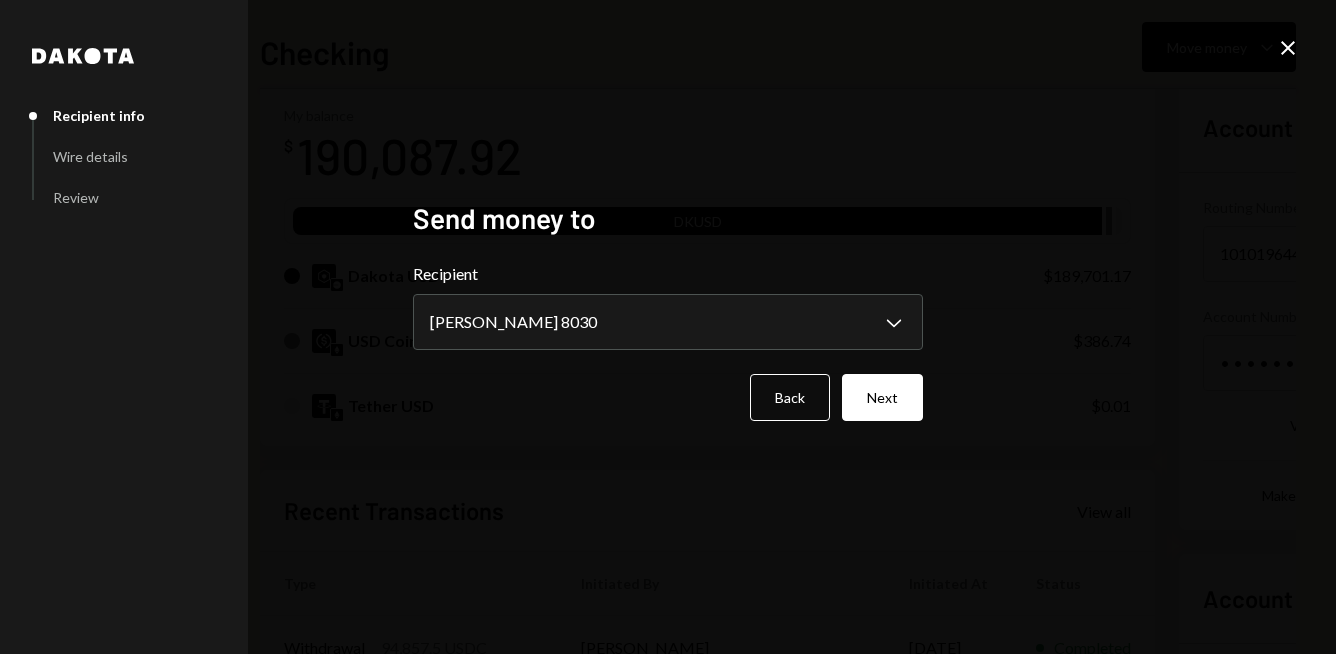 click on "LONGFEI WANG 8030 Chevron Down" at bounding box center (668, 322) 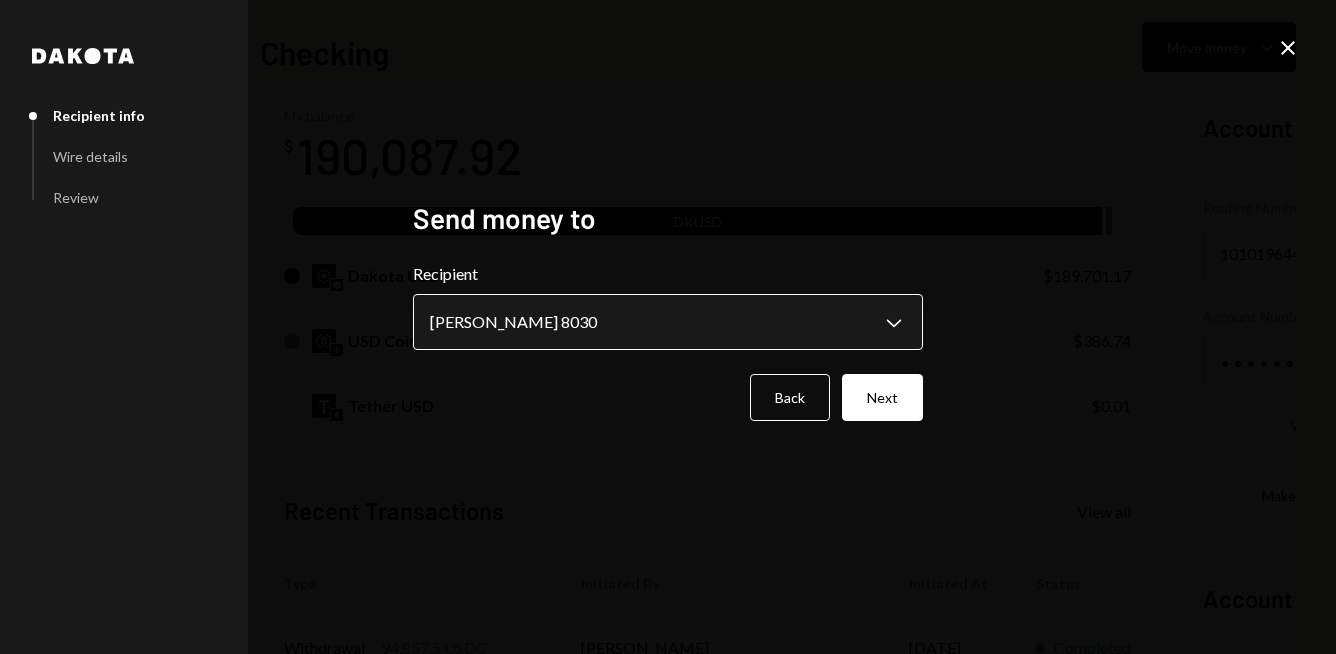 click on "7 717 Capital Limi... Caret Down Home Home Inbox Inbox Activities Transactions Accounts Accounts Caret Down Checking $190,087.92 Savings $0.00 Treasury $0.00 Cards $0.00 Dollar Rewards User Recipients Team Team Checking Move money Caret Down Overview Security Settings My balance $ 190,087.92 DKUSD Dakota USD $189,701.17 USD Coin $386.74 Tether USD $0.01 Recent Transactions View all Type Initiated By Initiated At Status Withdrawal 94,857.5  USDC Ryan Noonan 07/02/2025 Completed Deposit 94,952.5  USDC 0xA9D1...1d3E43 Copy 07/02/2025 Completed Stablecoin Conversion $95,000.00 Ryan Noonan 07/02/2025 Completed Bank Deposit $15,000.00 ONE MANAGEMENT SOLUTION INC. 07/02/2025 Completed Bank Deposit $30,200.00 EMINENT WORLD TRADING INC. 07/02/2025 Completed Account Details Routing Number 101019644 Copy Account Number • • • • • • • •  3241 Show Copy View more details Right Arrow Make international deposit Right Arrow Account Information Money in (last 30 days) Up Right Arrow $17,376,892.06 Right Arrow" at bounding box center (668, 327) 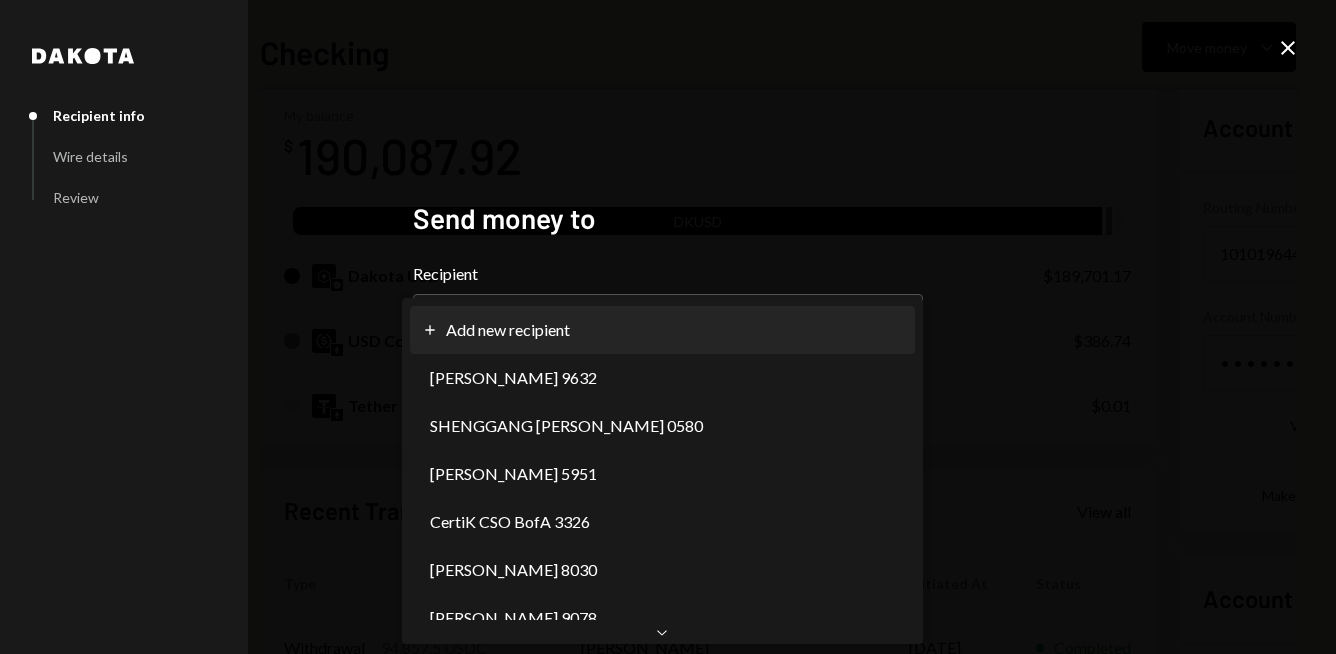 select on "**********" 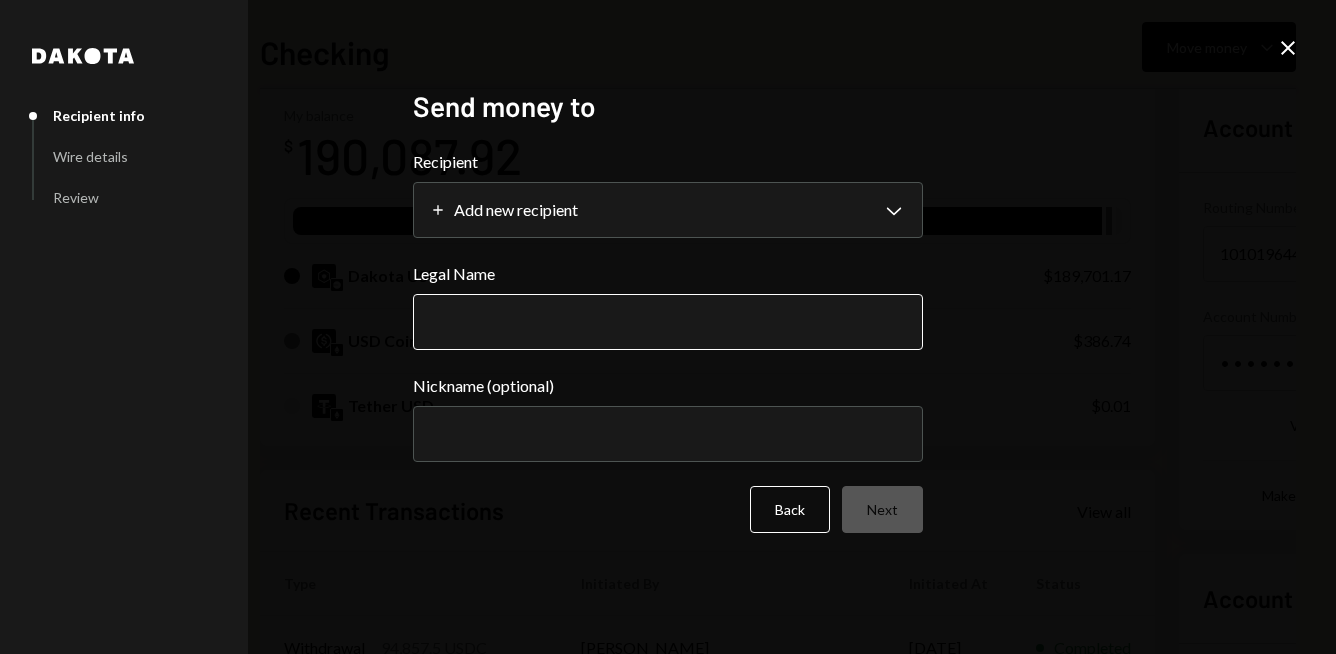 click on "Legal Name" at bounding box center [668, 322] 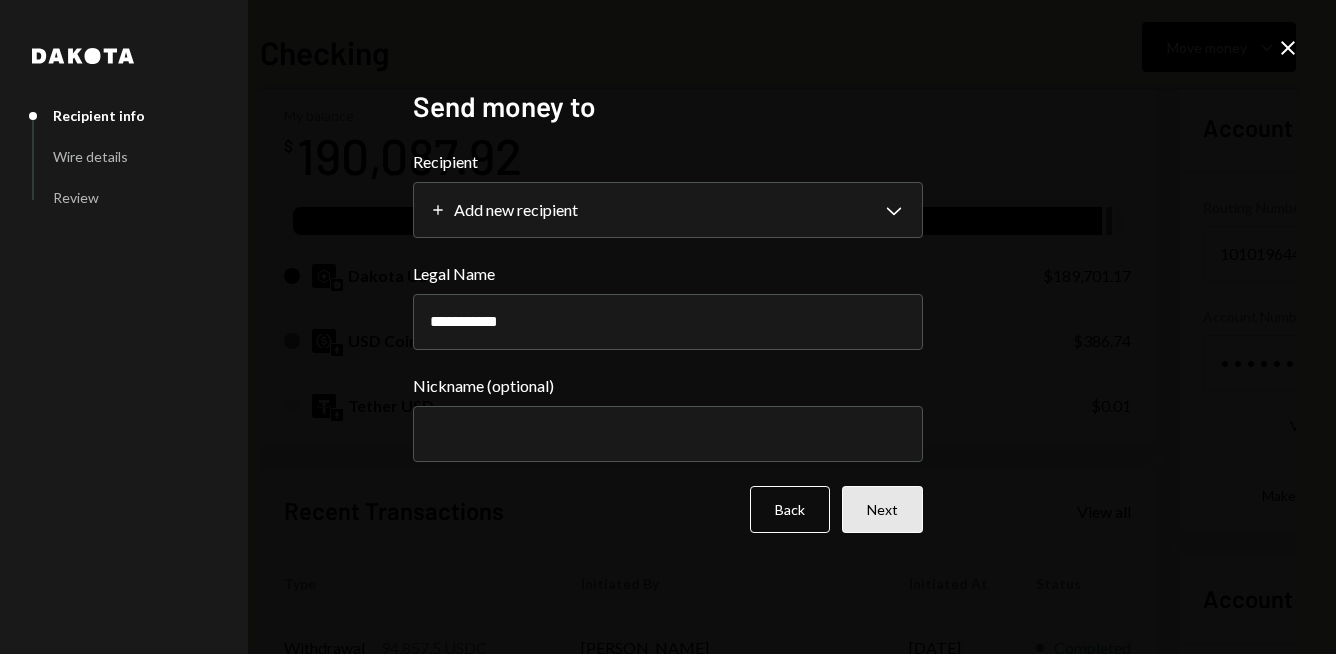 type on "**********" 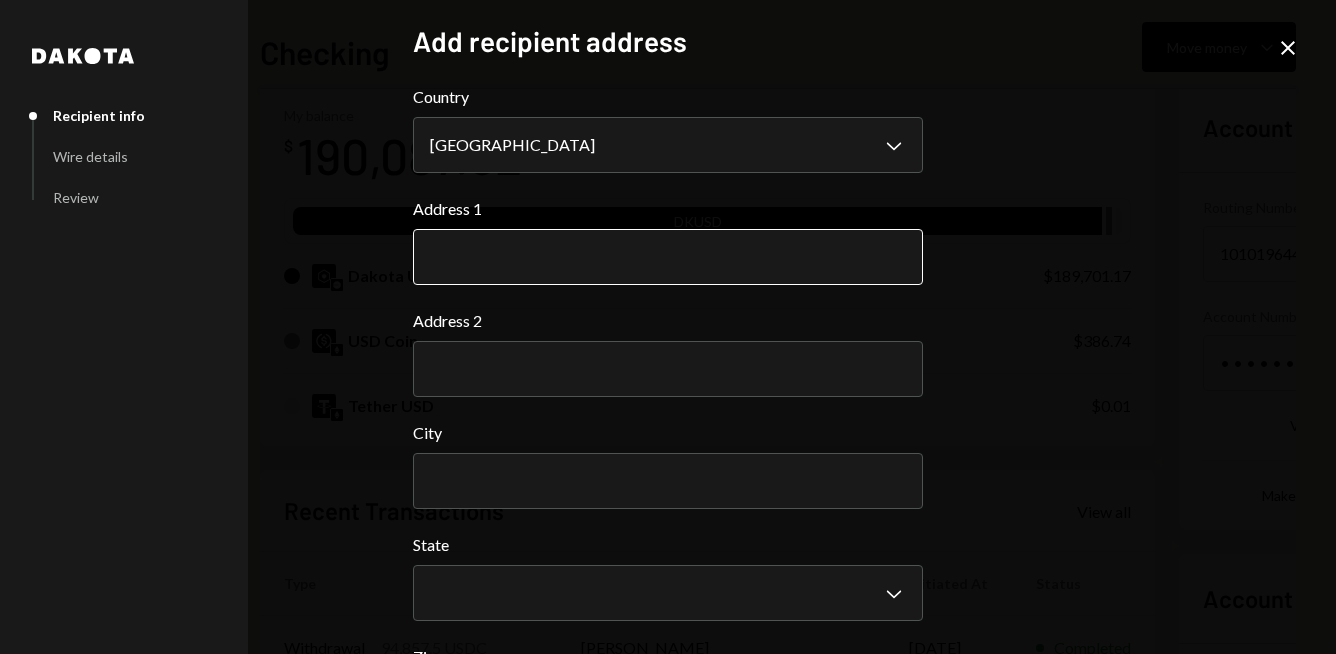 drag, startPoint x: 621, startPoint y: 246, endPoint x: 617, endPoint y: 260, distance: 14.56022 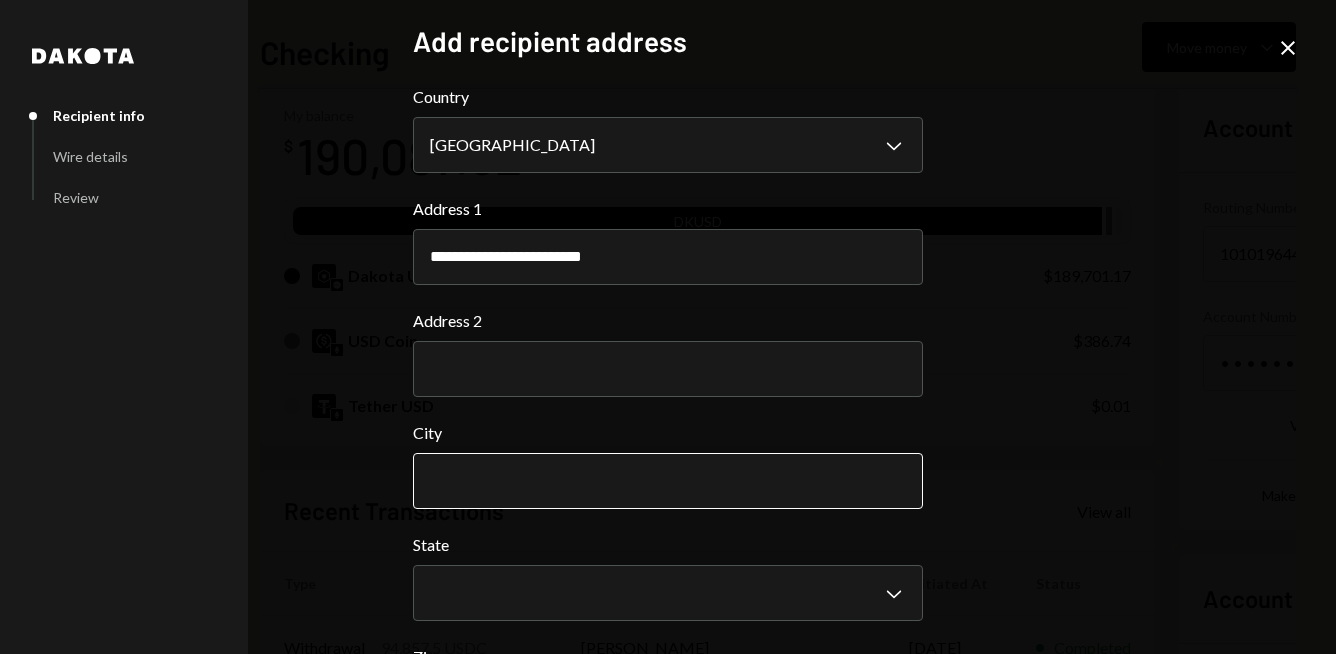type on "**********" 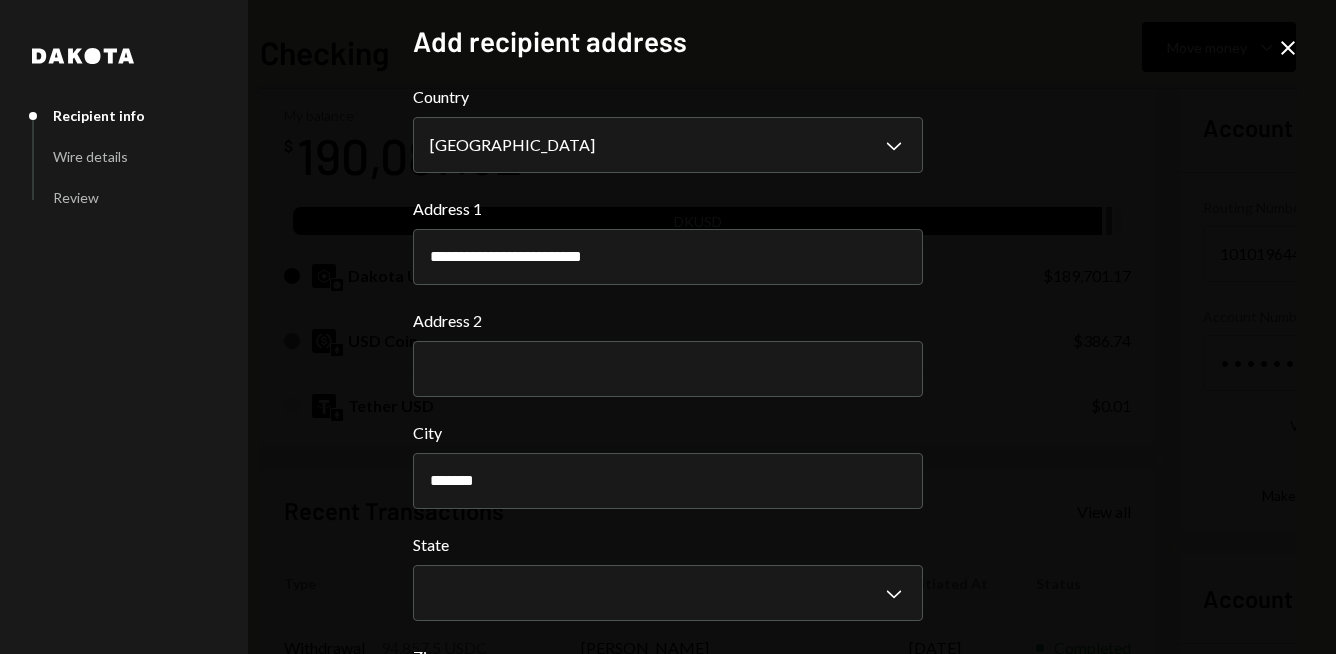 type on "*******" 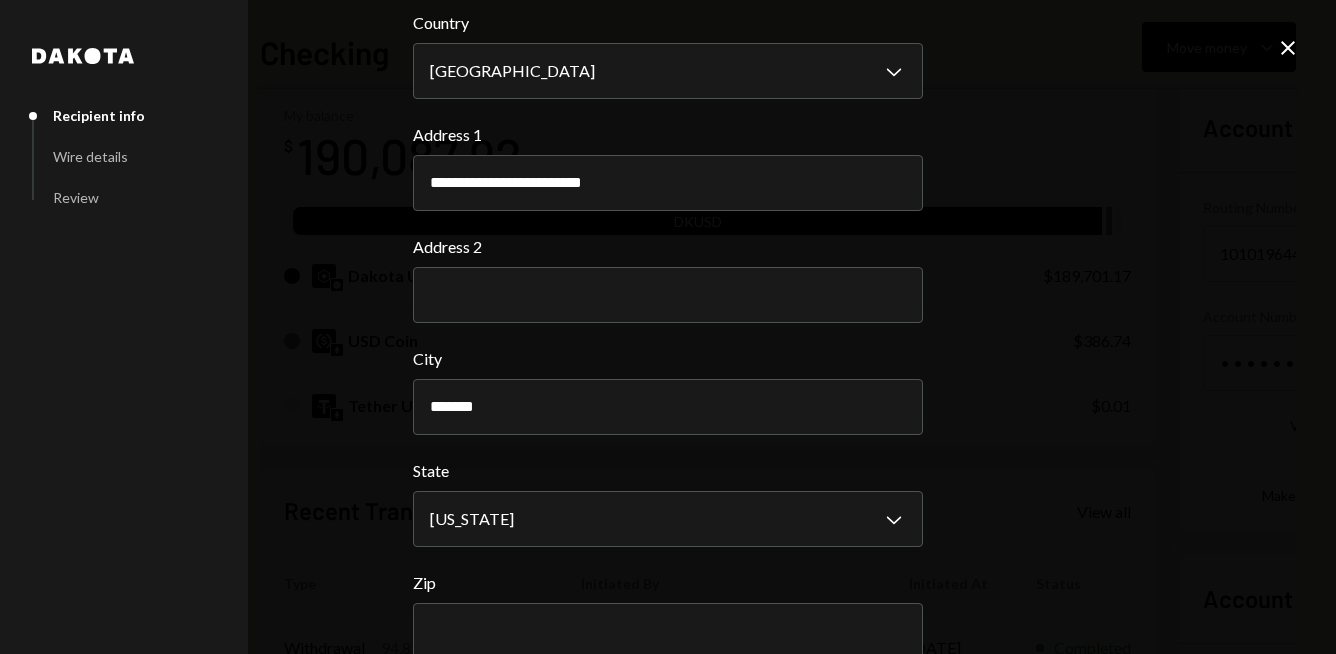scroll, scrollTop: 100, scrollLeft: 0, axis: vertical 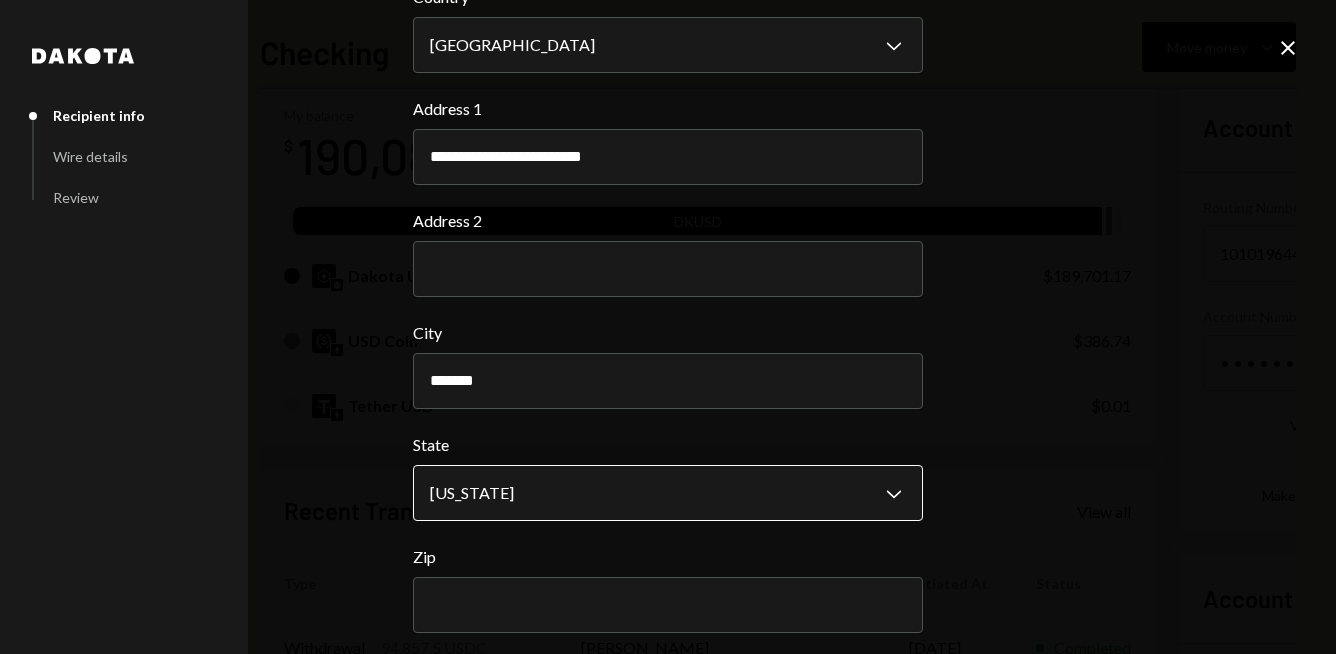 click on "7 717 Capital Limi... Caret Down Home Home Inbox Inbox Activities Transactions Accounts Accounts Caret Down Checking $190,087.92 Savings $0.00 Treasury $0.00 Cards $0.00 Dollar Rewards User Recipients Team Team Checking Move money Caret Down Overview Security Settings My balance $ 190,087.92 DKUSD Dakota USD $189,701.17 USD Coin $386.74 Tether USD $0.01 Recent Transactions View all Type Initiated By Initiated At Status Withdrawal 94,857.5  USDC Ryan Noonan 07/02/2025 Completed Deposit 94,952.5  USDC 0xA9D1...1d3E43 Copy 07/02/2025 Completed Stablecoin Conversion $95,000.00 Ryan Noonan 07/02/2025 Completed Bank Deposit $15,000.00 ONE MANAGEMENT SOLUTION INC. 07/02/2025 Completed Bank Deposit $30,200.00 EMINENT WORLD TRADING INC. 07/02/2025 Completed Account Details Routing Number 101019644 Copy Account Number • • • • • • • •  3241 Show Copy View more details Right Arrow Make international deposit Right Arrow Account Information Money in (last 30 days) Up Right Arrow $17,376,892.06 Right Arrow" at bounding box center (668, 327) 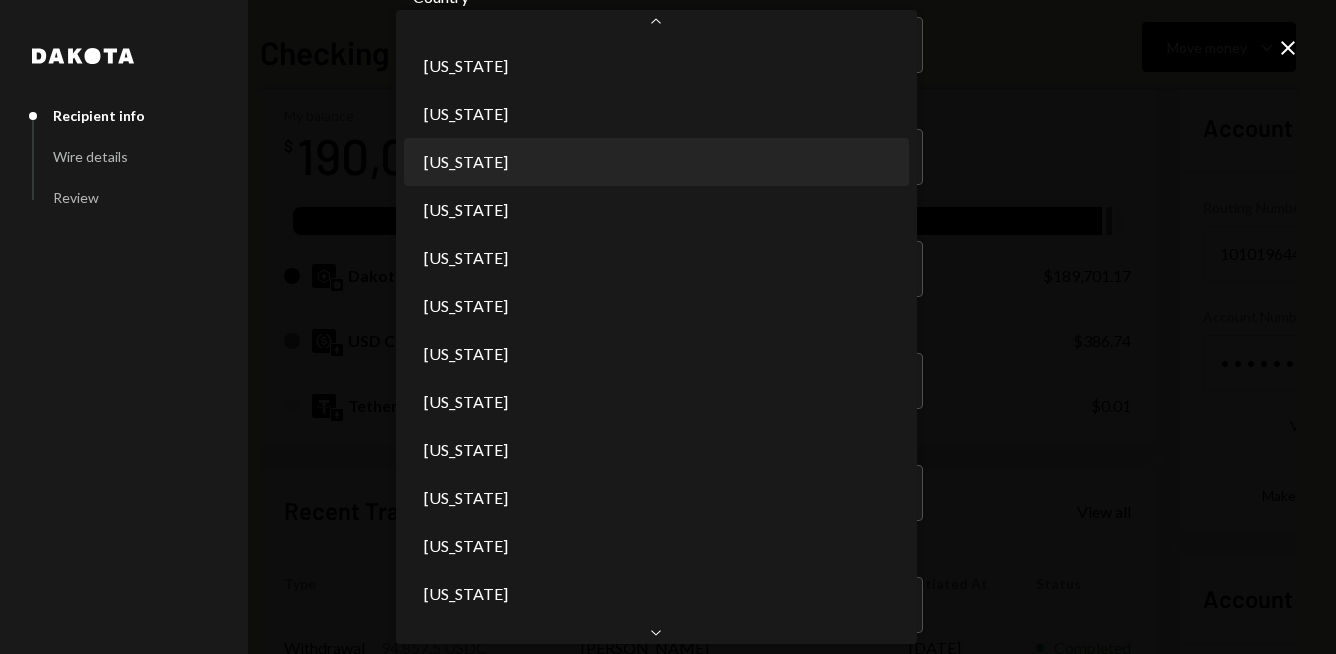 scroll, scrollTop: 1750, scrollLeft: 0, axis: vertical 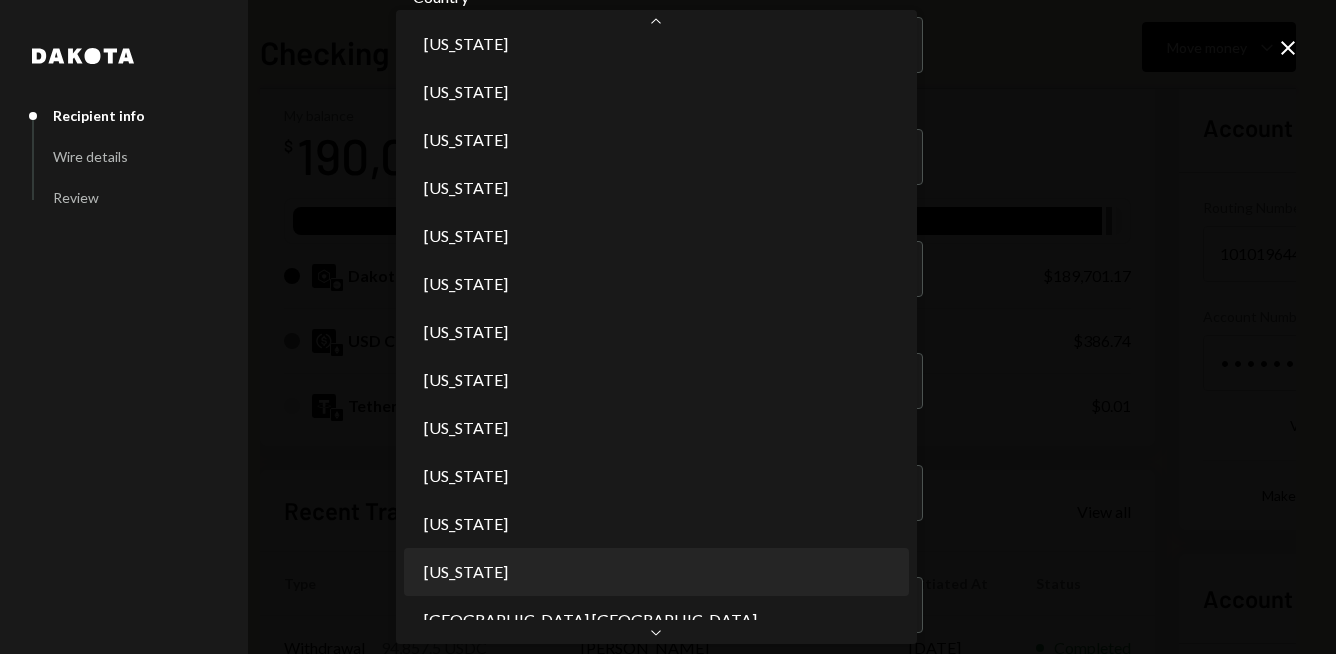 select on "**" 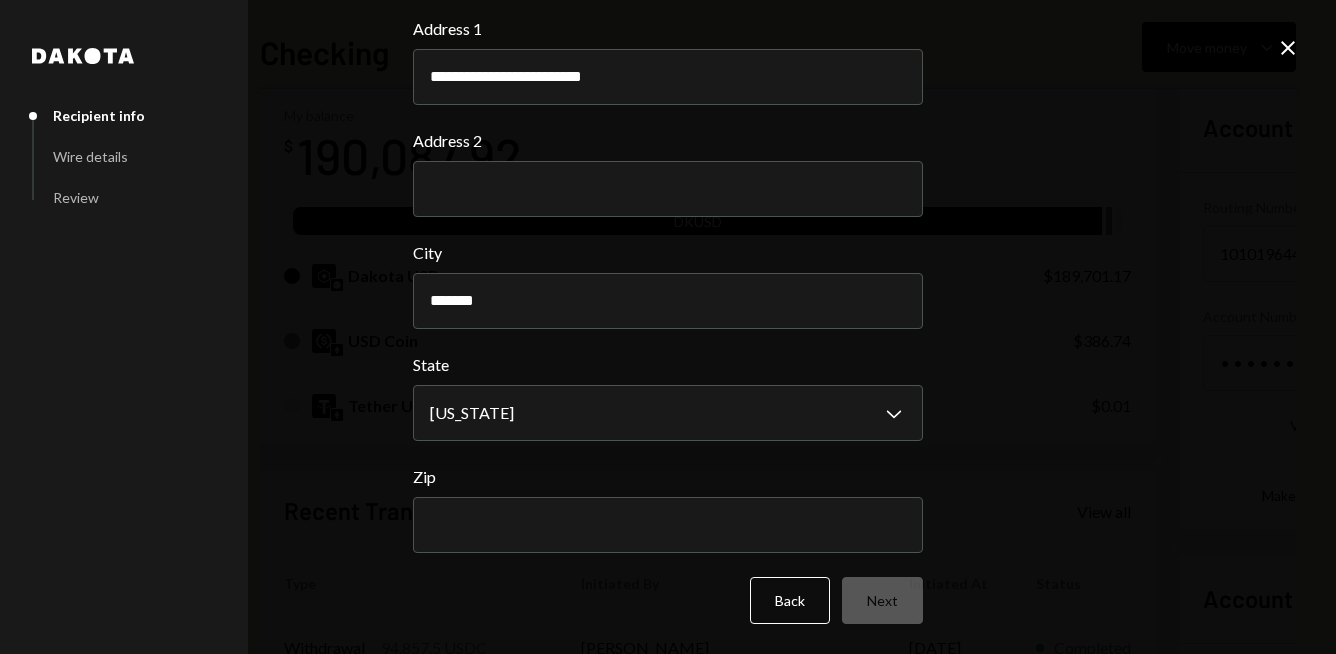 scroll, scrollTop: 180, scrollLeft: 0, axis: vertical 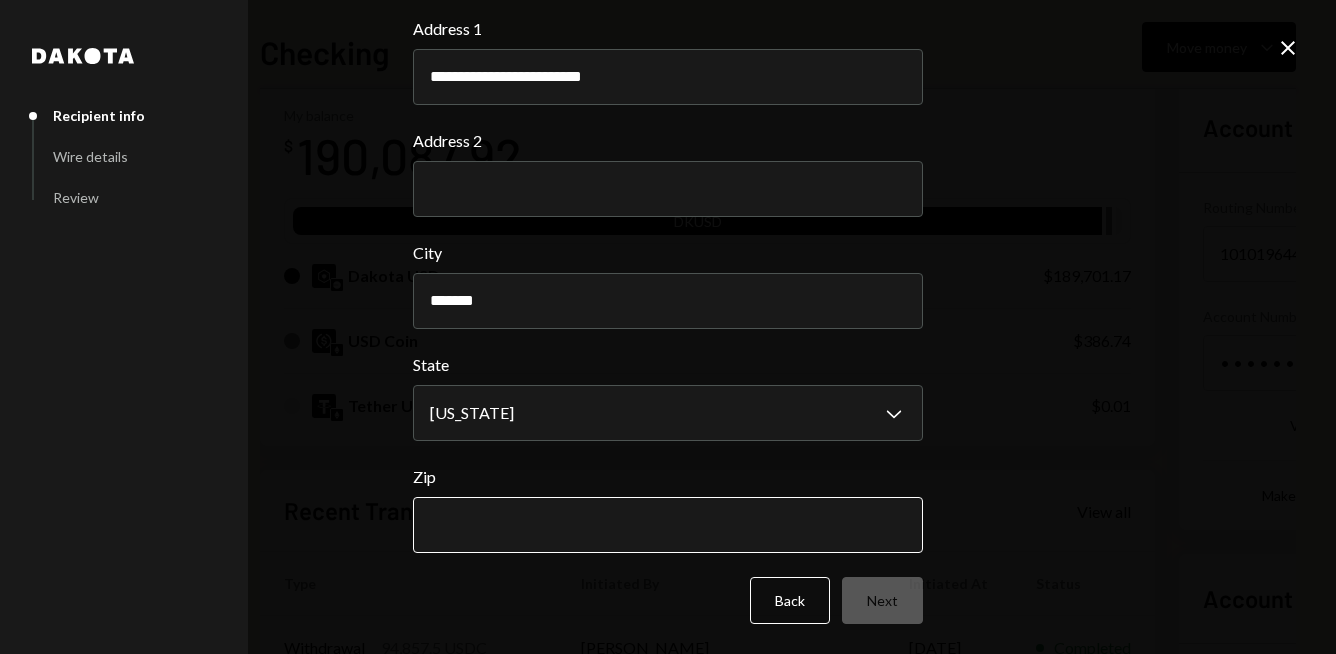 click on "Zip" at bounding box center [668, 525] 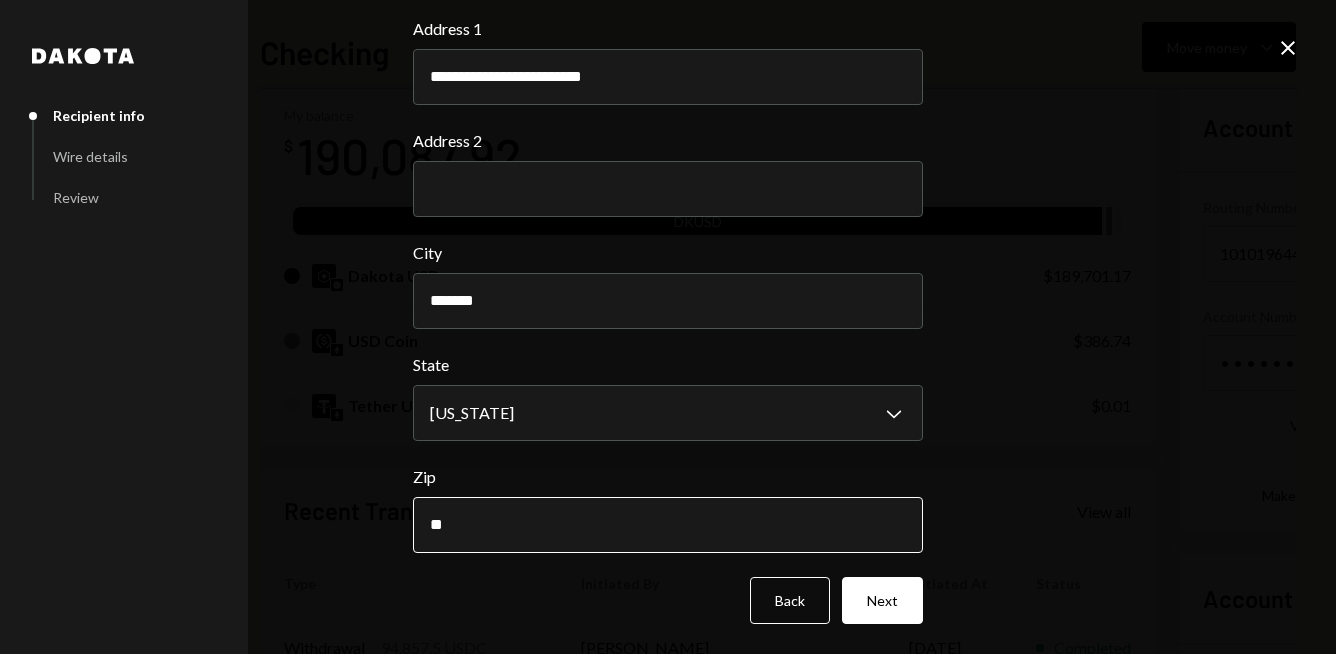 type on "*" 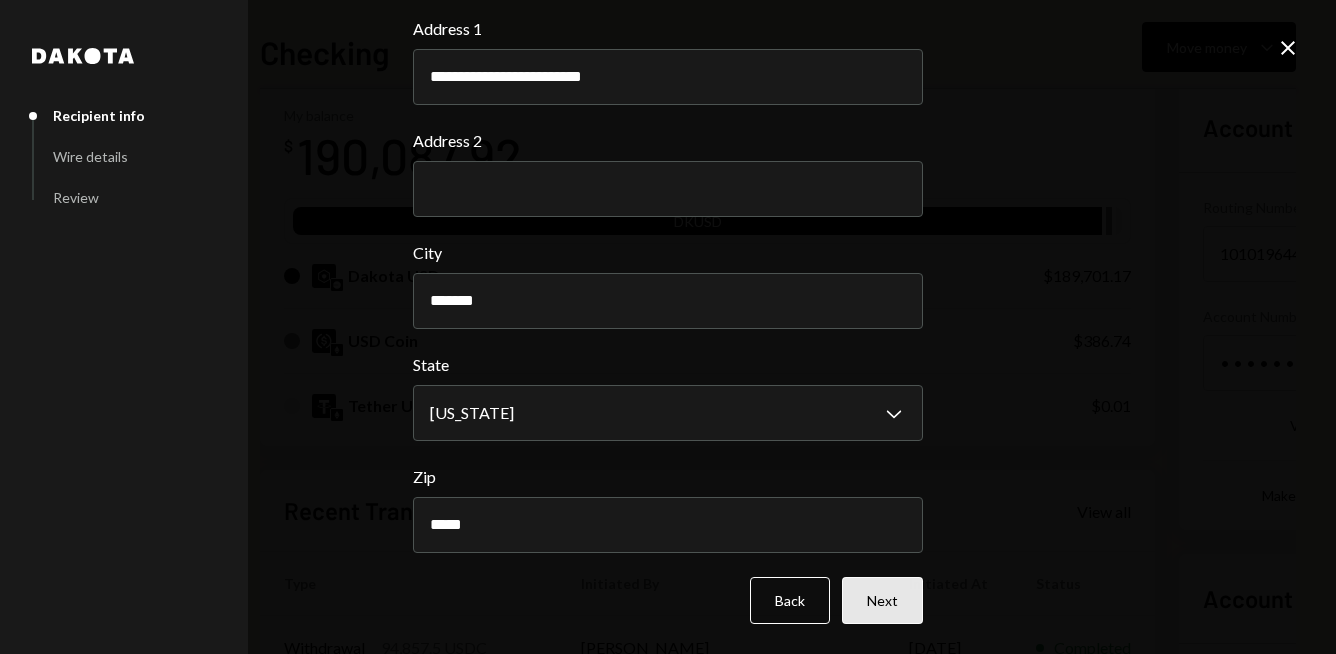 type on "*****" 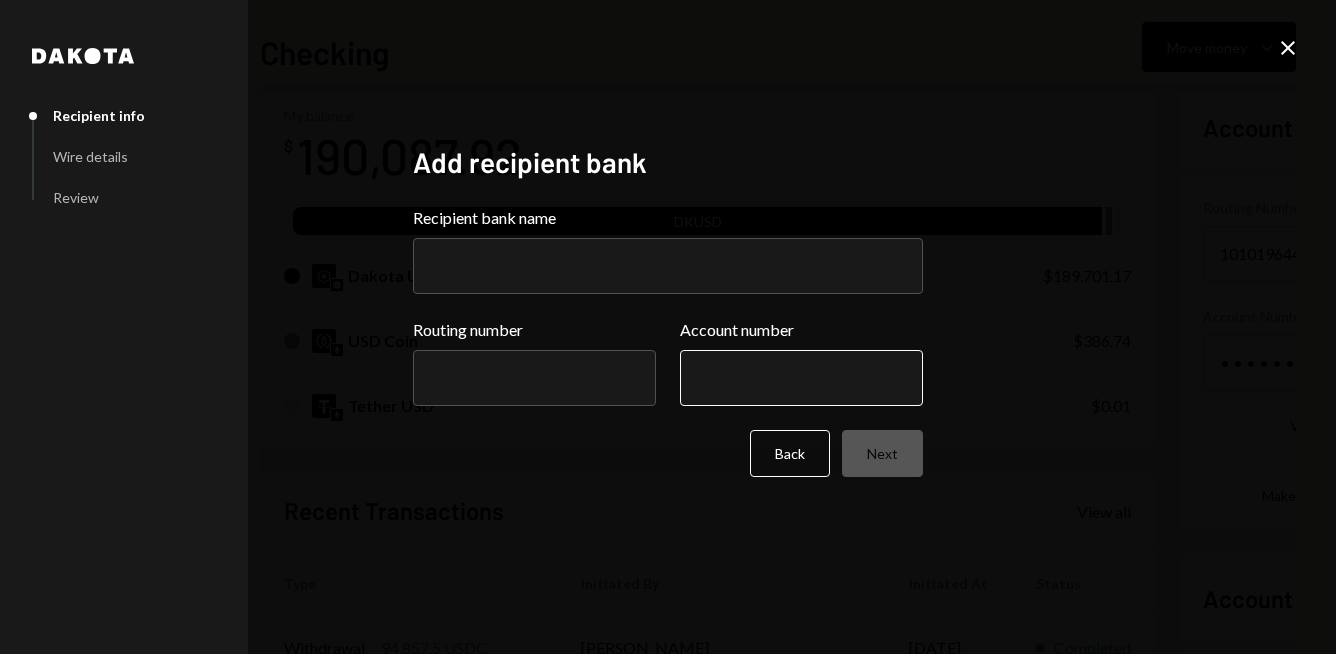 click on "Account number" at bounding box center (801, 378) 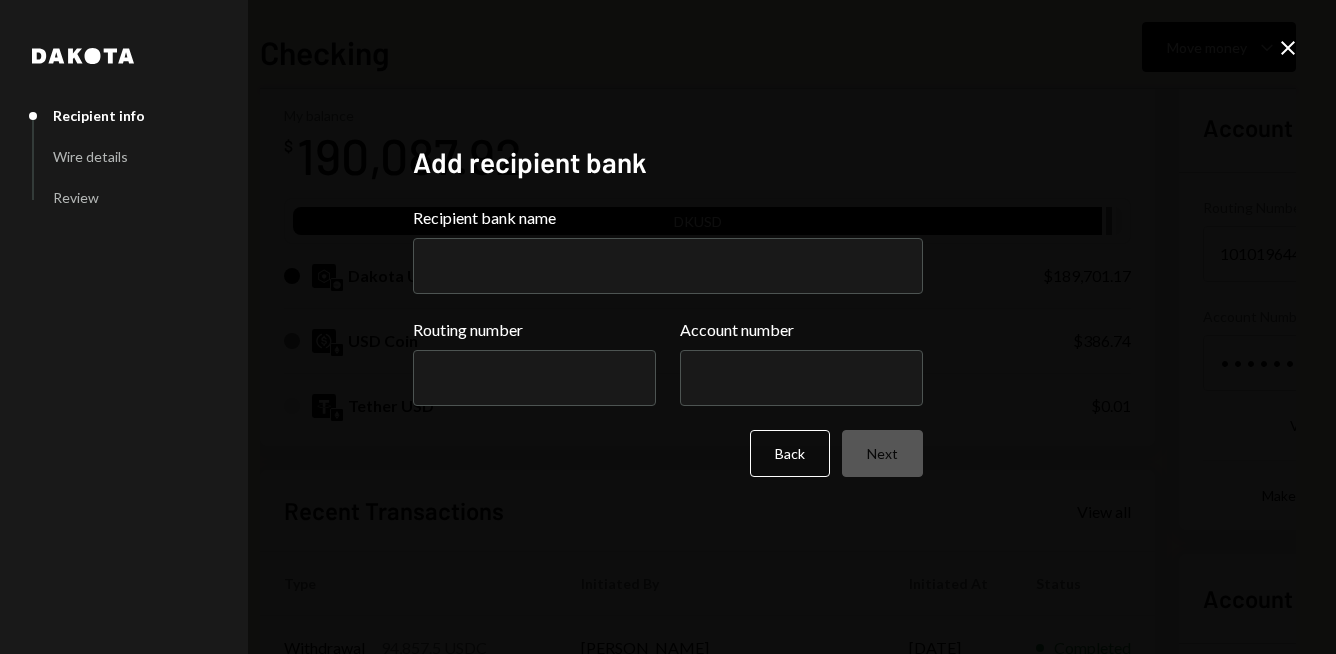 paste on "*********" 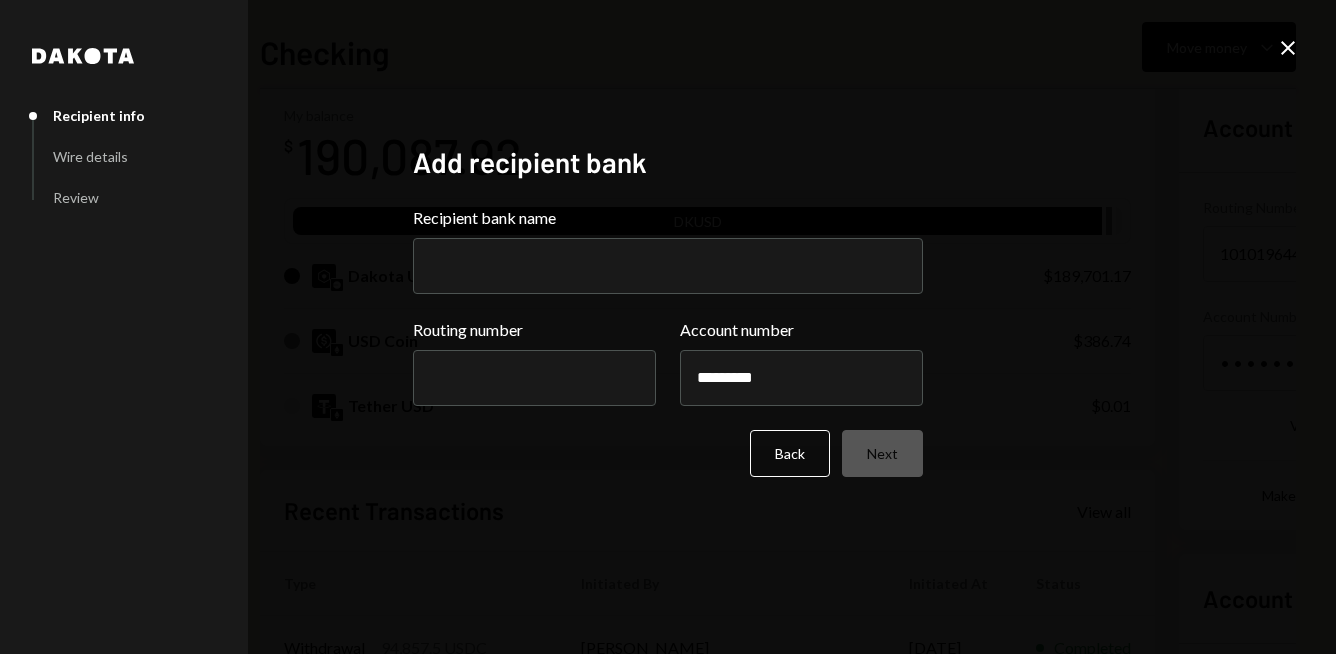 type on "*********" 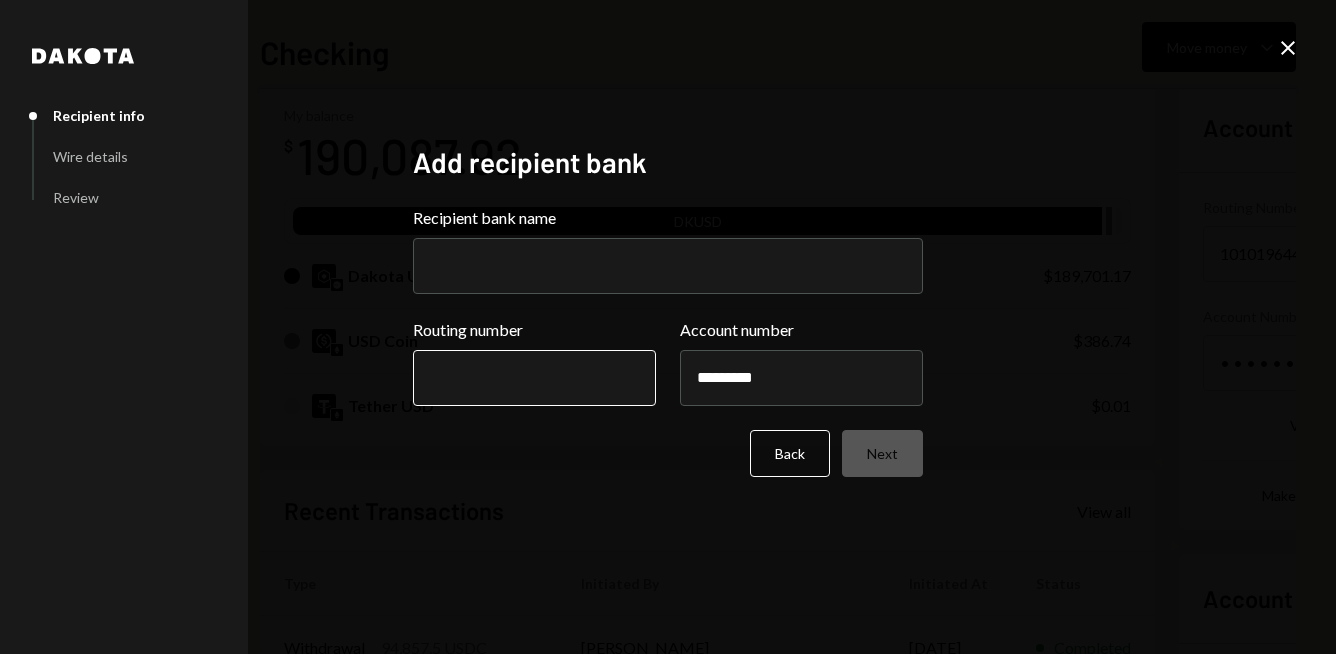 drag, startPoint x: 580, startPoint y: 369, endPoint x: 627, endPoint y: 363, distance: 47.38143 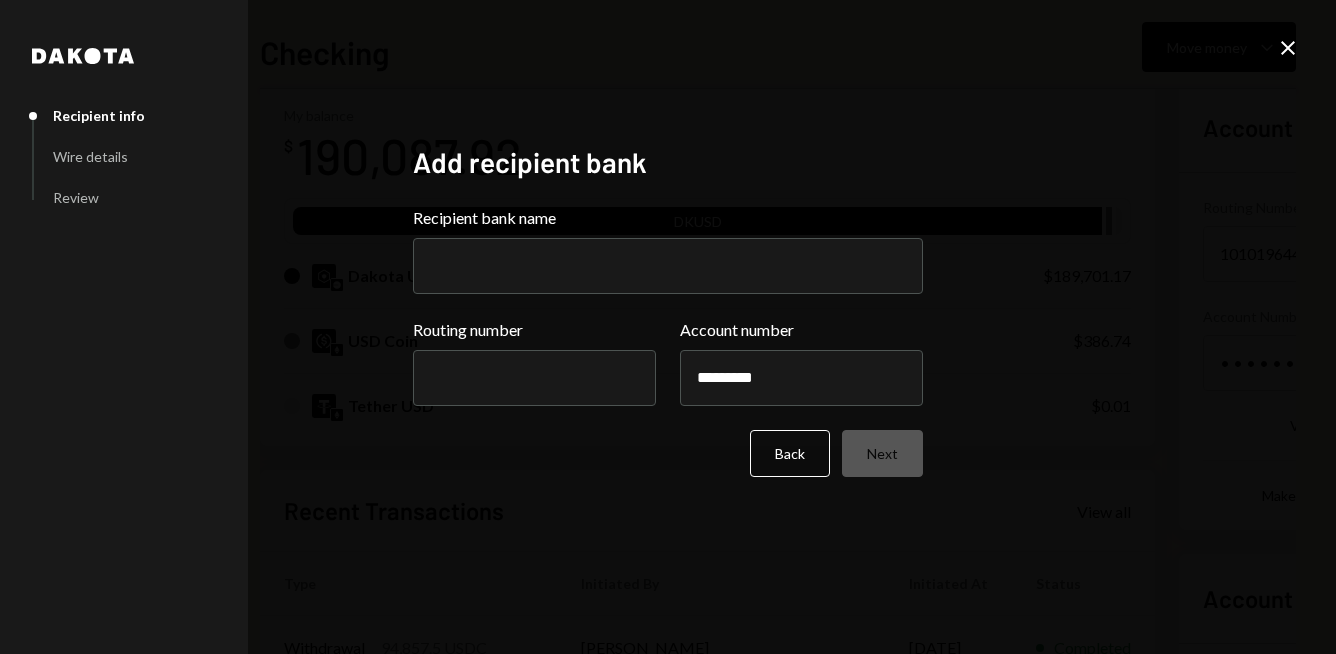 paste on "*********" 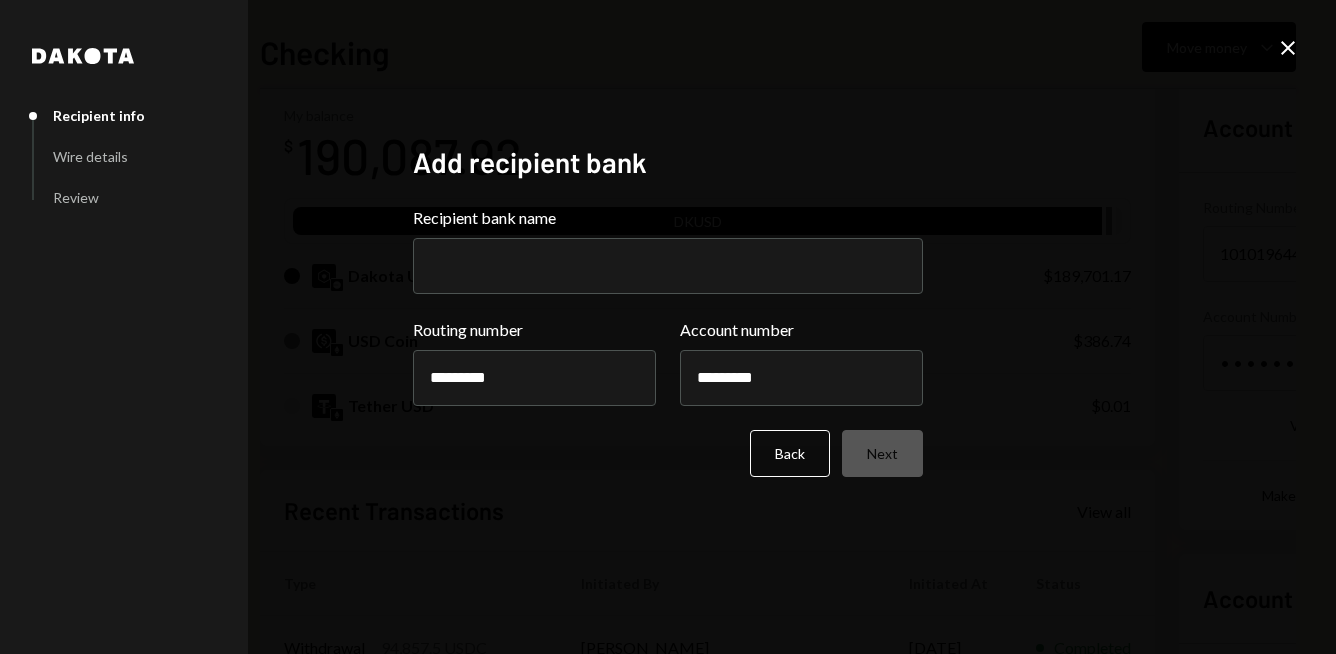 type on "*********" 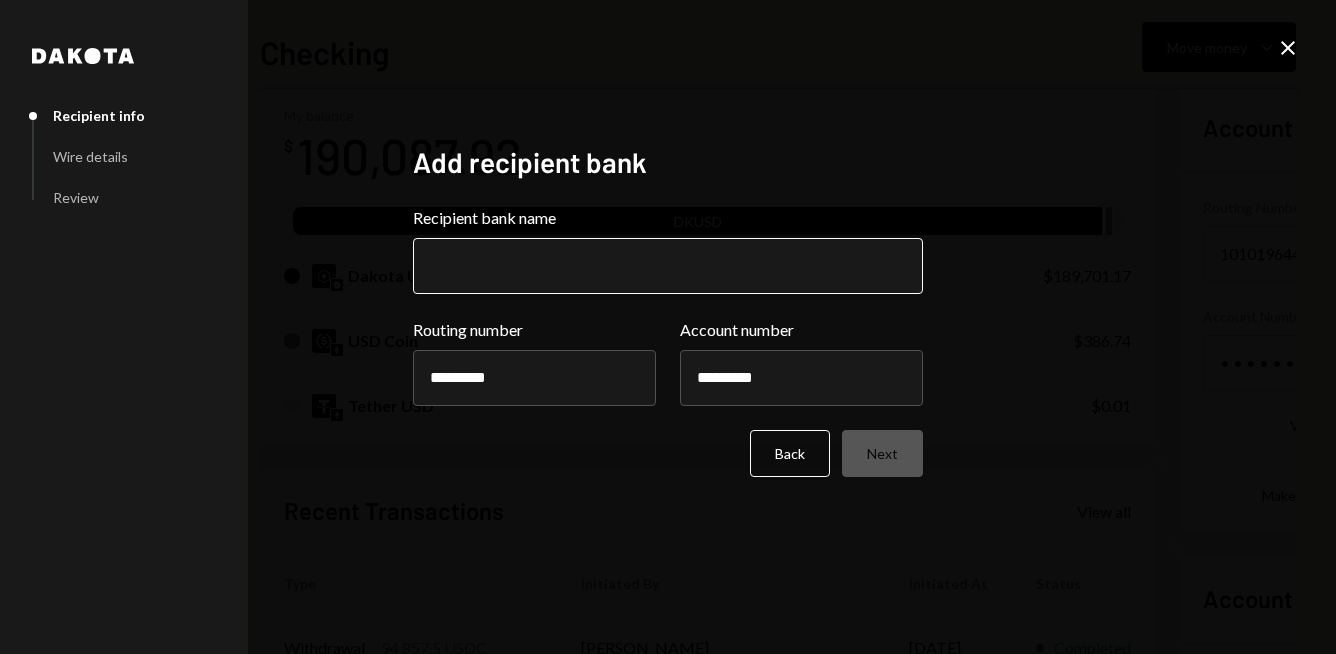 click on "Recipient bank name" at bounding box center [668, 266] 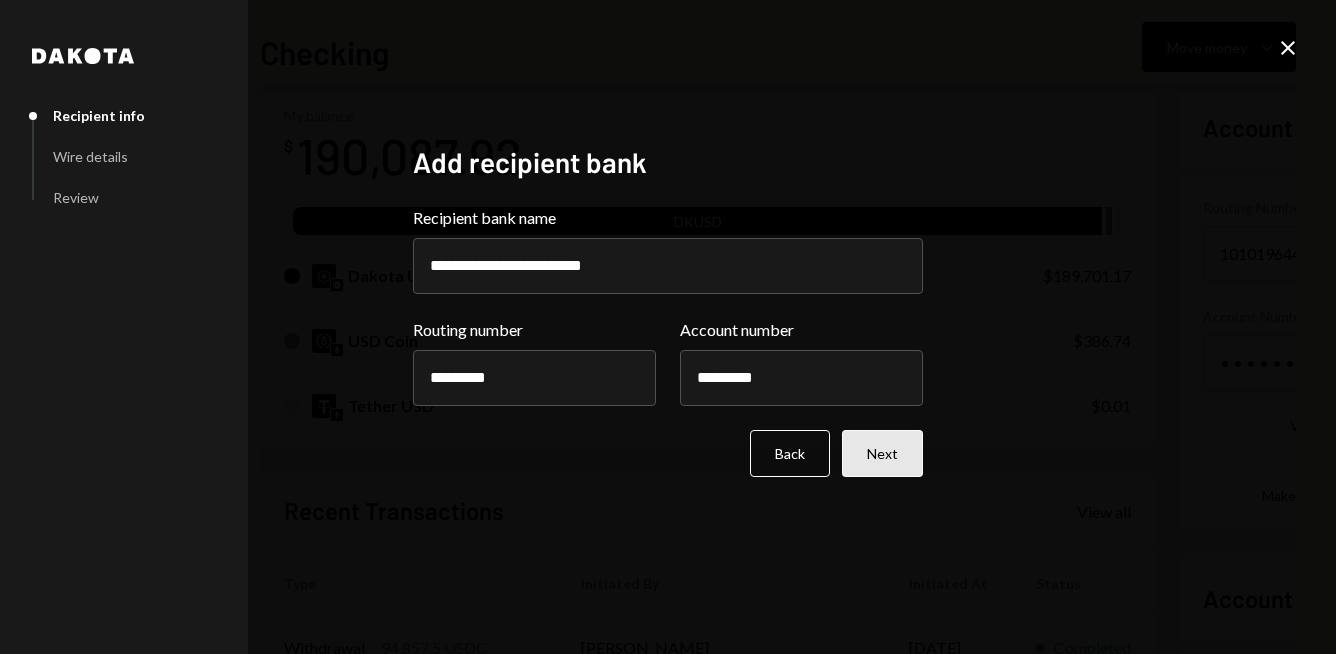 type on "**********" 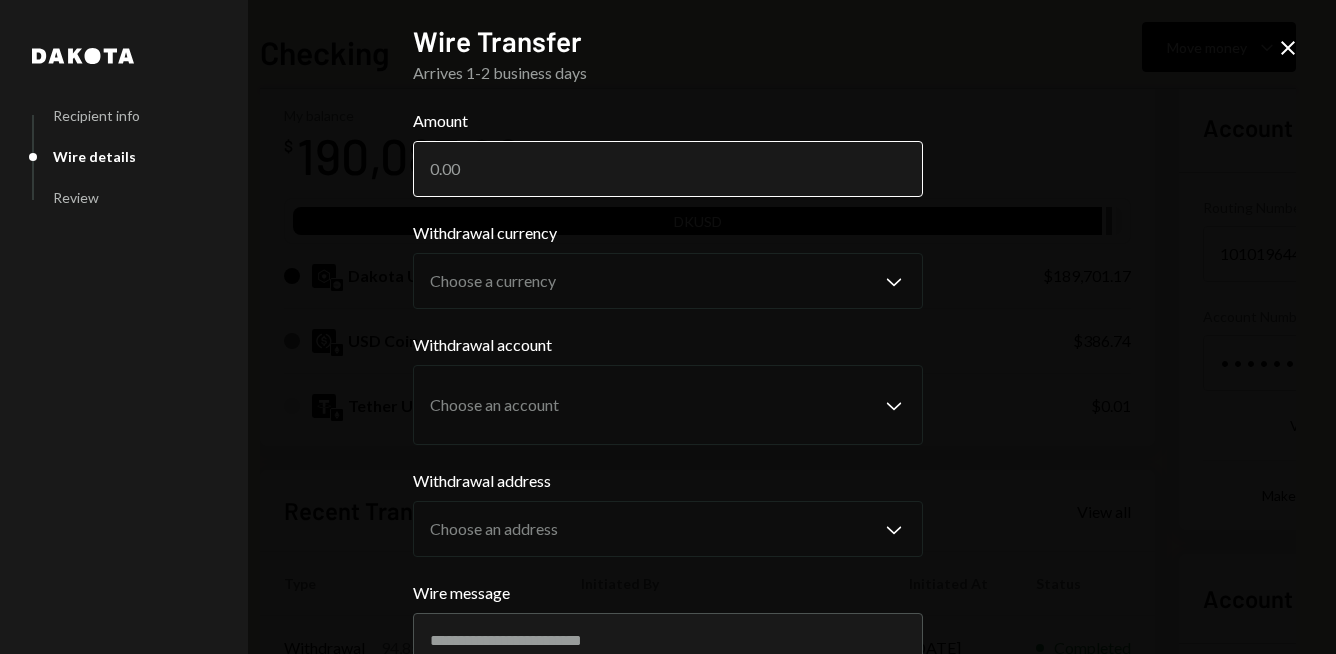 click on "Amount" at bounding box center (668, 169) 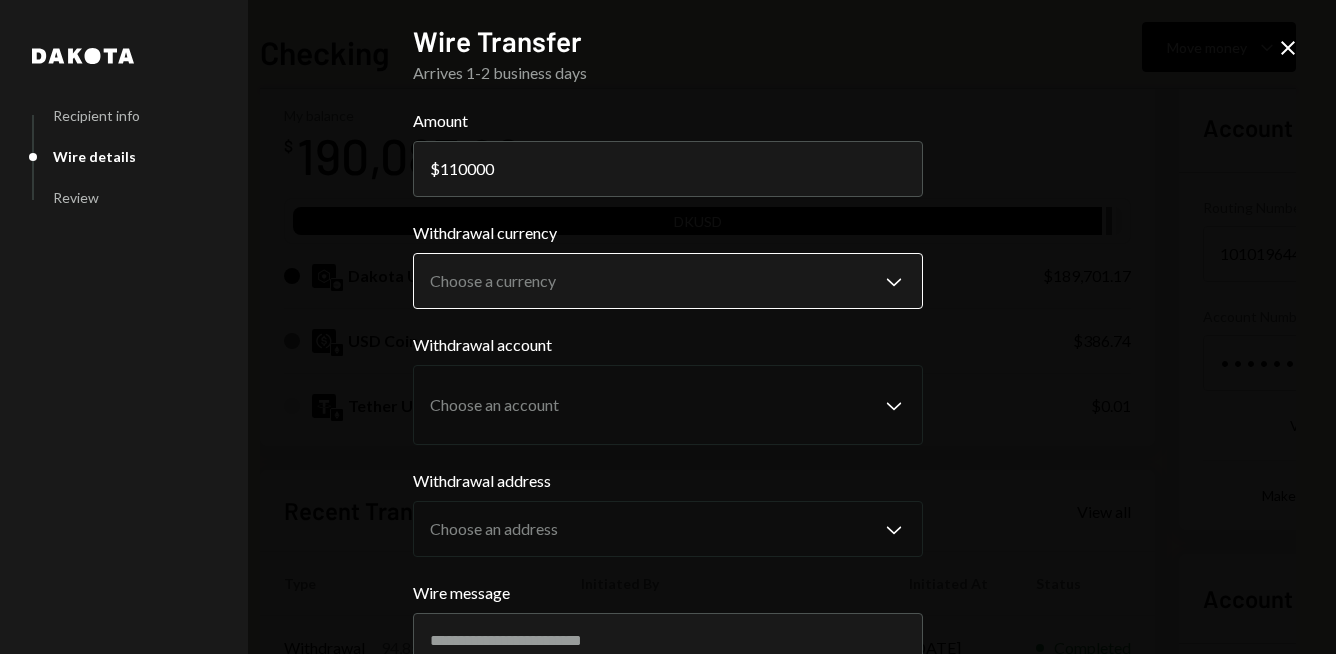 type on "110000" 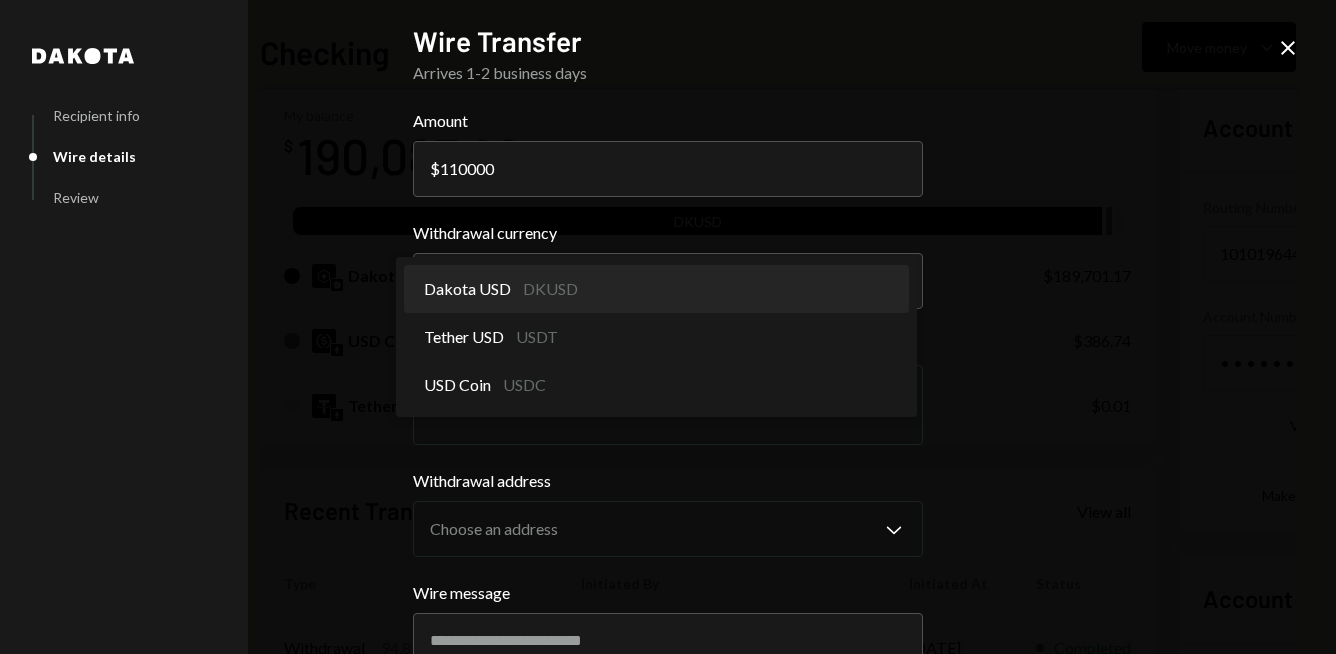 select on "*****" 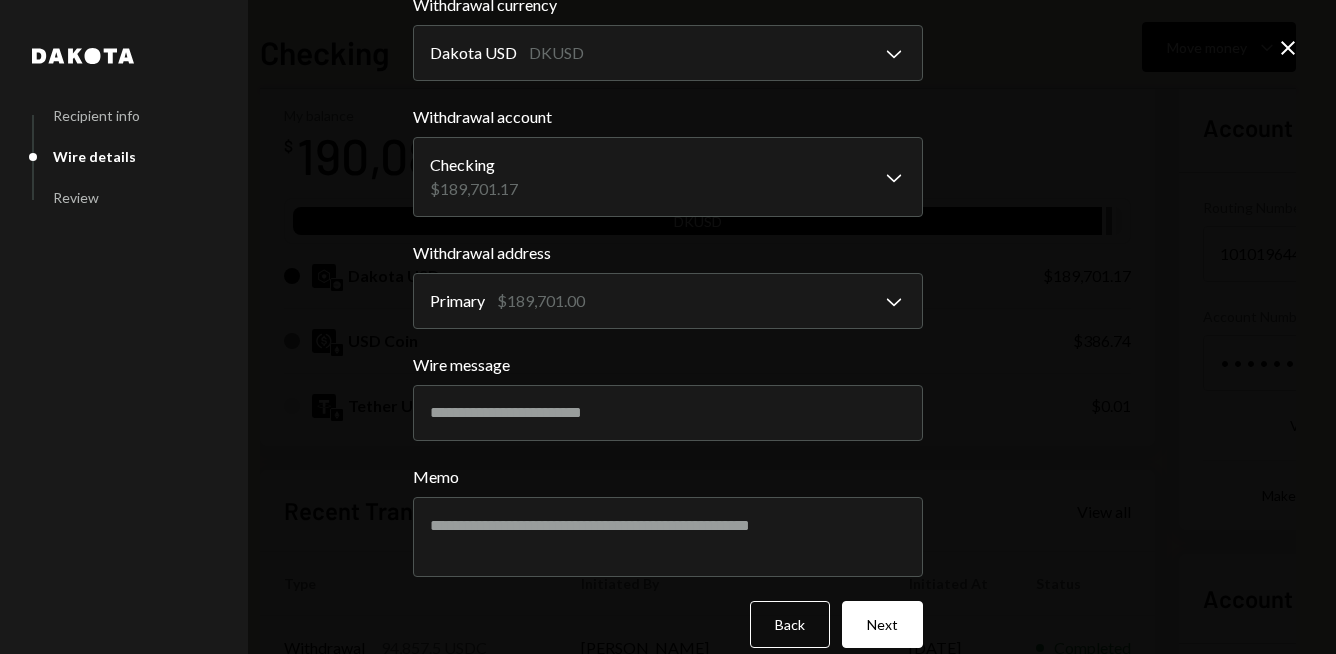 scroll, scrollTop: 252, scrollLeft: 0, axis: vertical 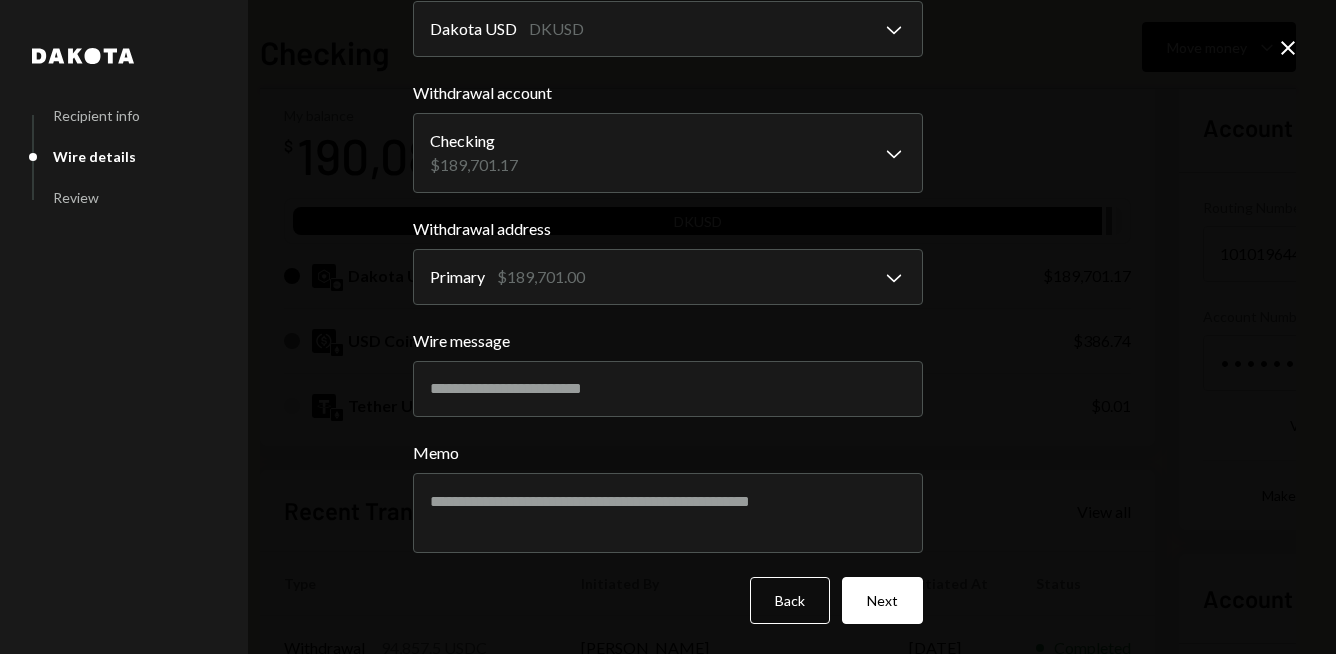 click on "Next" at bounding box center (882, 600) 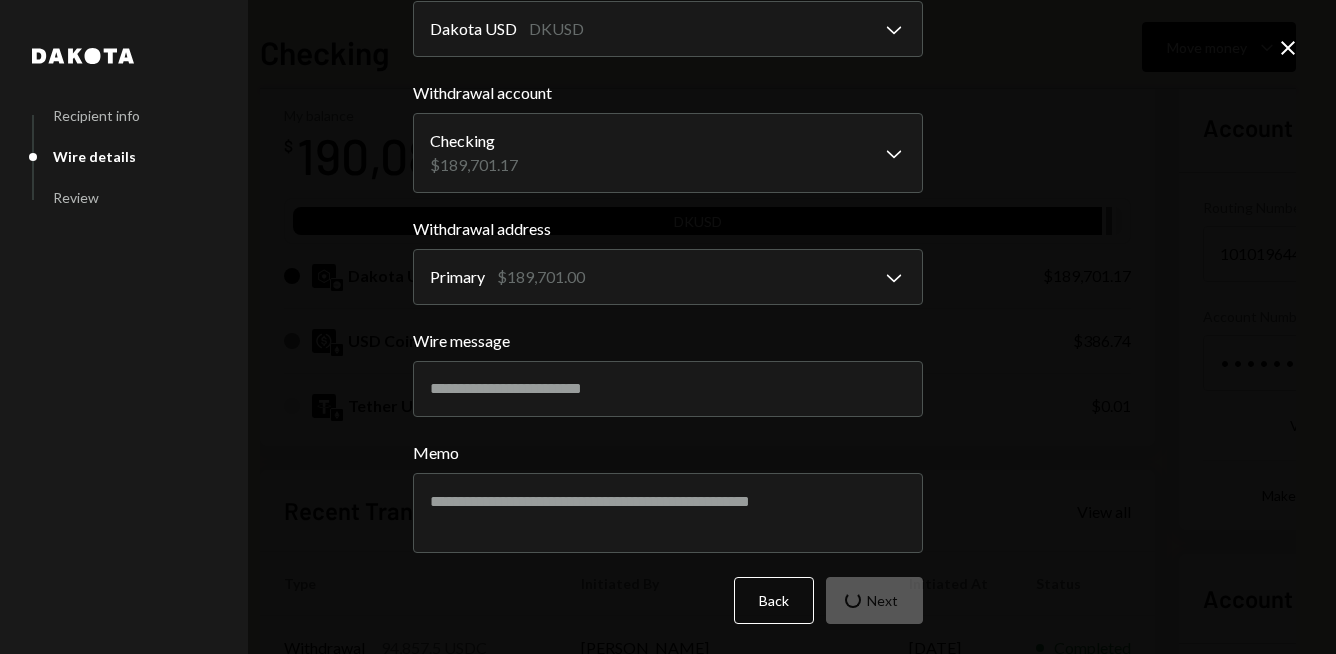 scroll, scrollTop: 17, scrollLeft: 0, axis: vertical 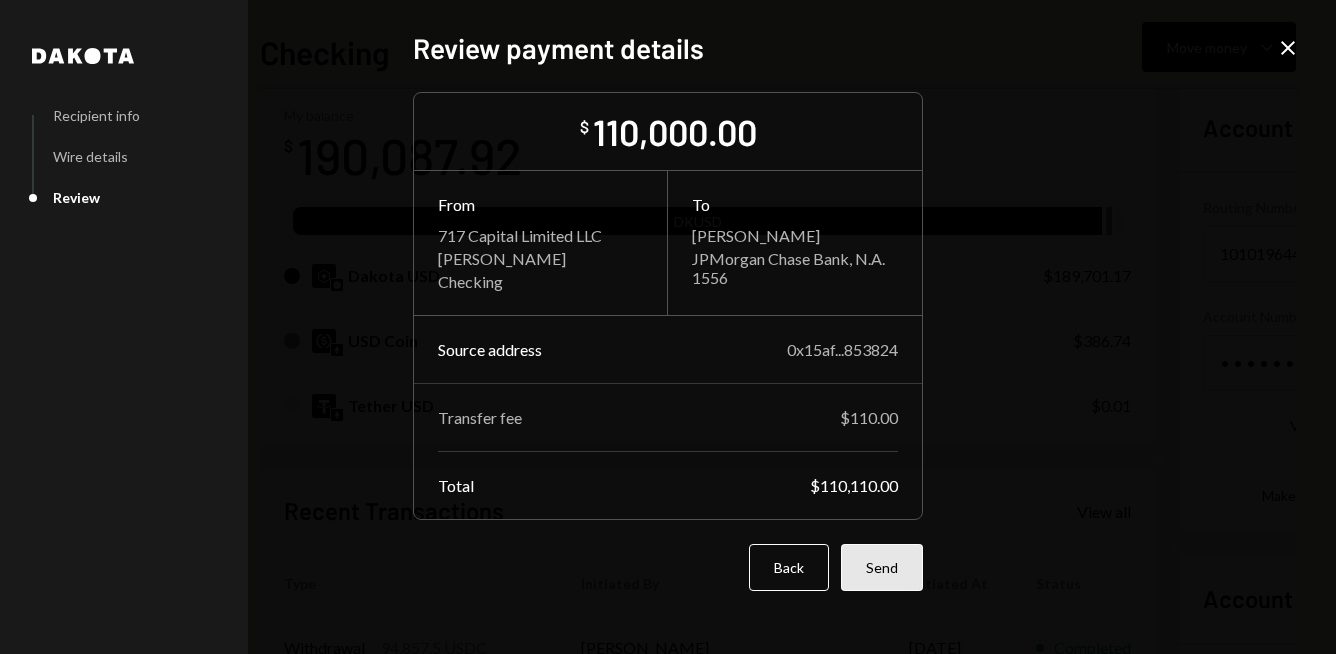 click on "Send" at bounding box center [882, 567] 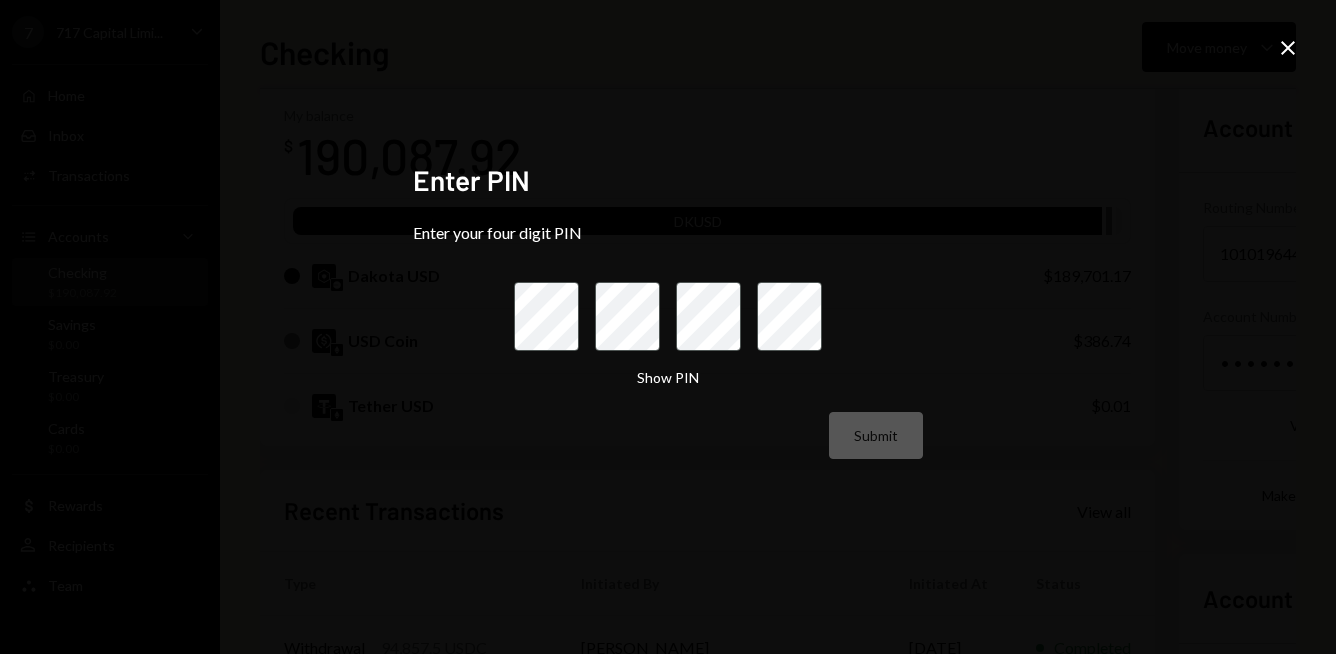 scroll, scrollTop: 0, scrollLeft: 0, axis: both 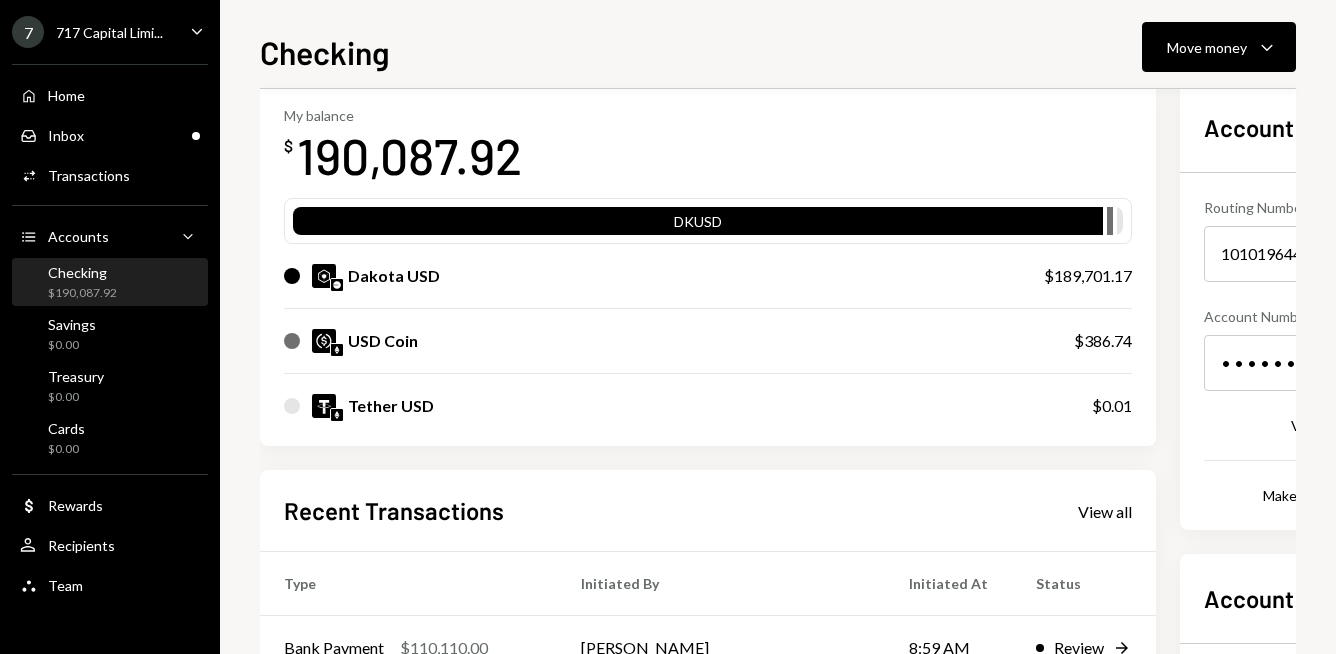 drag, startPoint x: 804, startPoint y: 144, endPoint x: 854, endPoint y: 135, distance: 50.803543 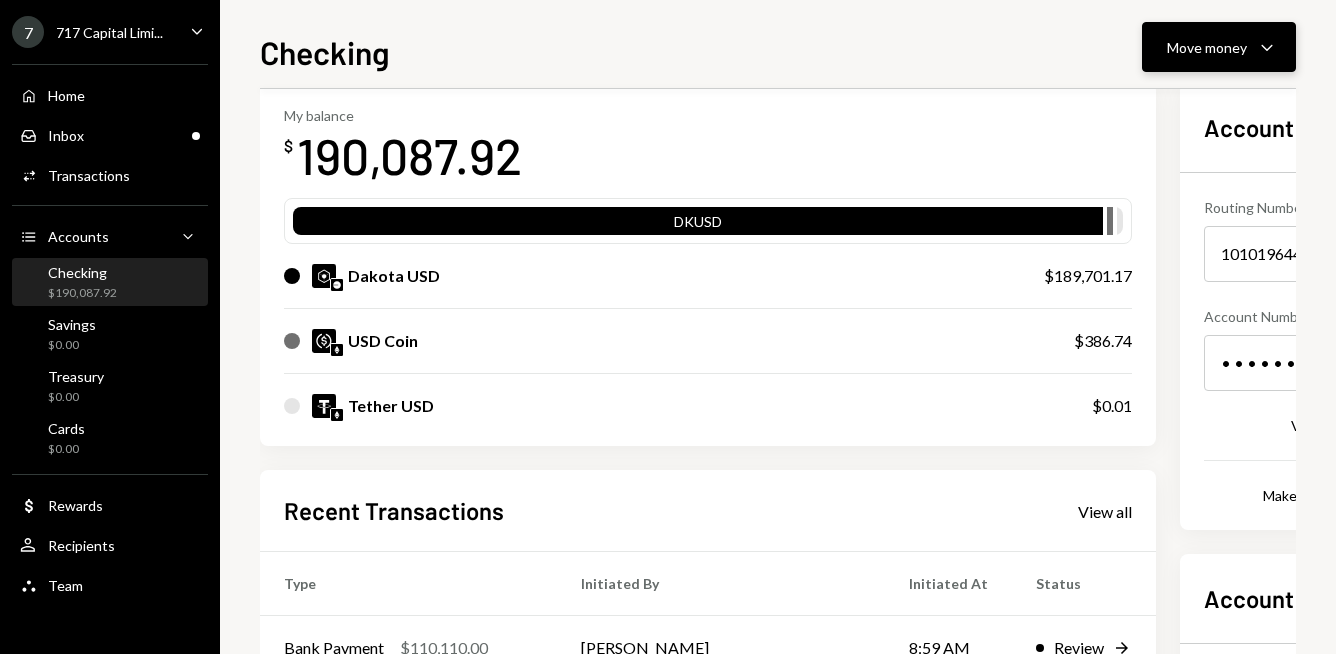 click on "Move money Caret Down" at bounding box center [1219, 47] 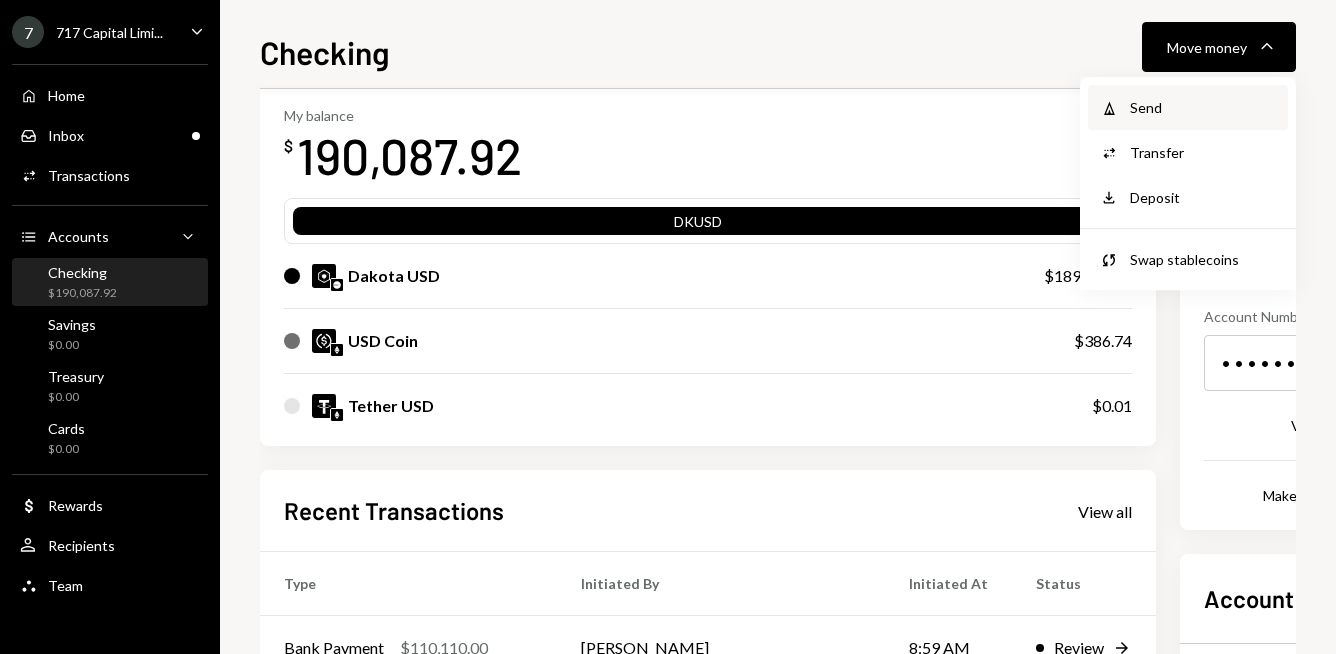 click on "Send" at bounding box center [1203, 107] 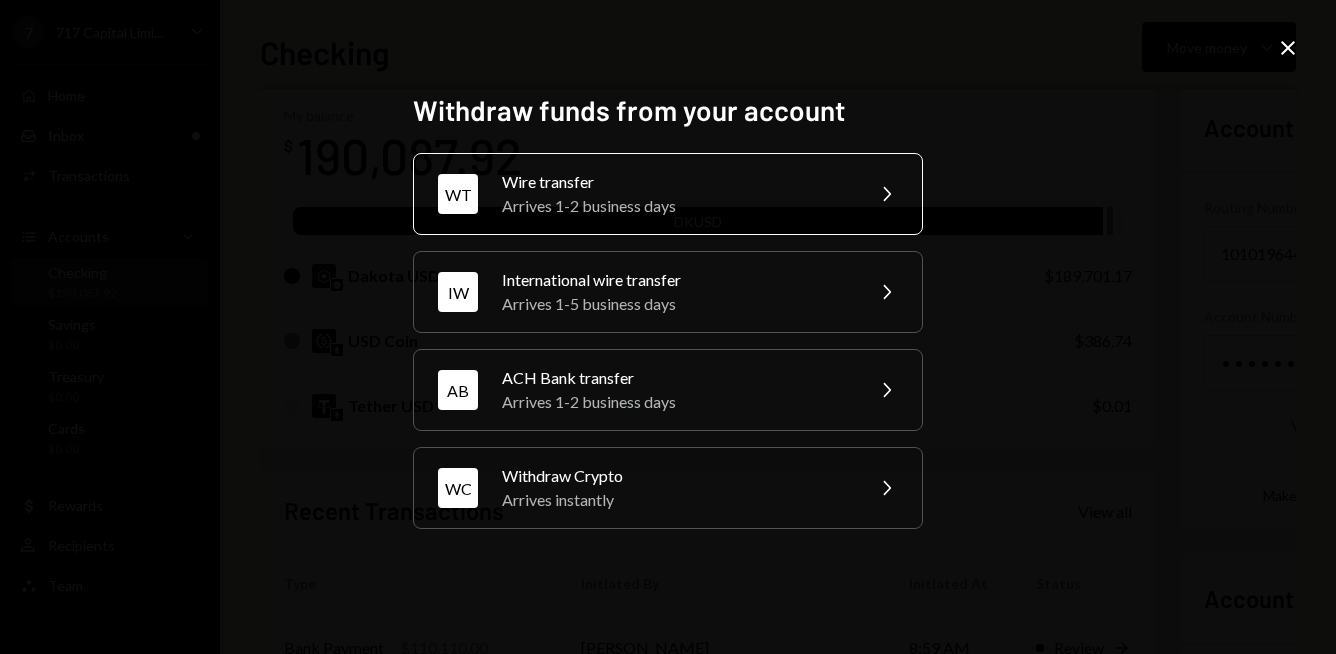 click on "Arrives 1-2 business days" at bounding box center [676, 206] 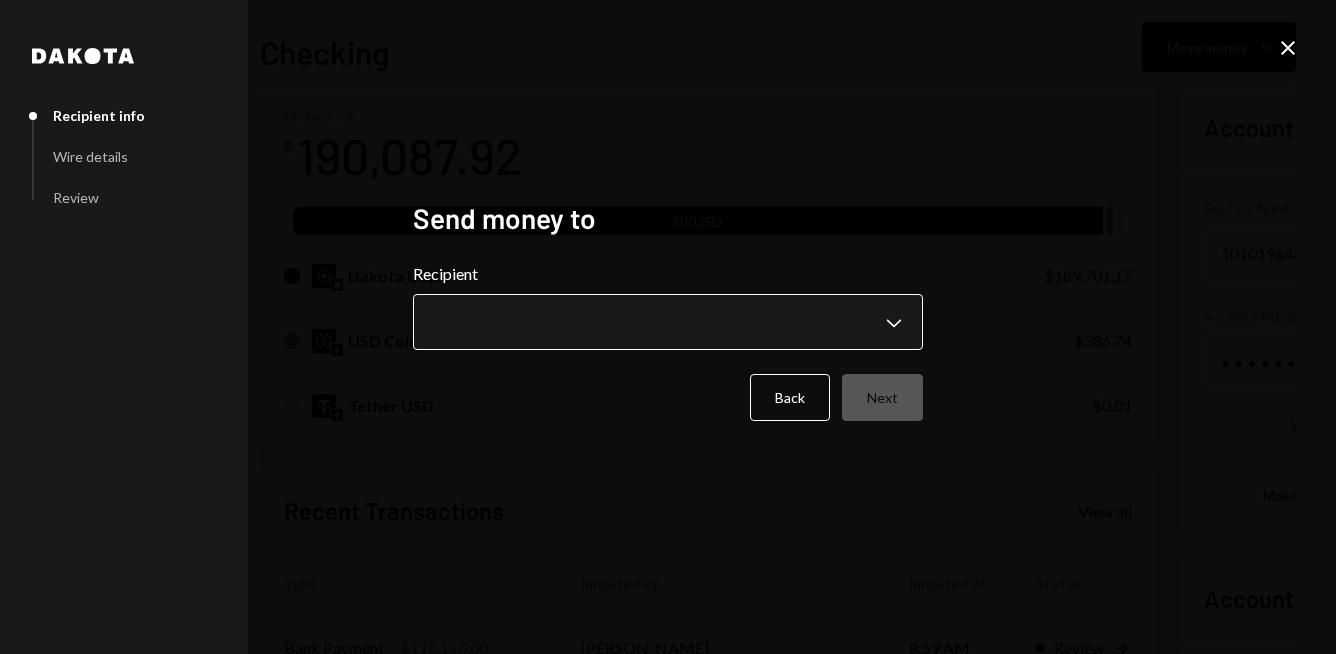 click on "7 717 Capital Limi... Caret Down Home Home Inbox Inbox Activities Transactions Accounts Accounts Caret Down Checking $190,087.92 Savings $0.00 Treasury $0.00 Cards $0.00 Dollar Rewards User Recipients Team Team Checking Move money Caret Down Overview Security Settings My balance $ 190,087.92 DKUSD Dakota USD $189,701.17 USD Coin $386.74 Tether USD $0.01 Recent Transactions View all Type Initiated By Initiated At Status Bank Payment $110,110.00 Ryan Noonan 8:59 AM Review Right Arrow Withdrawal 94,857.5  USDC Ryan Noonan 07/02/2025 Completed Deposit 94,952.5  USDC 0xA9D1...1d3E43 Copy 07/02/2025 Completed Stablecoin Conversion $95,000.00 Ryan Noonan 07/02/2025 Completed Bank Deposit $15,000.00 ONE MANAGEMENT SOLUTION INC. 07/02/2025 Completed Account Details Routing Number 101019644 Copy Account Number • • • • • • • •  3241 Show Copy View more details Right Arrow Make international deposit Right Arrow Account Information Money in (last 30 days) Up Right Arrow $17,376,892.06 Down Right Arrow Back" at bounding box center (668, 327) 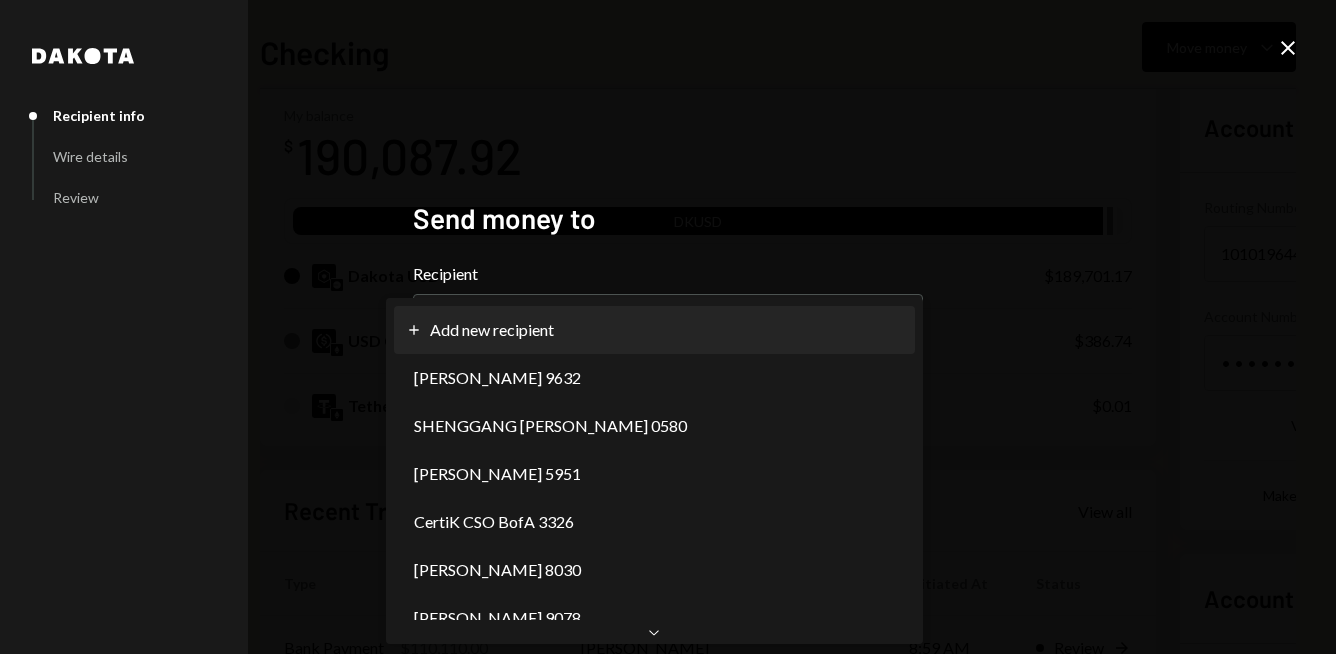 select on "**********" 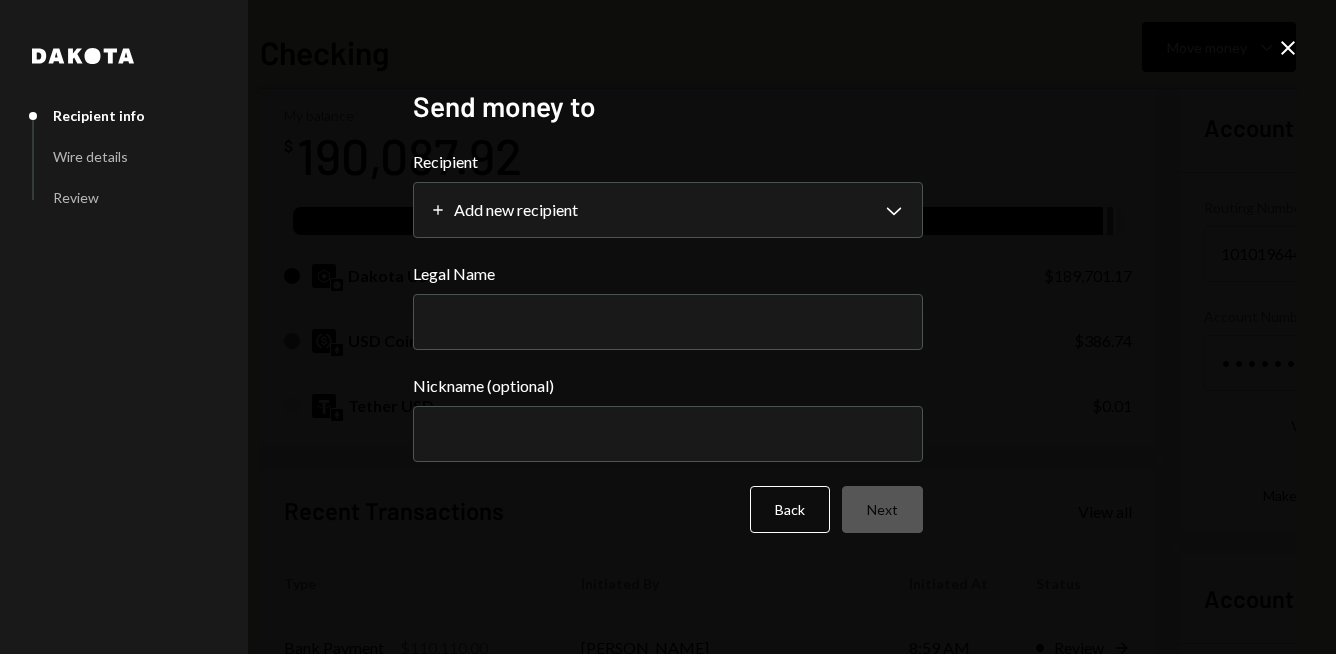 click on "Close" 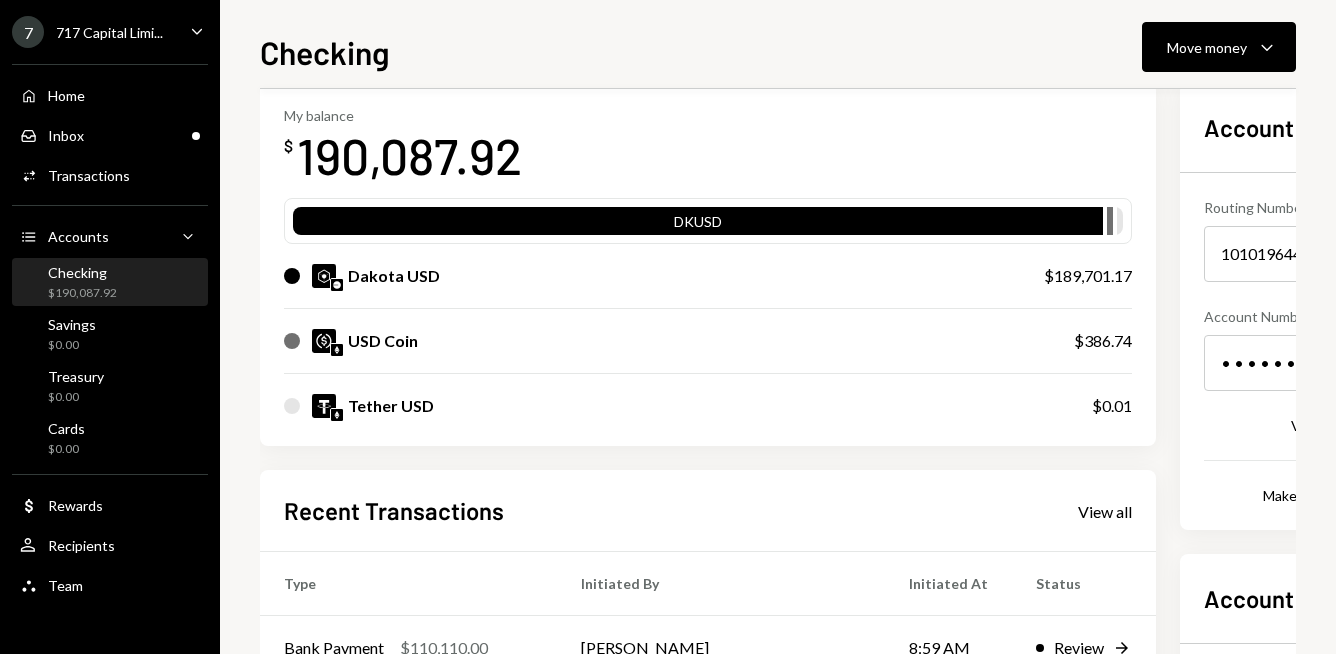 click on "My balance $ 190,087.92" at bounding box center [708, 147] 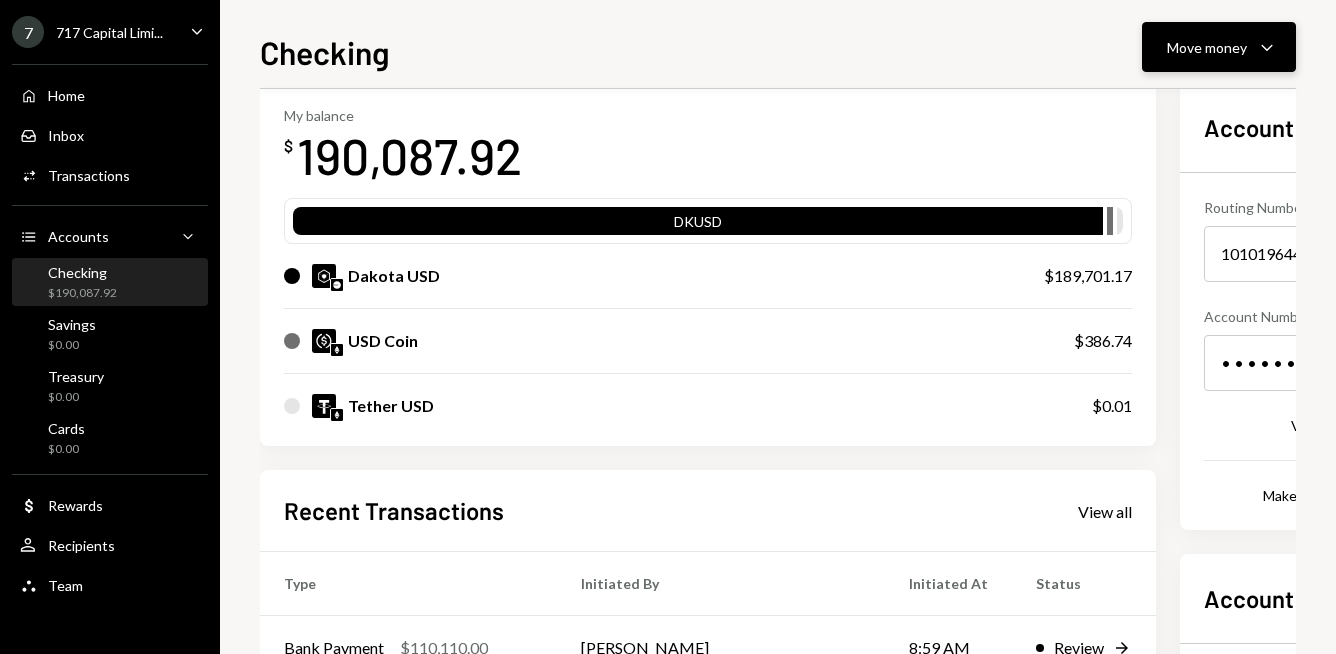click on "Move money" at bounding box center (1207, 47) 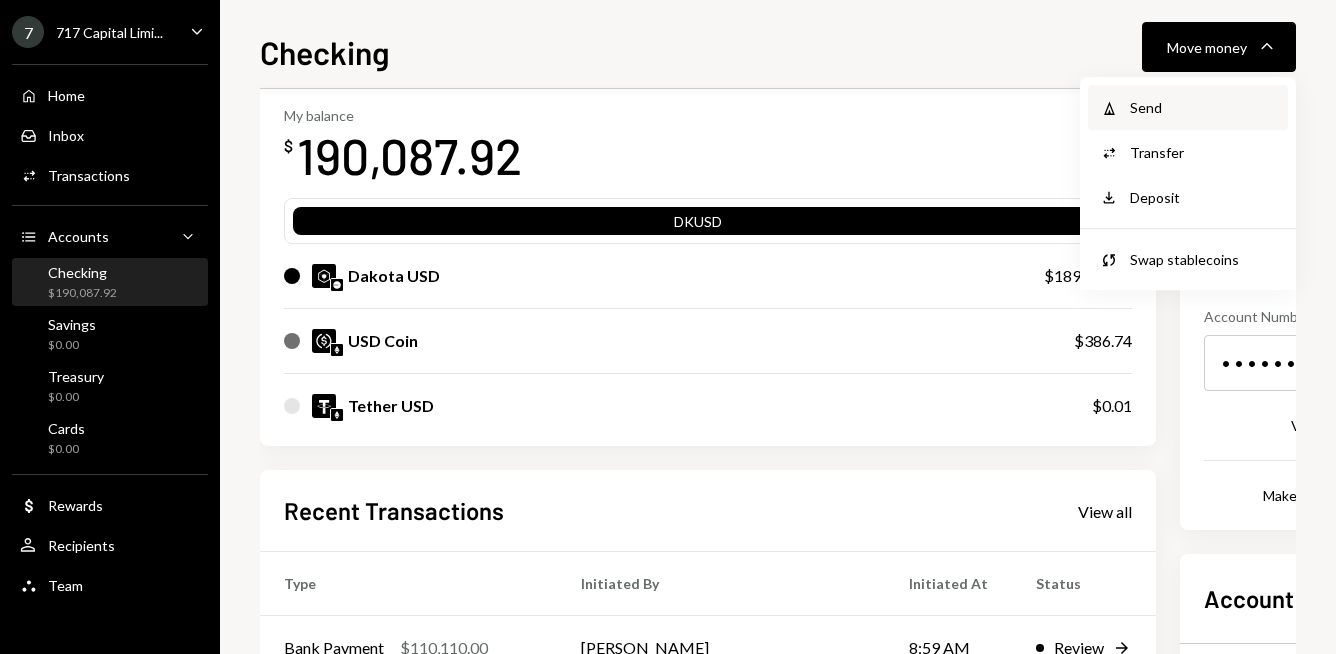 click on "Send" at bounding box center [1203, 107] 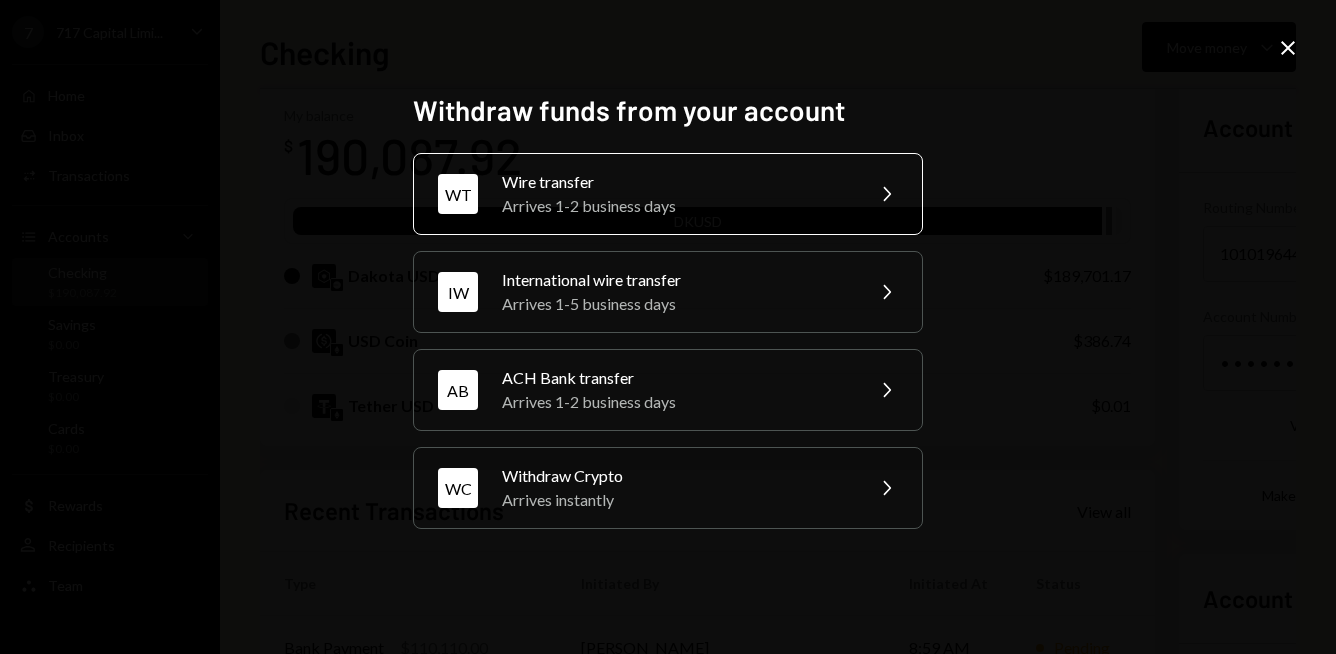 click on "Wire transfer" at bounding box center [676, 182] 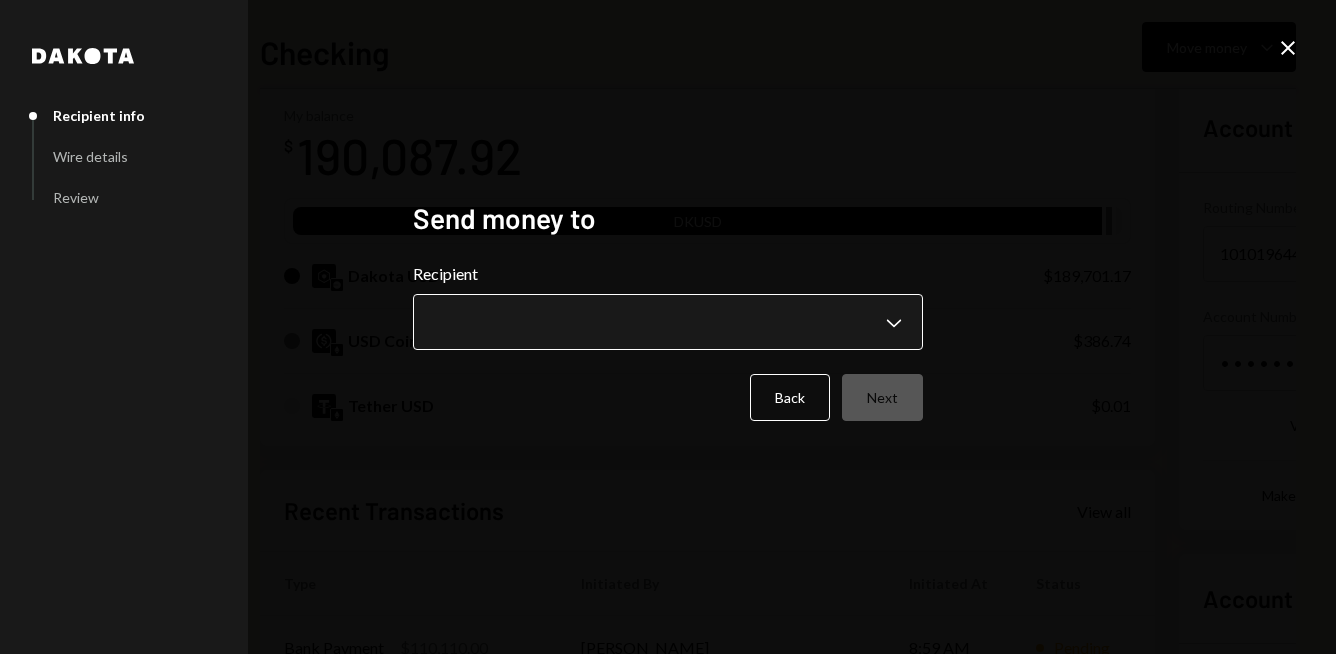 click on "7 717 Capital Limi... Caret Down Home Home Inbox Inbox Activities Transactions Accounts Accounts Caret Down Checking $190,087.92 Savings $0.00 Treasury $0.00 Cards $0.00 Dollar Rewards User Recipients Team Team Checking Move money Caret Down Overview Security Settings My balance $ 190,087.92 DKUSD Dakota USD $189,701.17 USD Coin $386.74 Tether USD $0.01 Recent Transactions View all Type Initiated By Initiated At Status Bank Payment $110,110.00 Ryan Noonan 8:59 AM Pending Withdrawal 94,857.5  USDC Ryan Noonan 07/02/2025 Completed Deposit 94,952.5  USDC 0xA9D1...1d3E43 Copy 07/02/2025 Completed Stablecoin Conversion $95,000.00 Ryan Noonan 07/02/2025 Completed Bank Deposit $15,000.00 ONE MANAGEMENT SOLUTION INC. 07/02/2025 Completed Account Details Routing Number 101019644 Copy Account Number • • • • • • • •  3241 Show Copy View more details Right Arrow Make international deposit Right Arrow Account Information Money in (last 30 days) Up Right Arrow $17,376,892.06 Money out (last 30 days) Dakota" at bounding box center (668, 327) 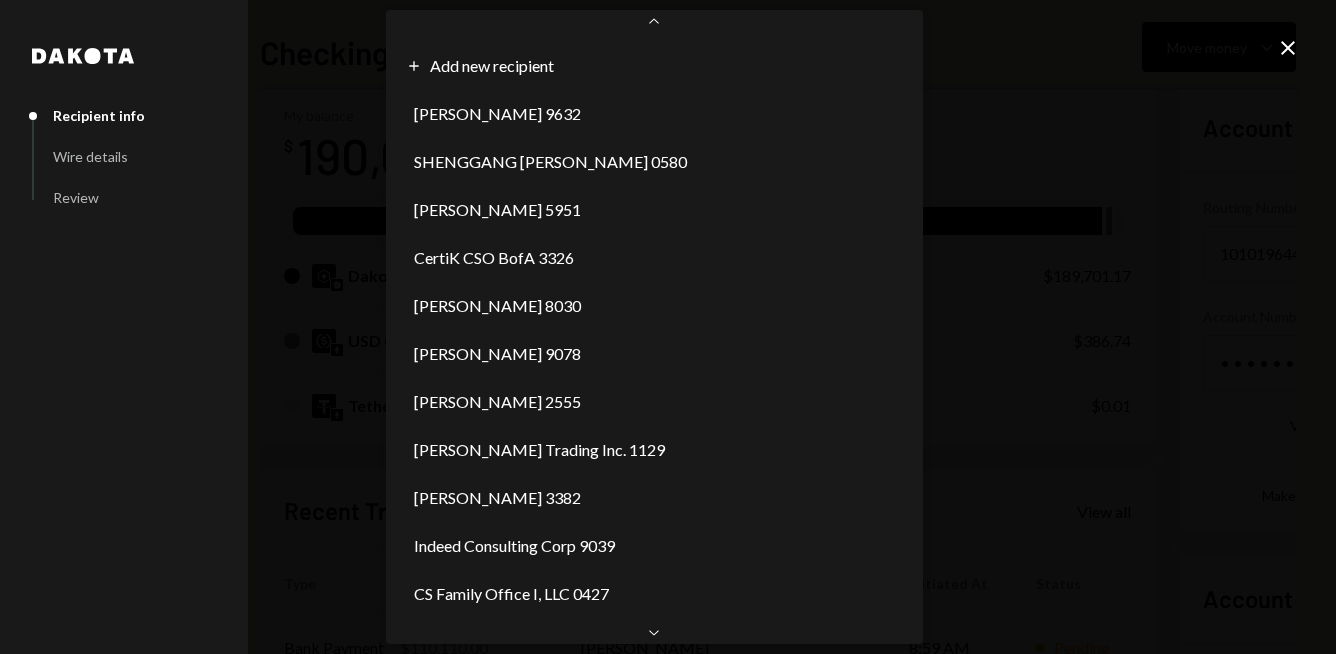 scroll, scrollTop: 2174, scrollLeft: 0, axis: vertical 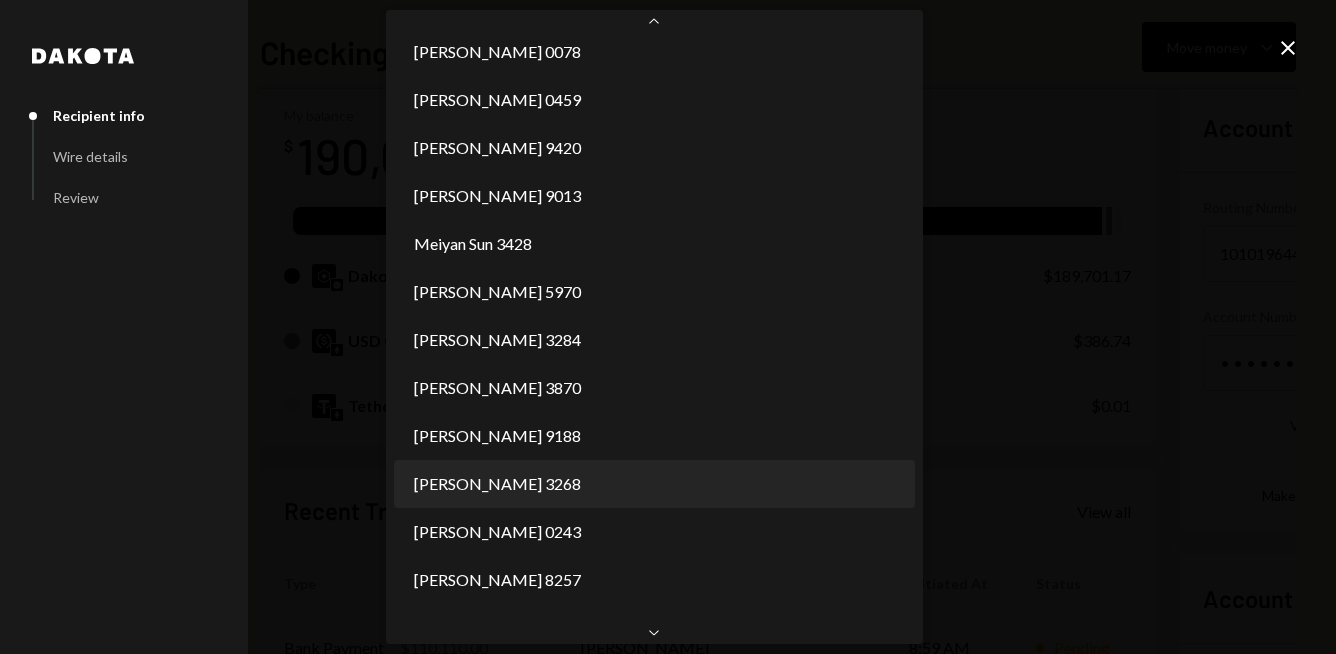 select on "**********" 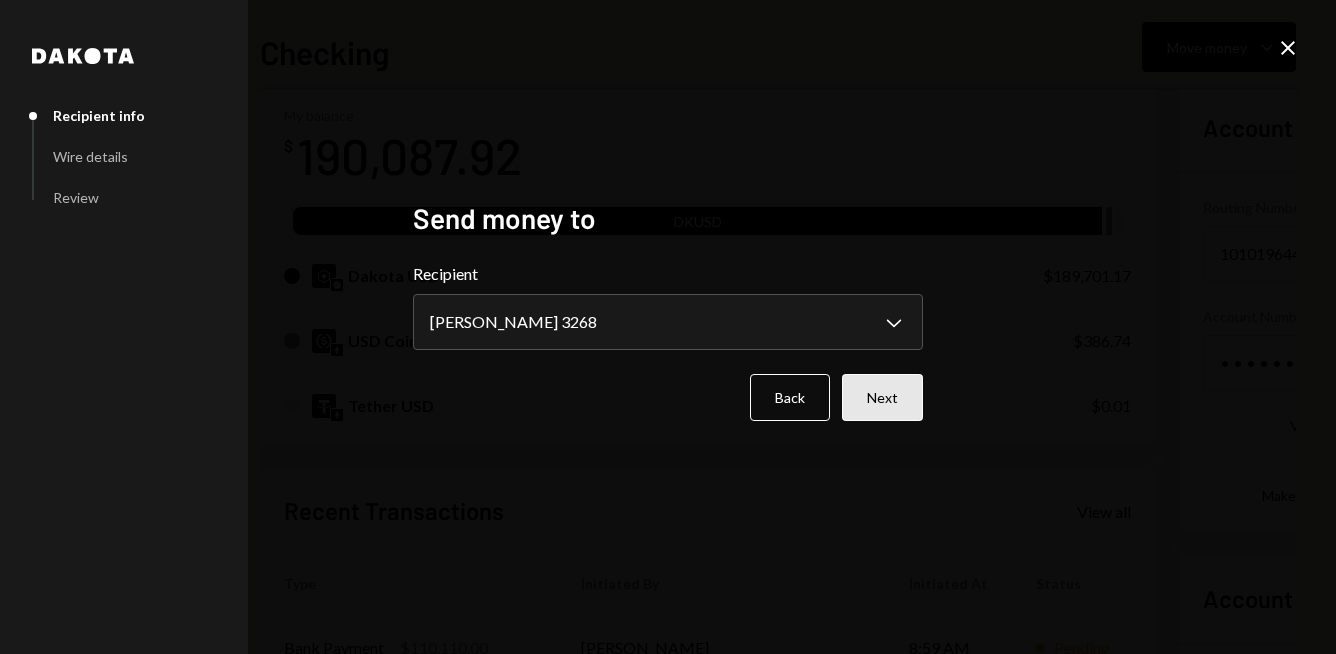 click on "Next" at bounding box center (882, 397) 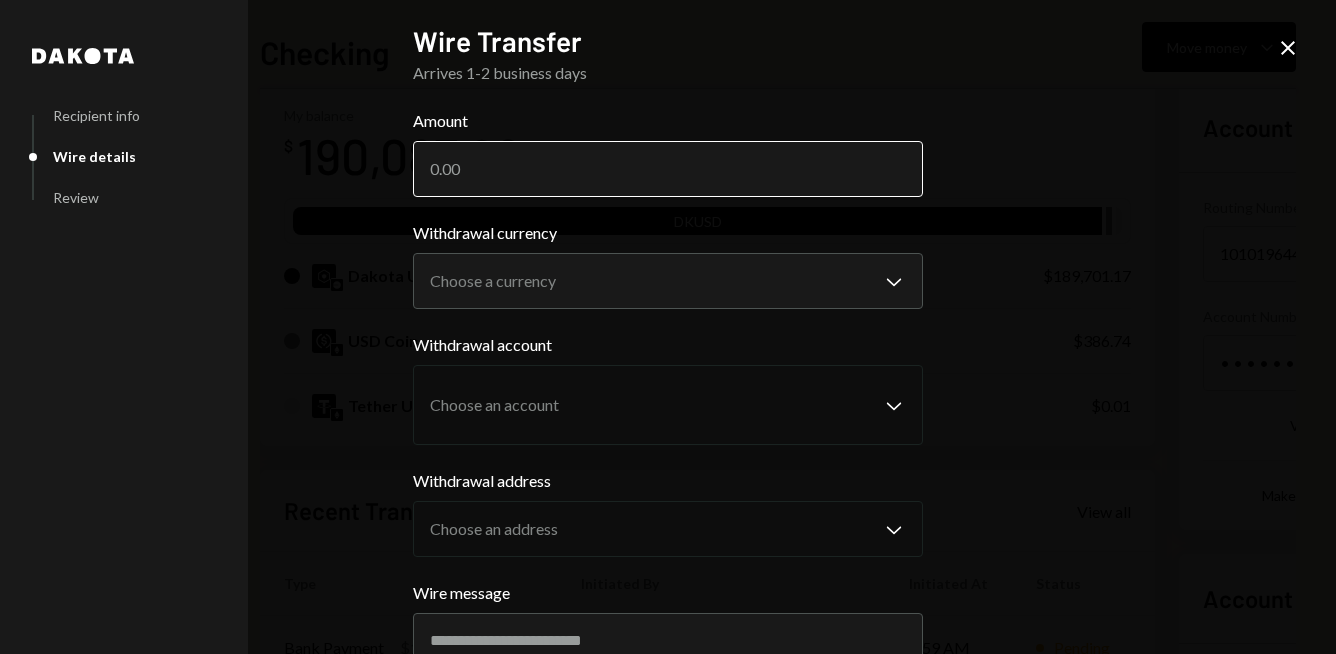 click on "Amount" at bounding box center [668, 169] 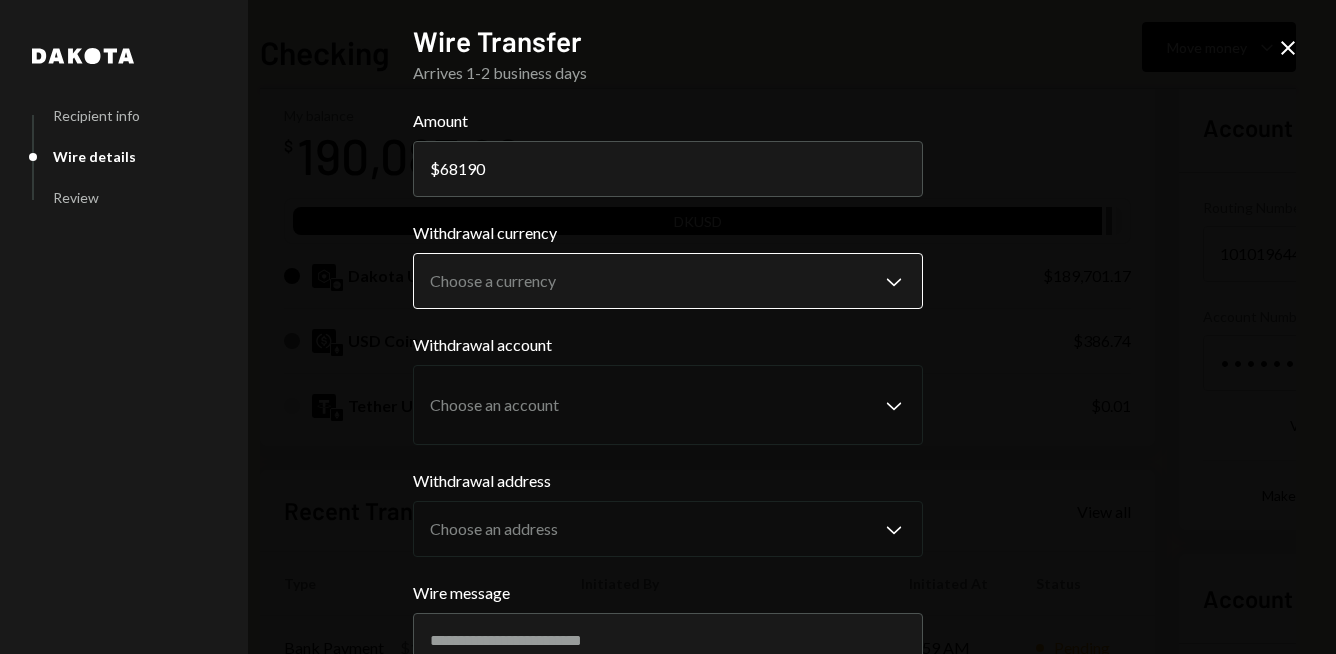 type on "68190" 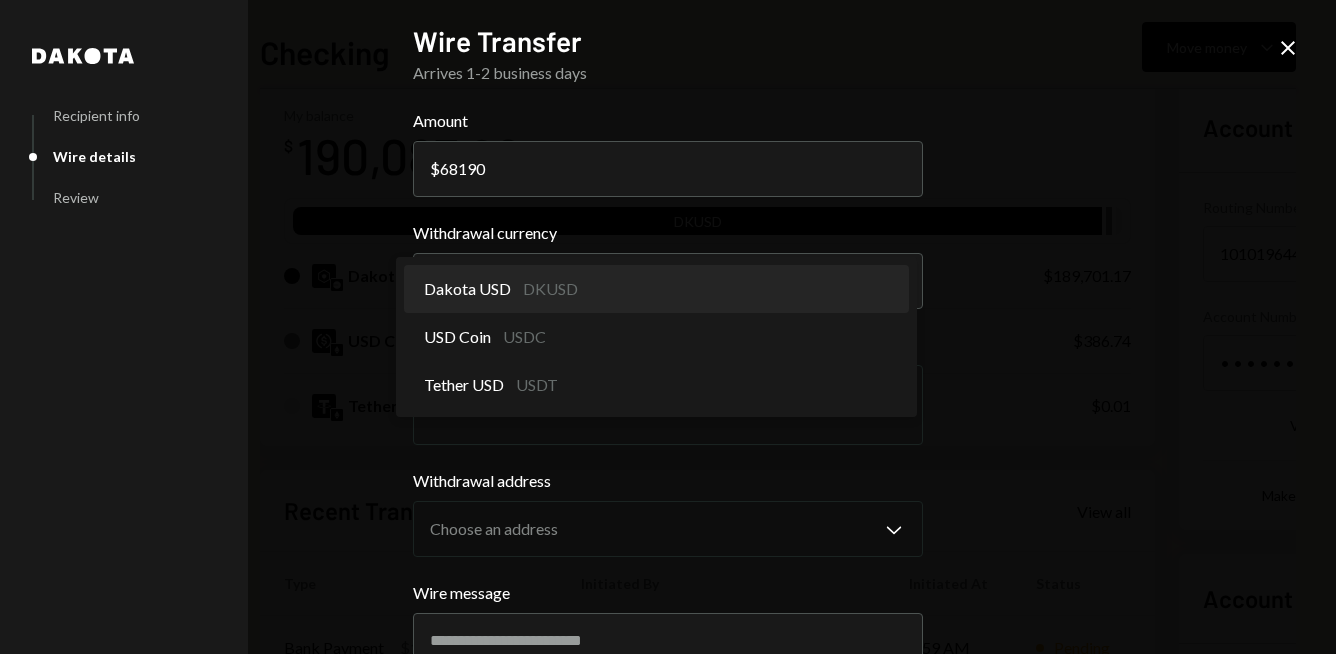 select on "*****" 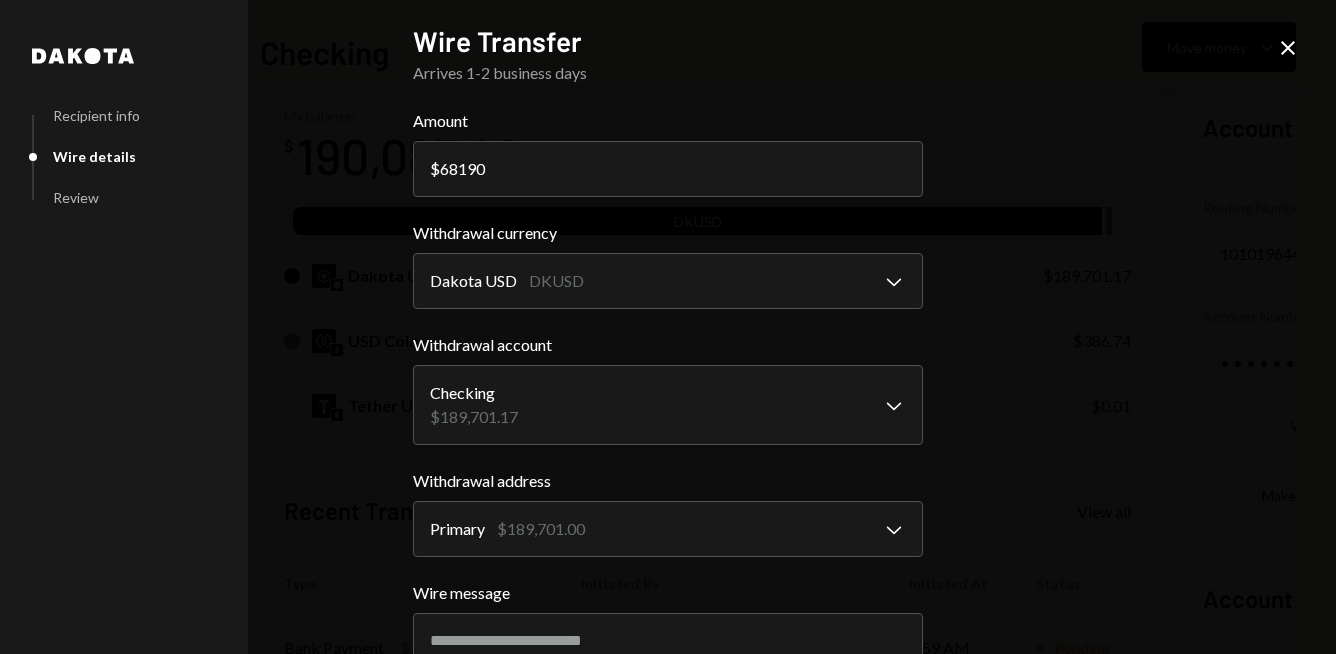 scroll, scrollTop: 252, scrollLeft: 0, axis: vertical 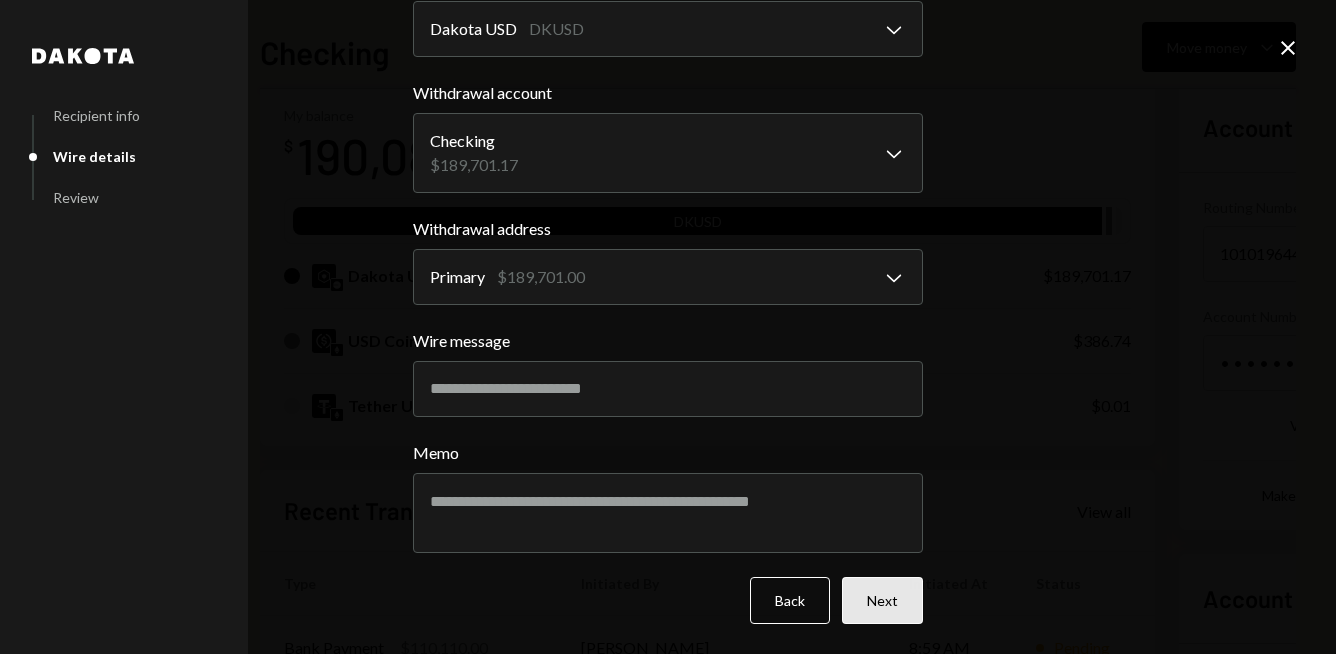click on "Next" at bounding box center [882, 600] 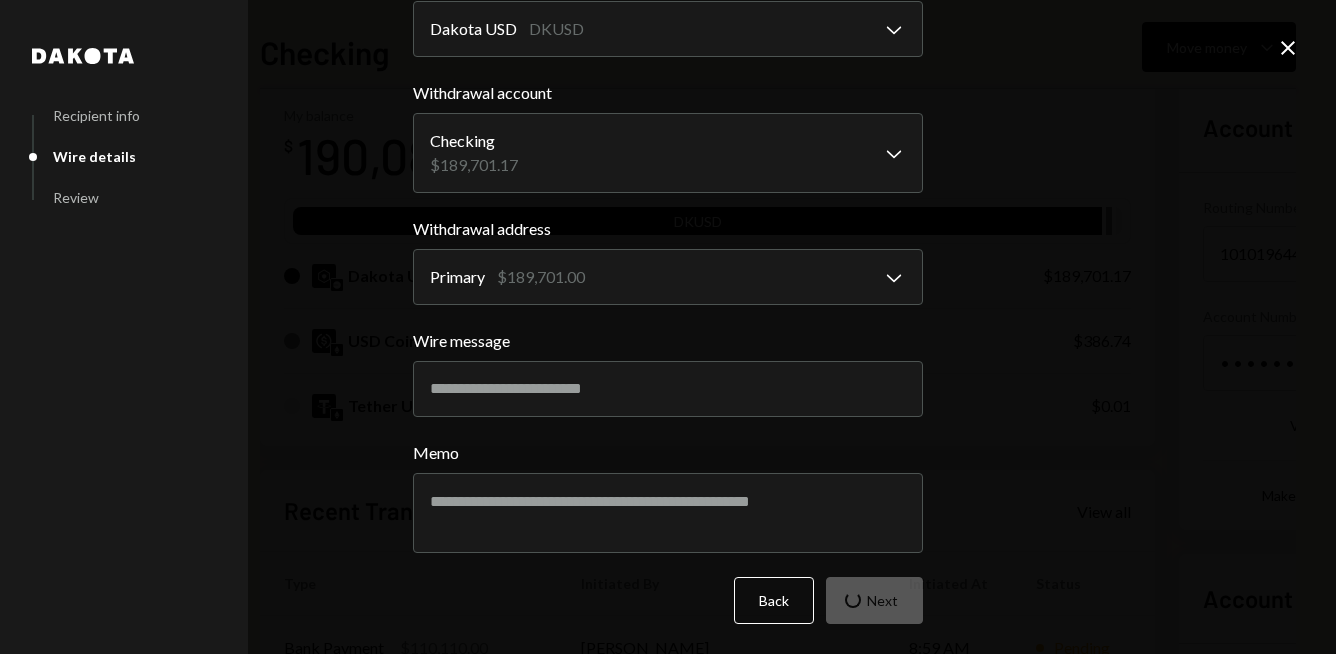 scroll, scrollTop: 17, scrollLeft: 0, axis: vertical 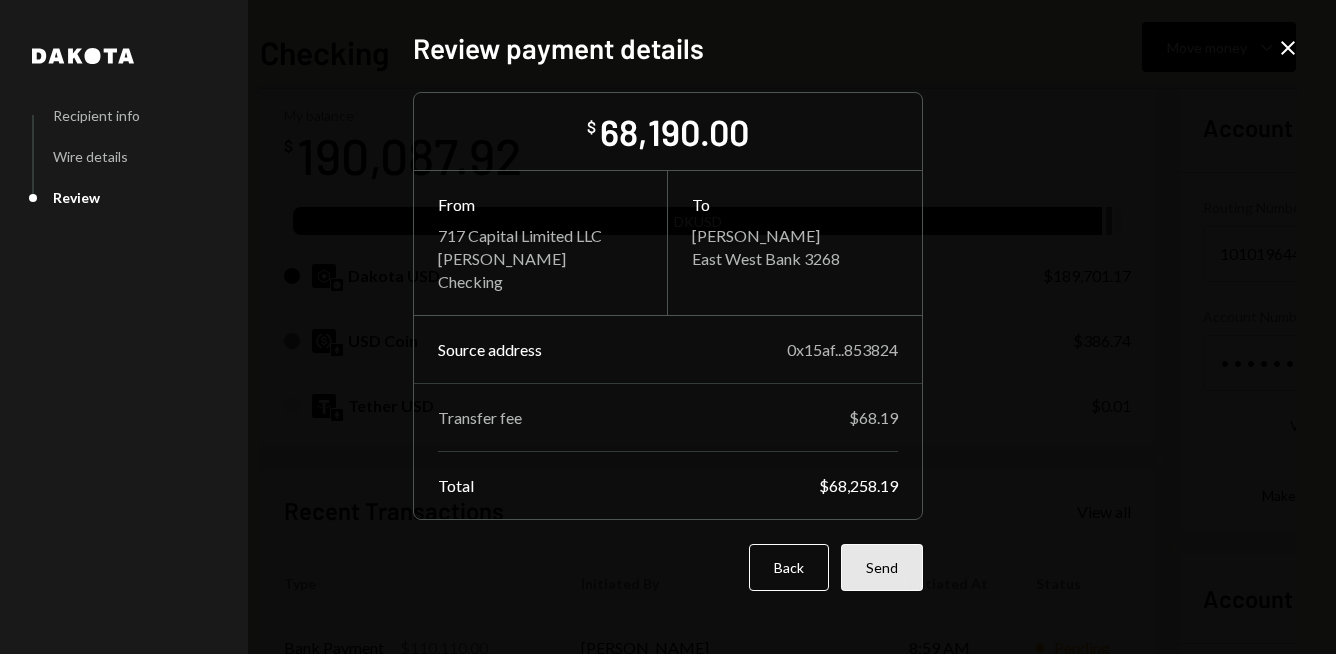 click on "Send" at bounding box center [882, 567] 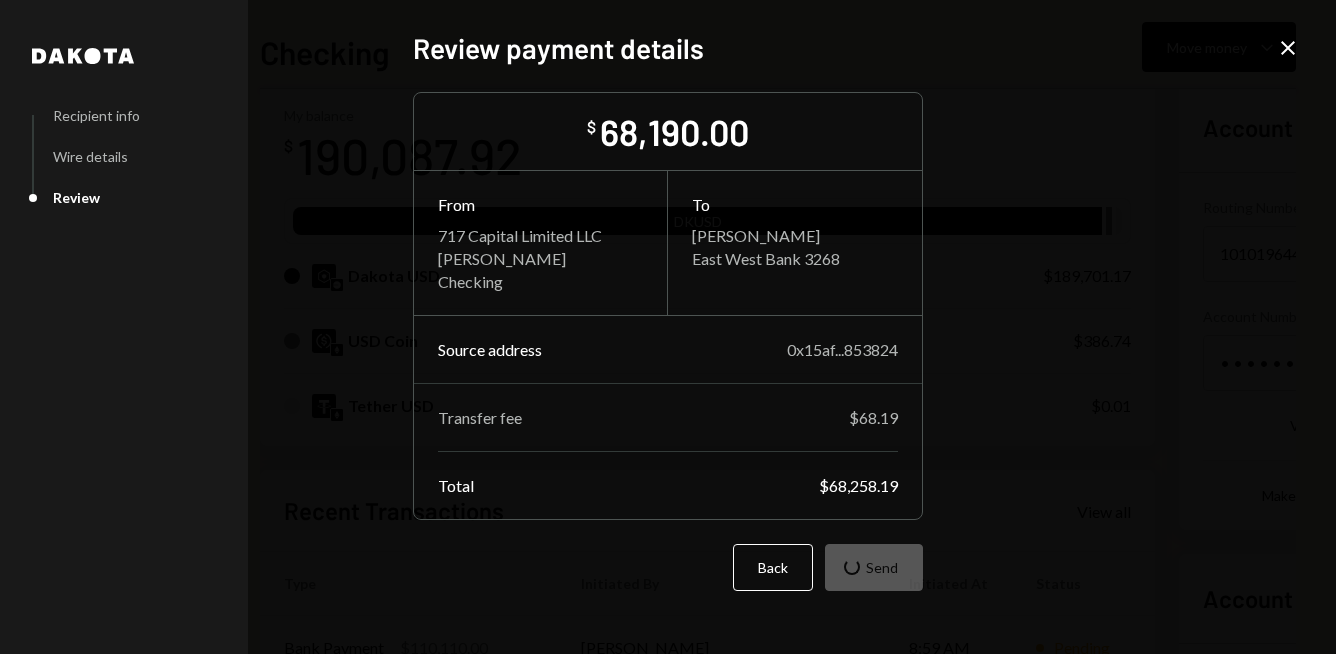 scroll, scrollTop: 0, scrollLeft: 0, axis: both 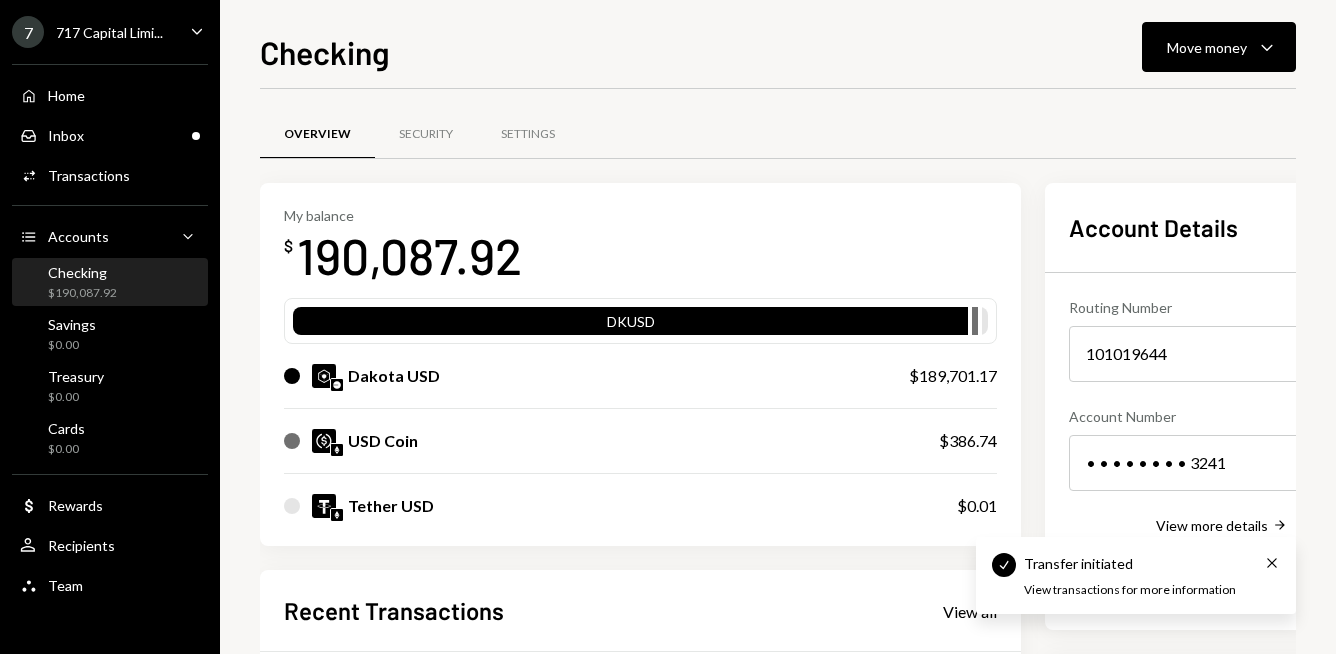 click on "My balance $ 190,087.92 DKUSD Dakota USD $189,701.17 USD Coin $386.74 Tether USD $0.01" at bounding box center (640, 365) 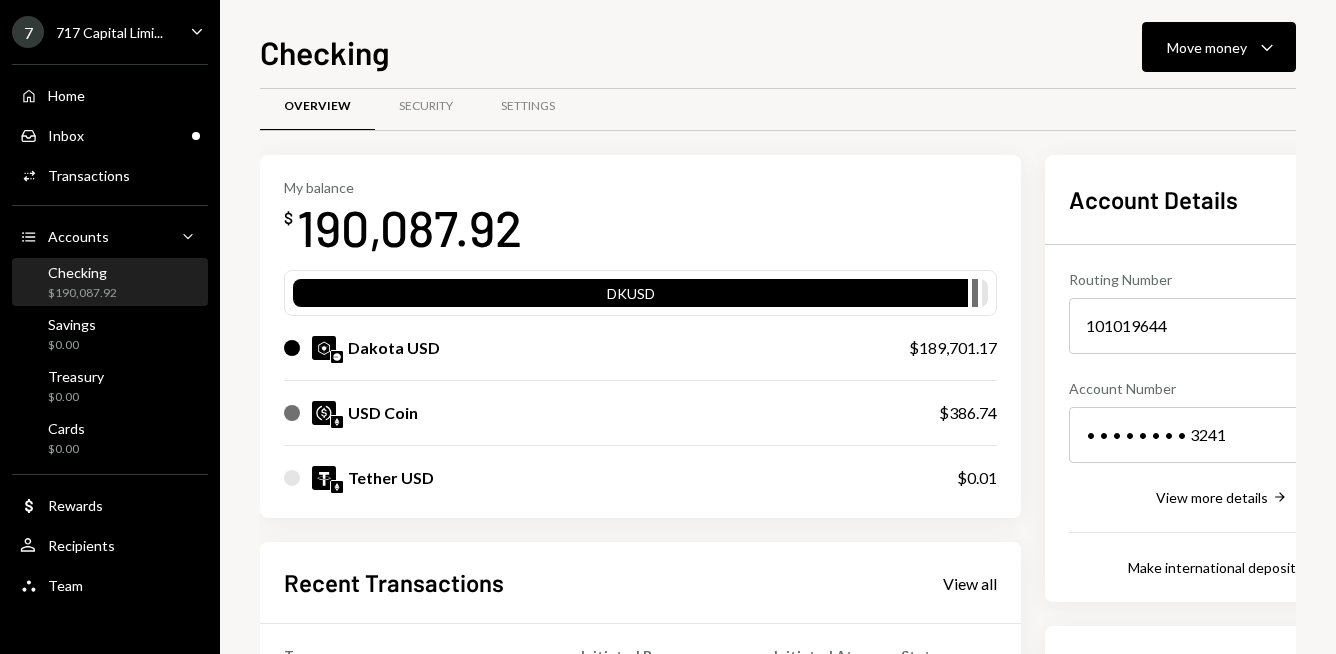 scroll, scrollTop: 0, scrollLeft: 0, axis: both 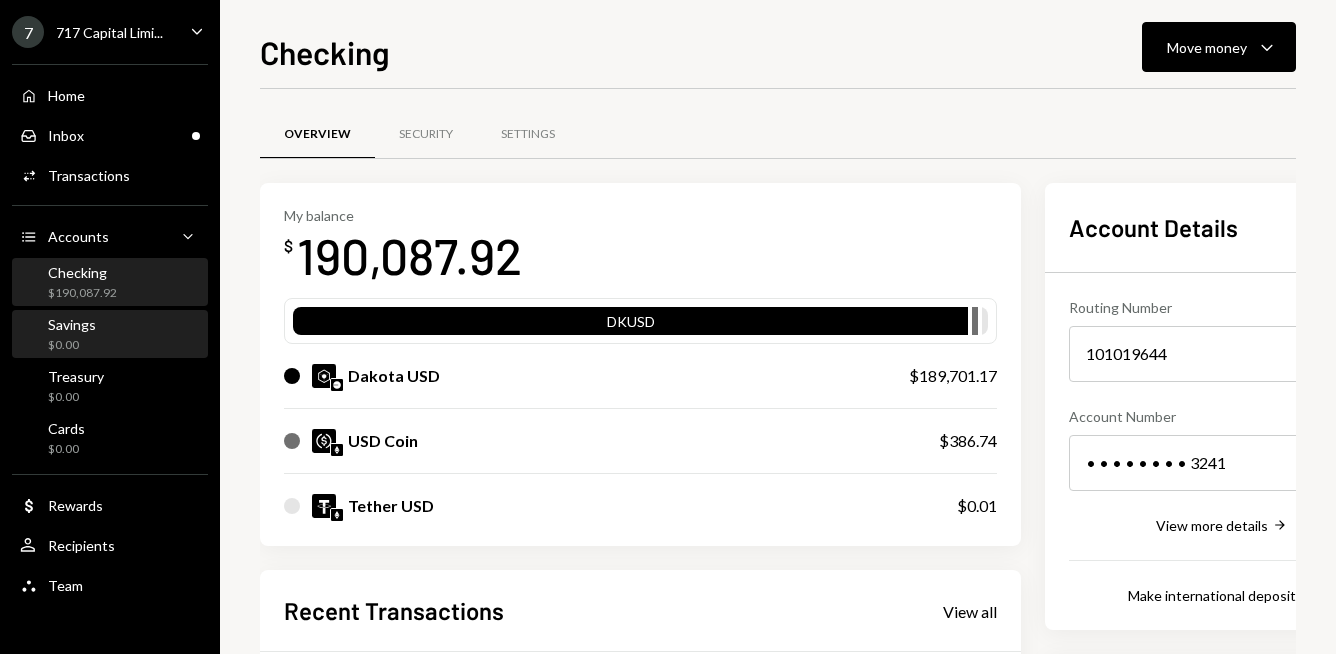 click on "Savings $0.00" at bounding box center (110, 335) 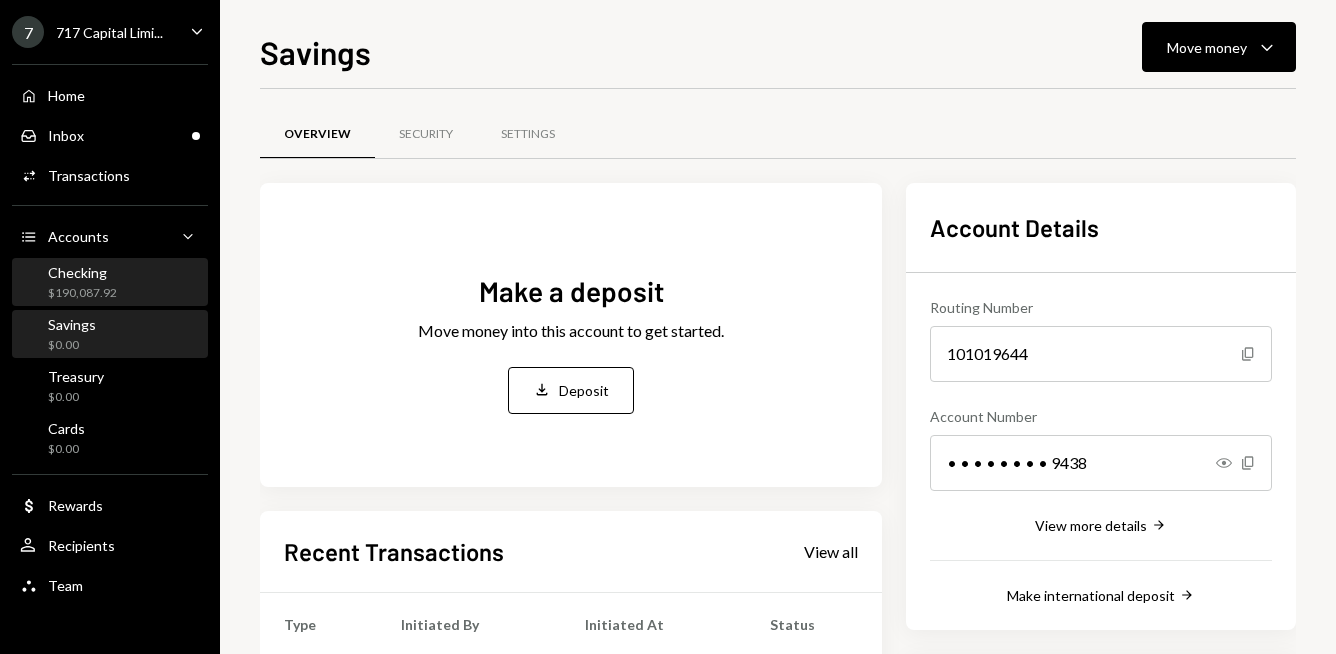 click on "Checking $190,087.92" at bounding box center [110, 283] 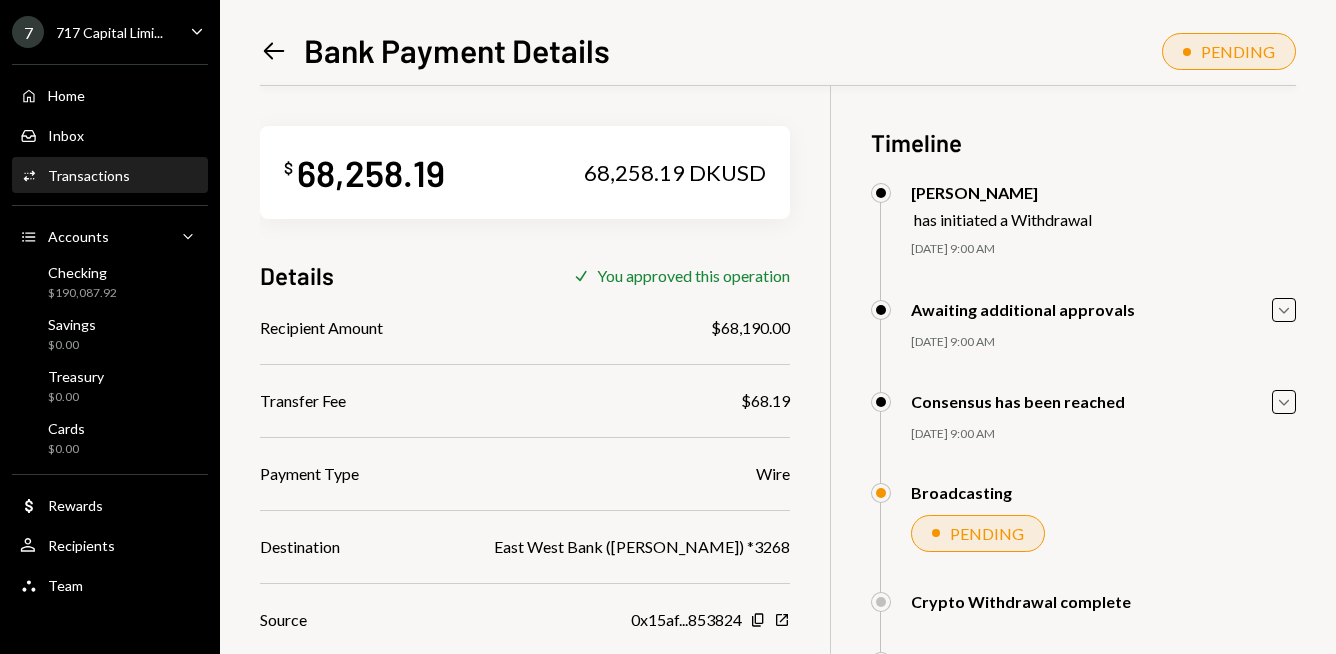 scroll, scrollTop: 0, scrollLeft: 0, axis: both 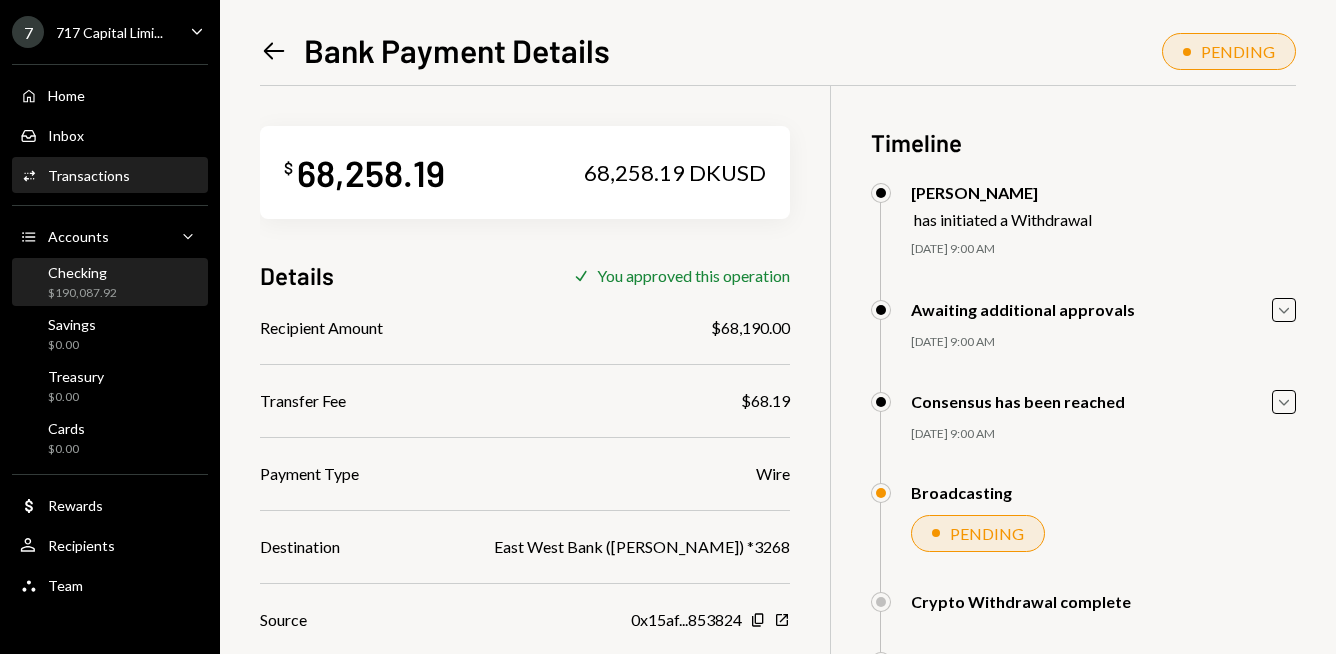 click on "Checking $190,087.92" at bounding box center (110, 283) 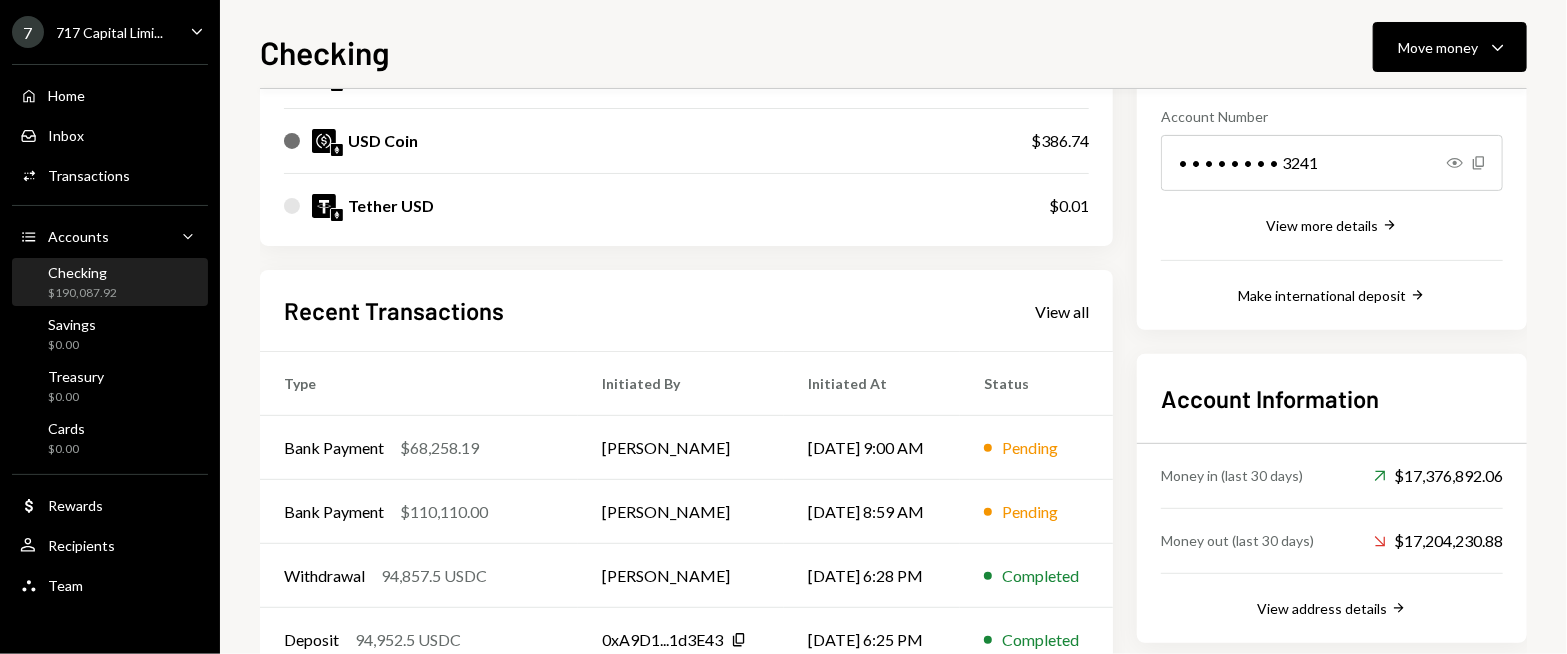 scroll, scrollTop: 0, scrollLeft: 0, axis: both 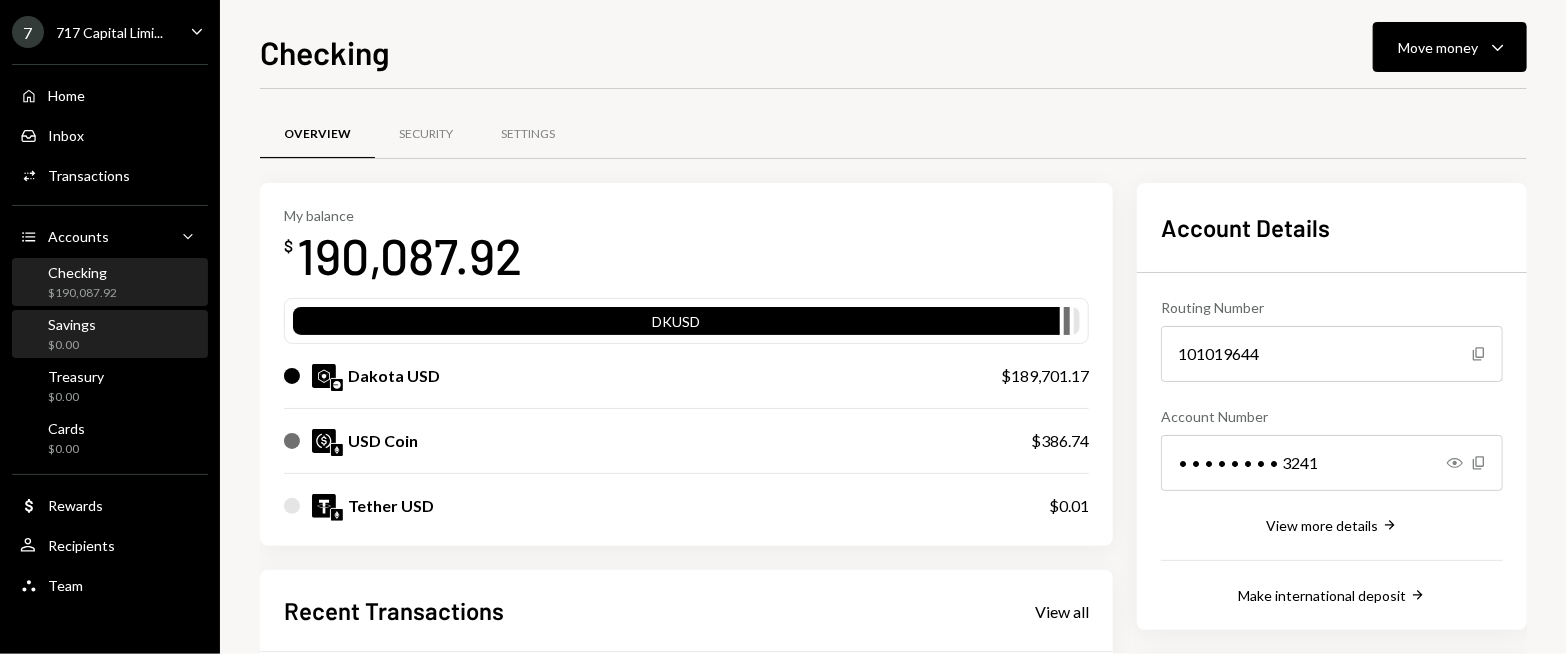 click on "Savings $0.00" at bounding box center (110, 335) 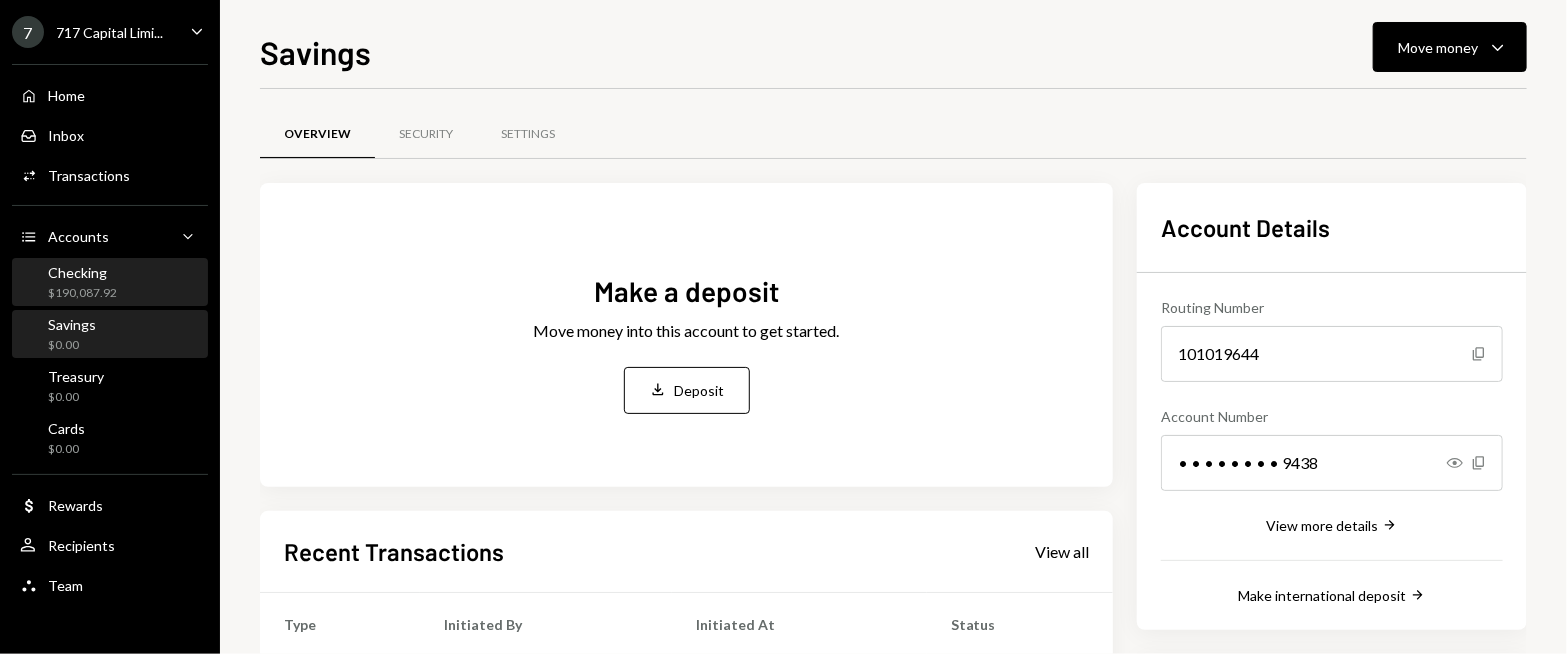 click on "Checking $190,087.92" at bounding box center [110, 283] 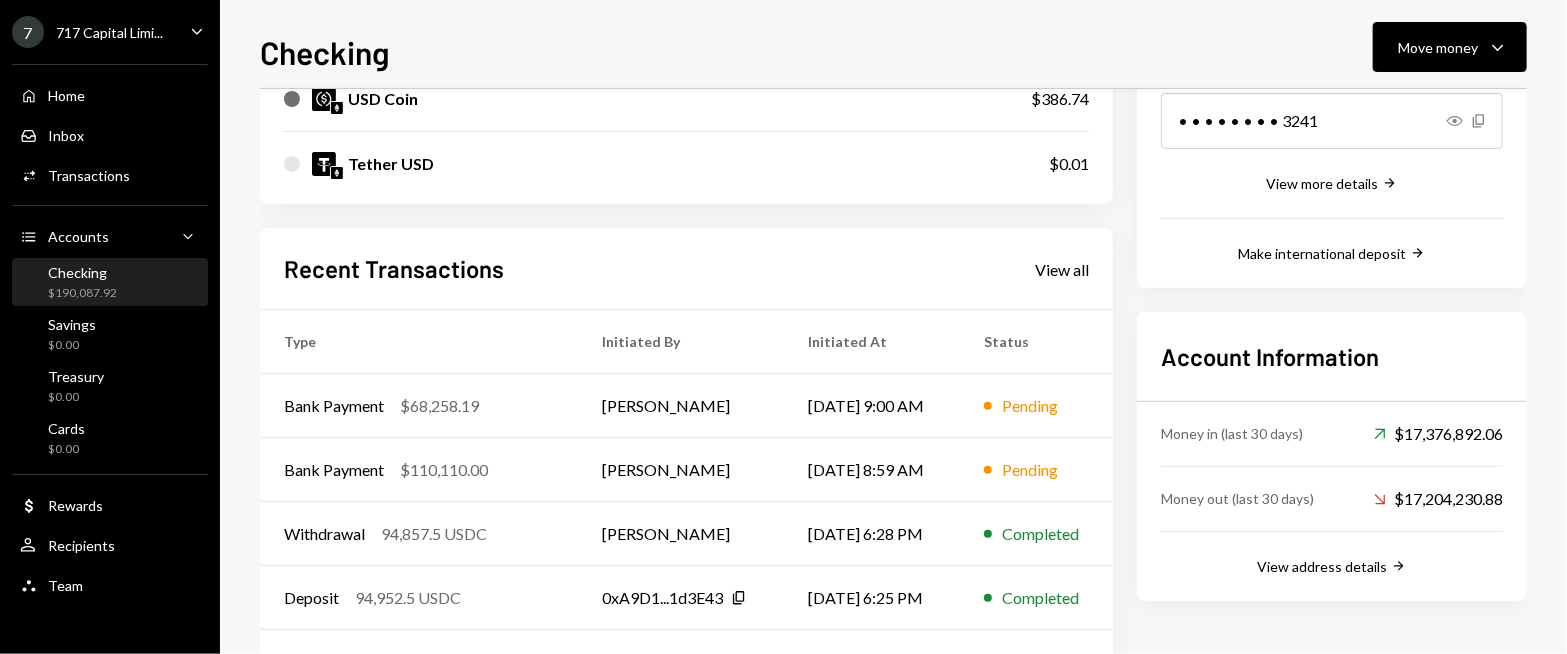 scroll, scrollTop: 400, scrollLeft: 0, axis: vertical 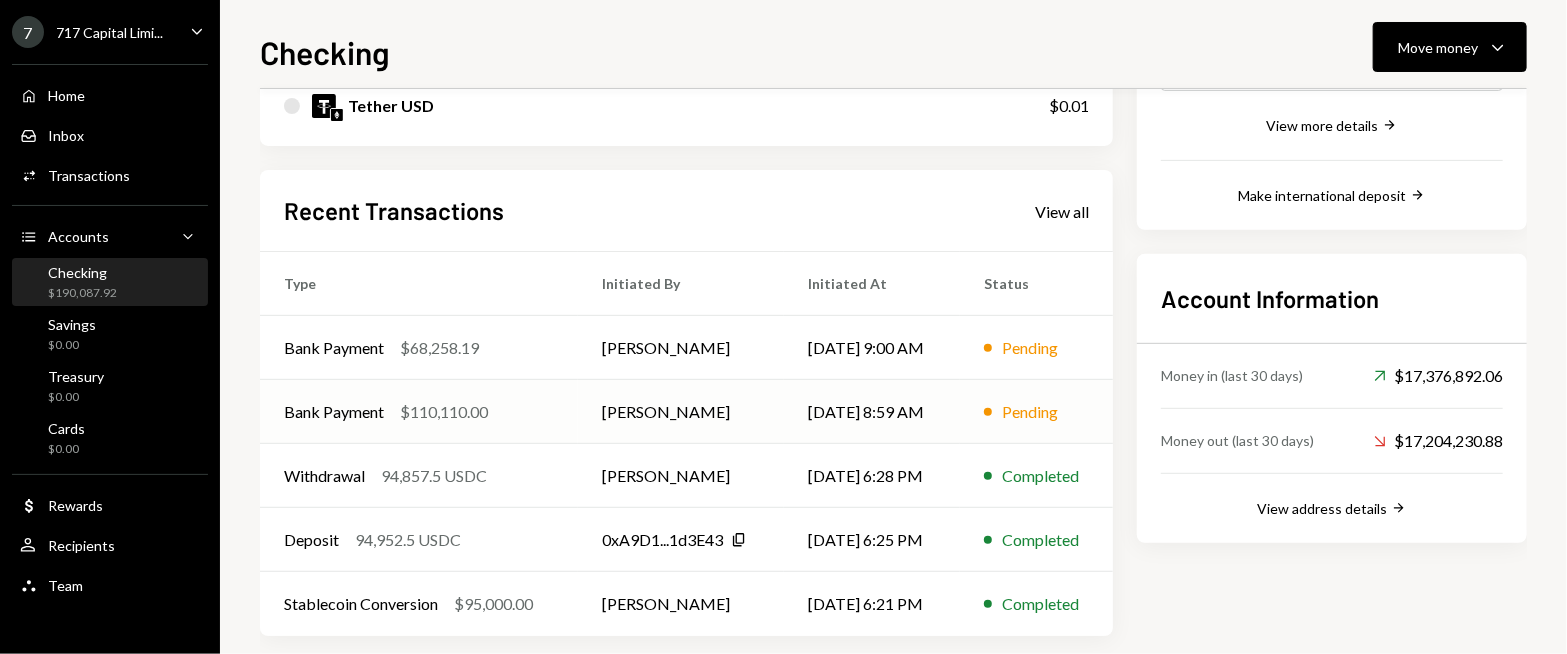 click on "[PERSON_NAME]" at bounding box center (681, 412) 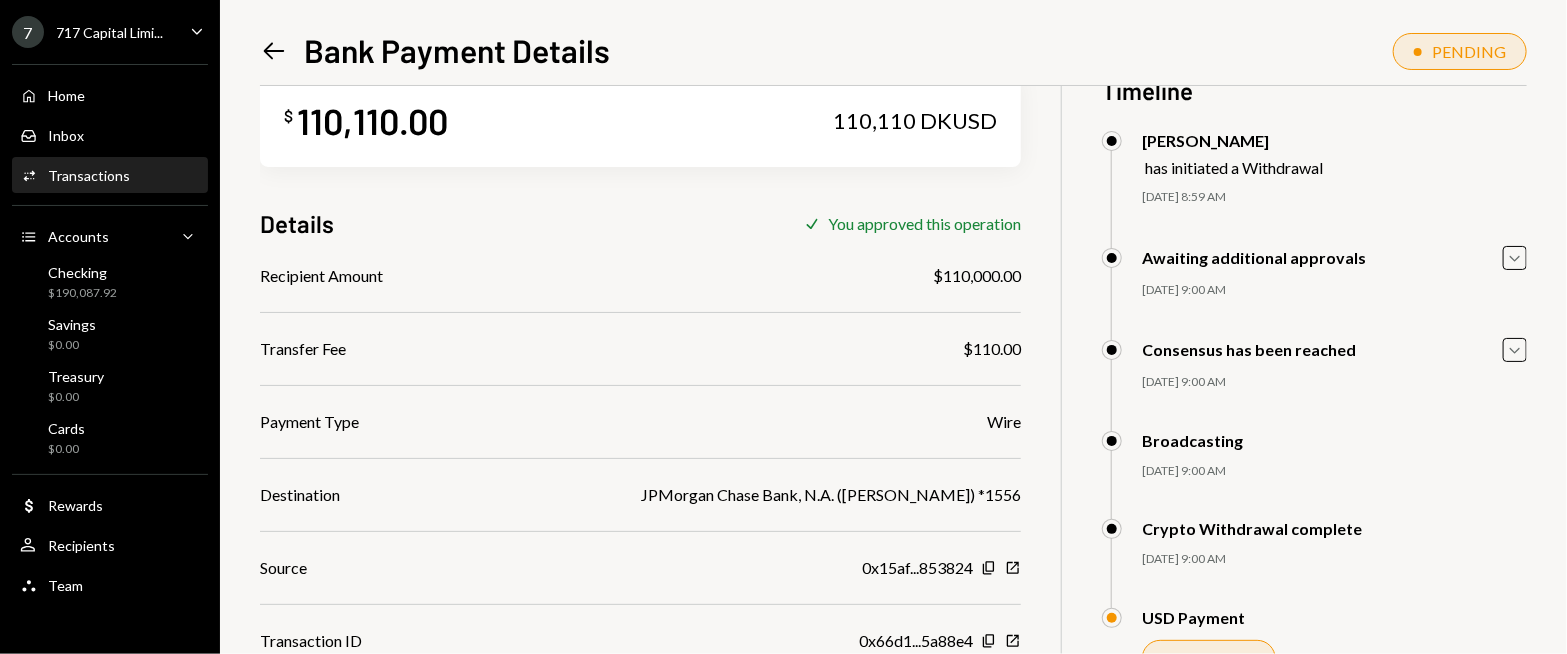 scroll, scrollTop: 140, scrollLeft: 0, axis: vertical 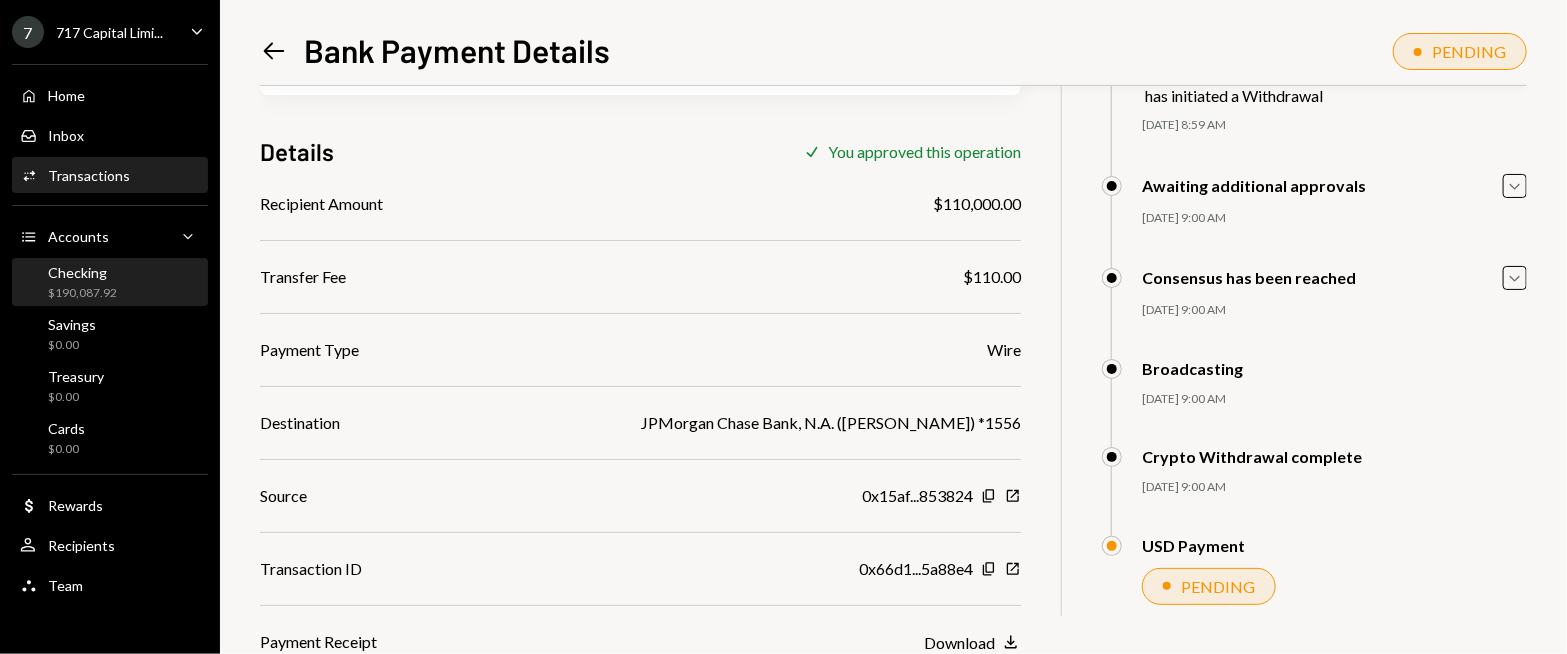 click on "Checking $190,087.92" at bounding box center (110, 283) 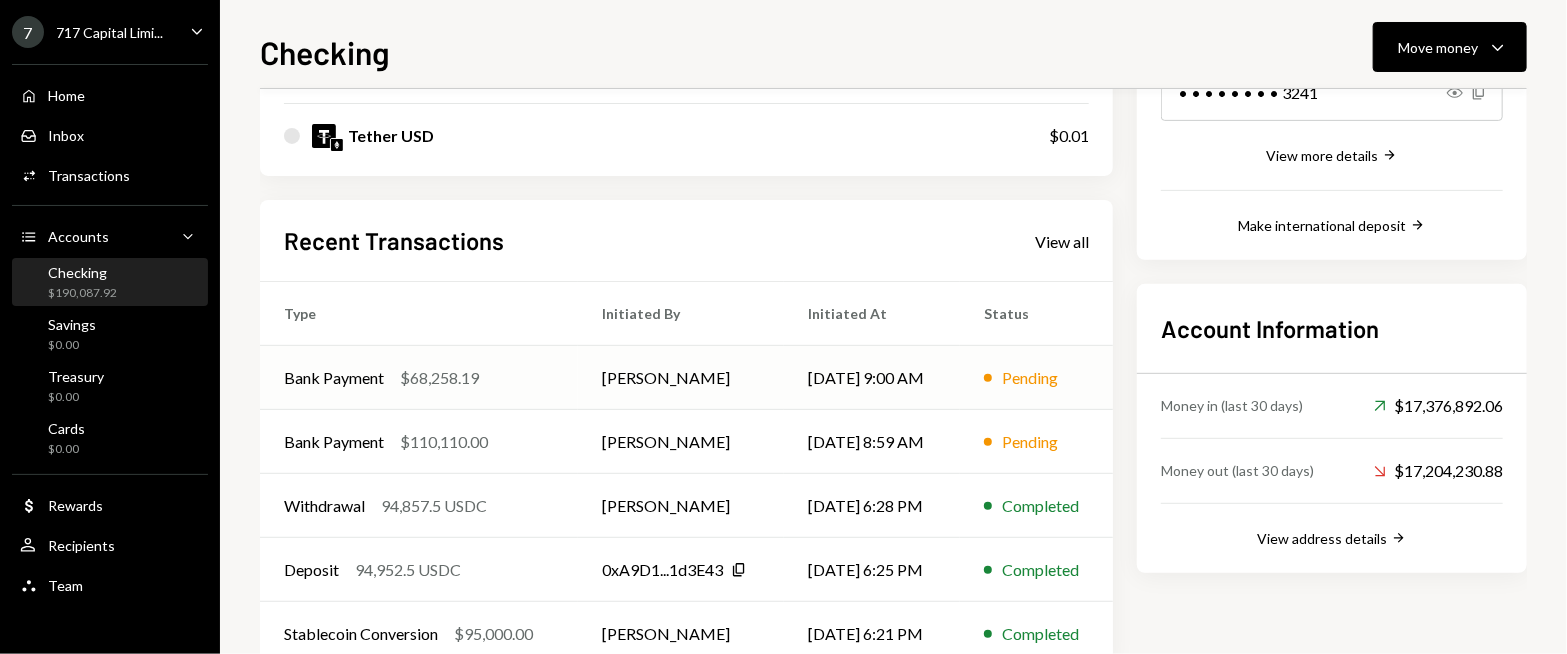 scroll, scrollTop: 419, scrollLeft: 0, axis: vertical 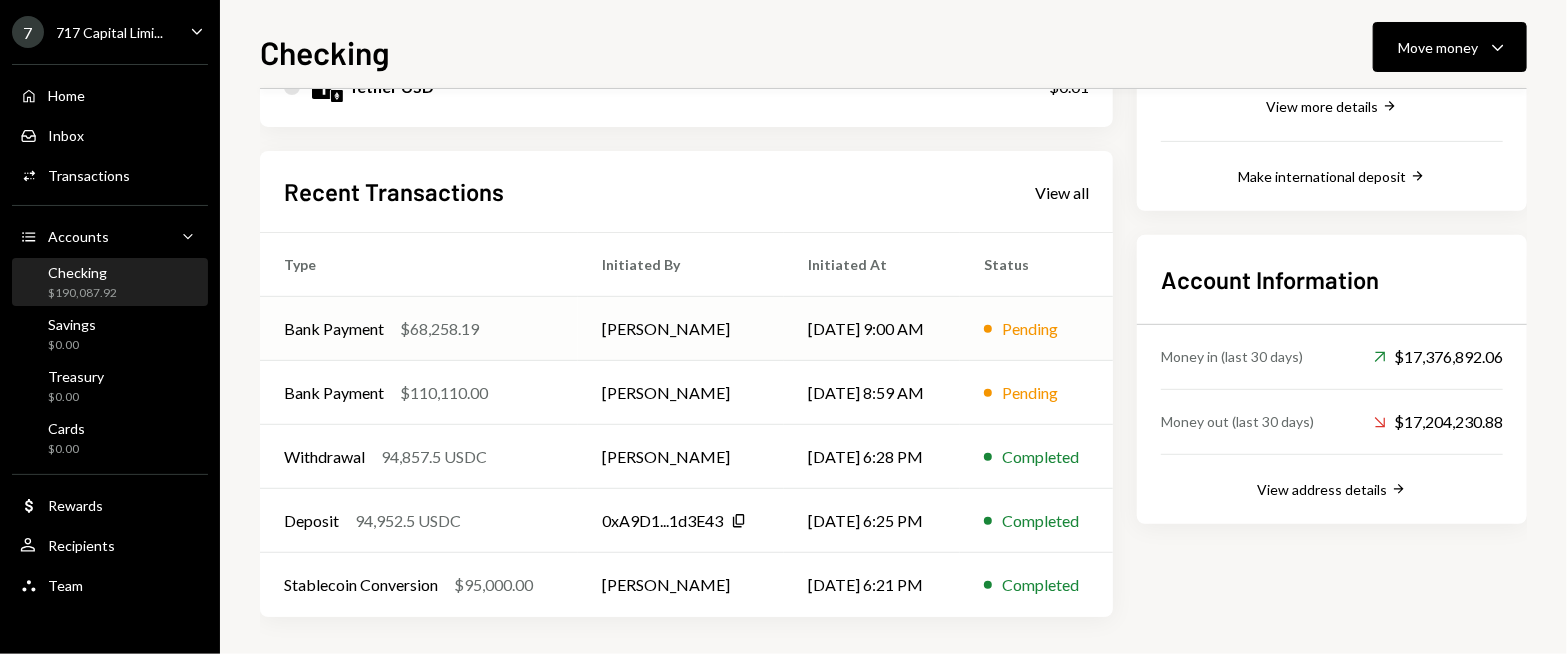 click on "[PERSON_NAME]" at bounding box center [681, 329] 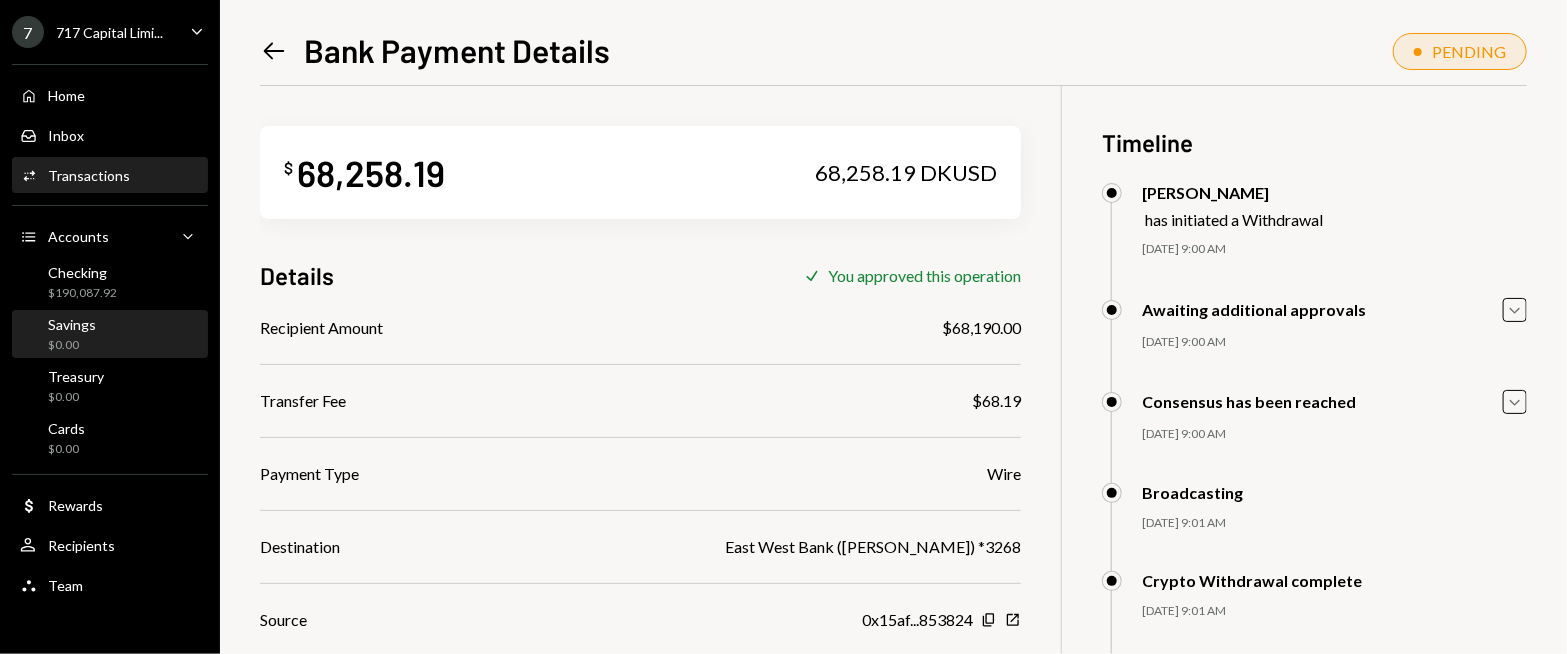 click on "Savings $0.00" at bounding box center (110, 335) 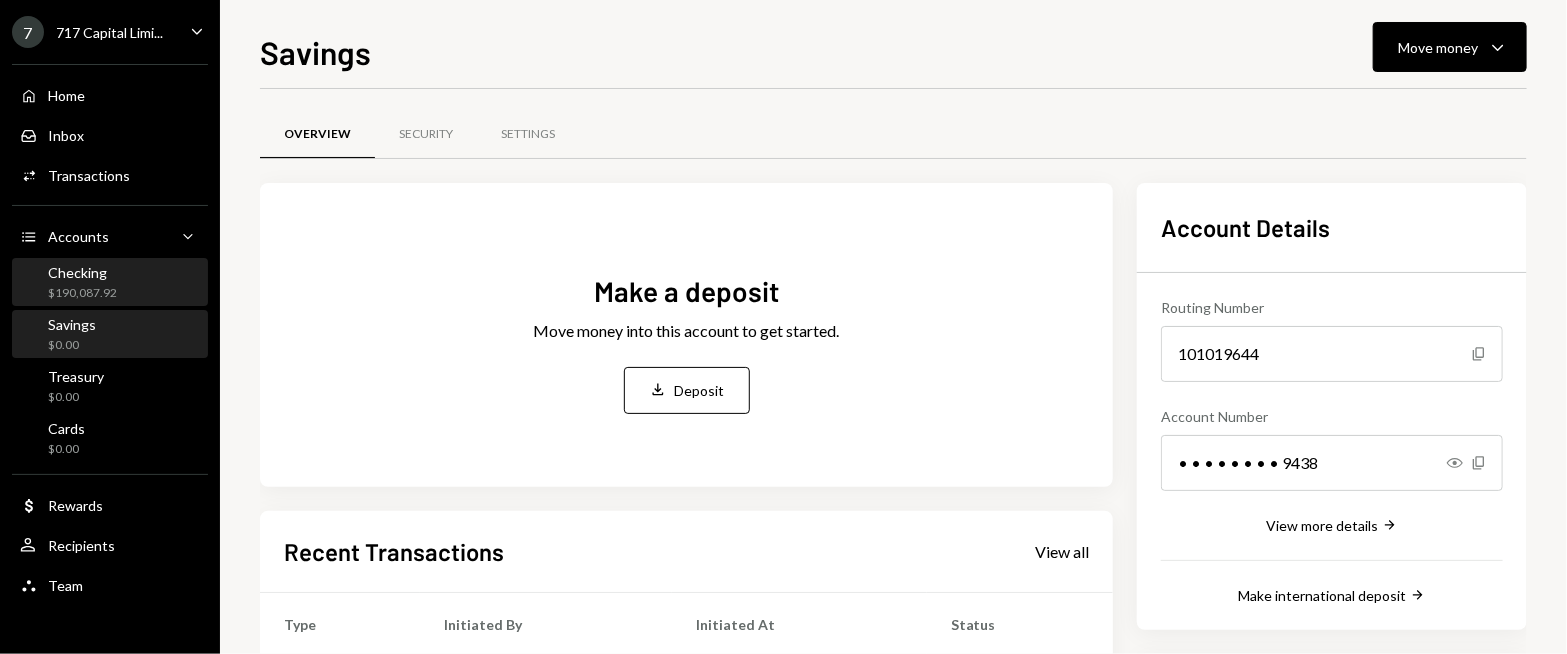 click on "Checking $190,087.92" at bounding box center [110, 283] 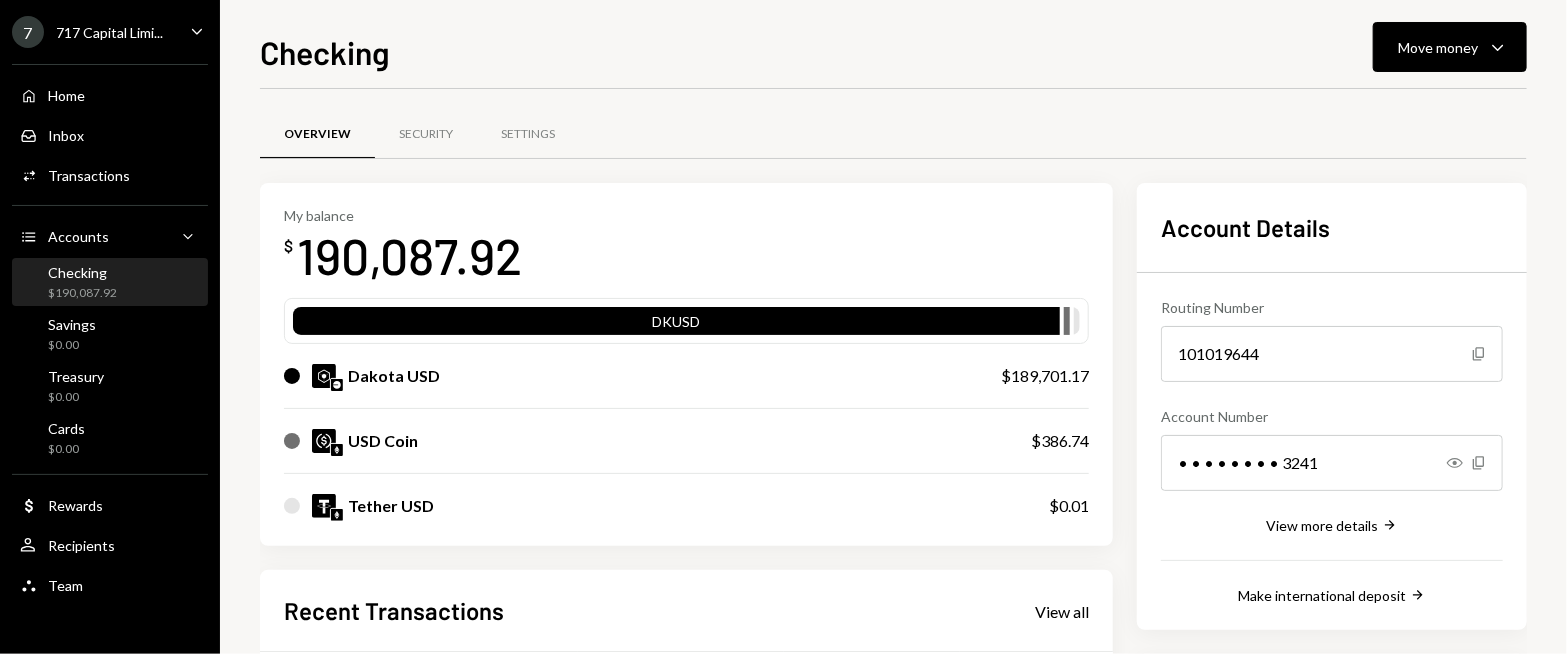 drag, startPoint x: 613, startPoint y: 264, endPoint x: 623, endPoint y: 261, distance: 10.440307 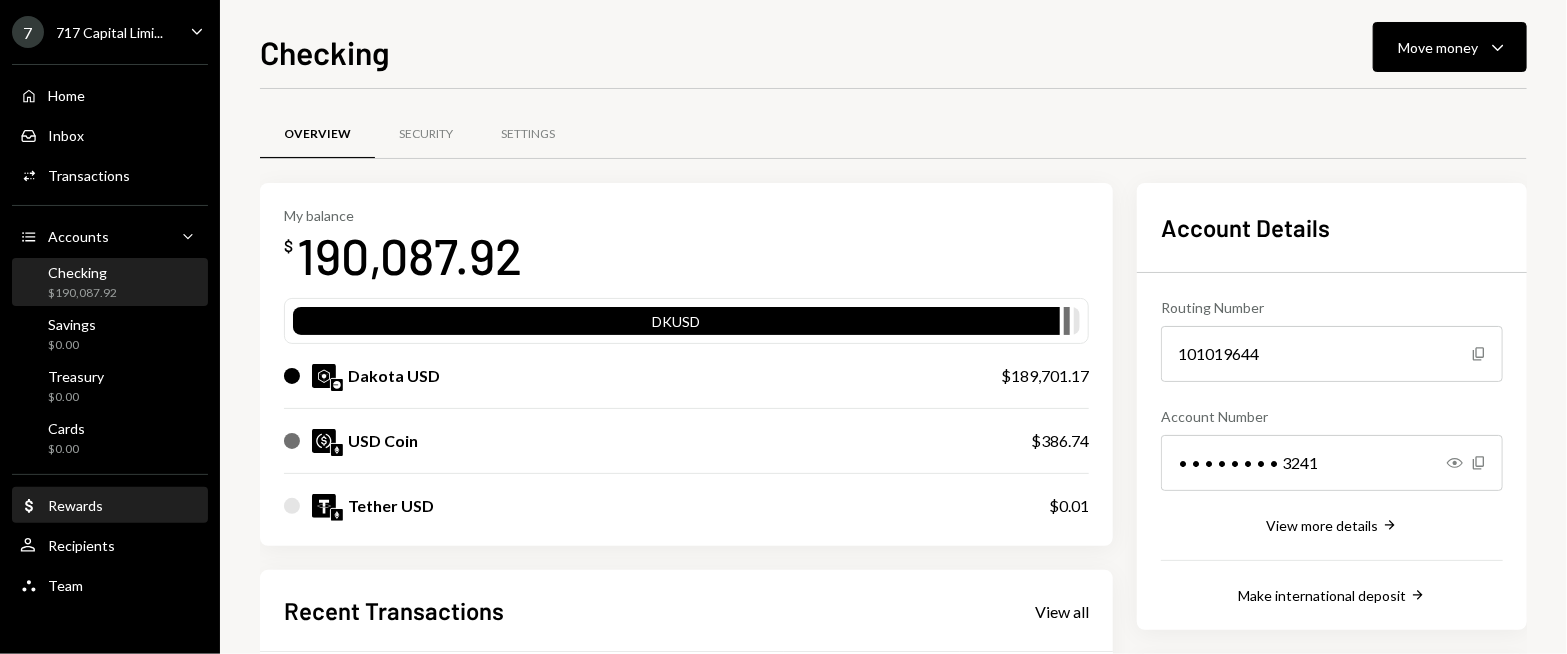 click on "Dollar Rewards" at bounding box center (110, 506) 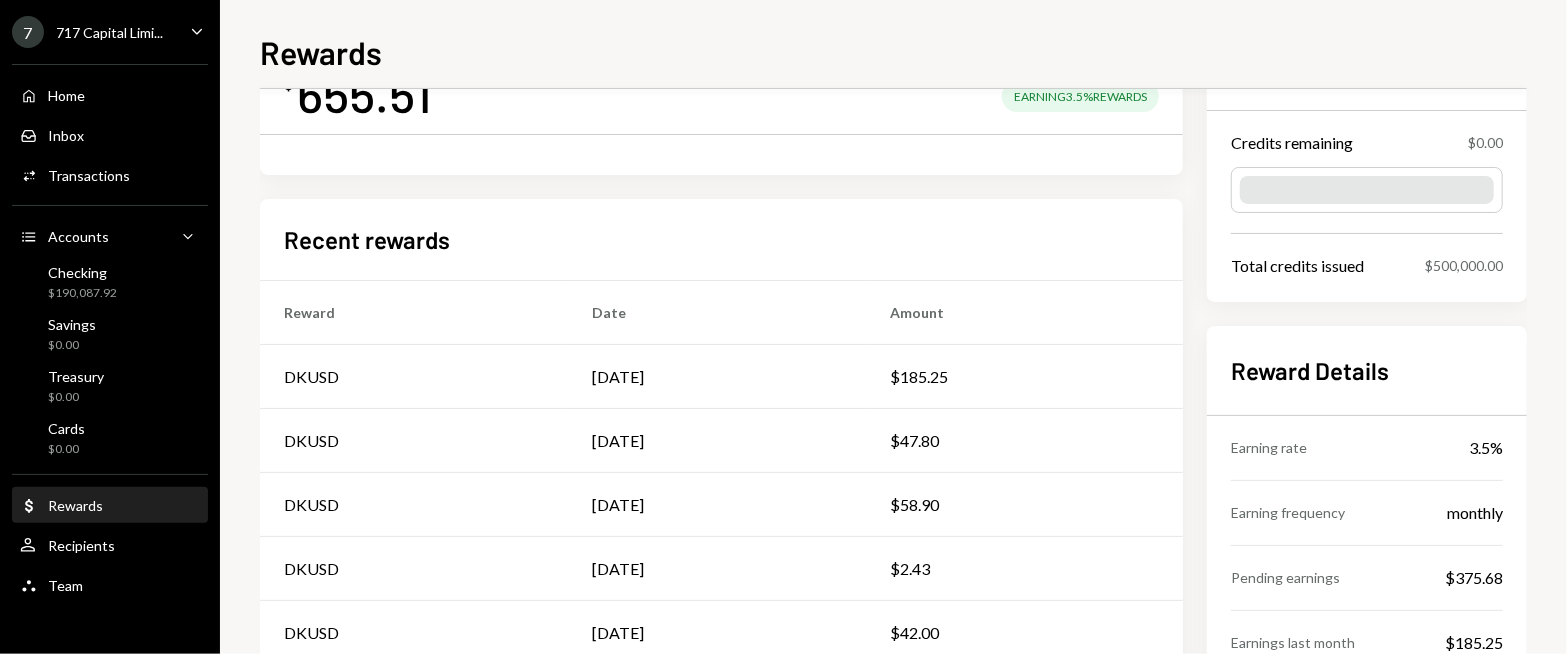 scroll, scrollTop: 0, scrollLeft: 0, axis: both 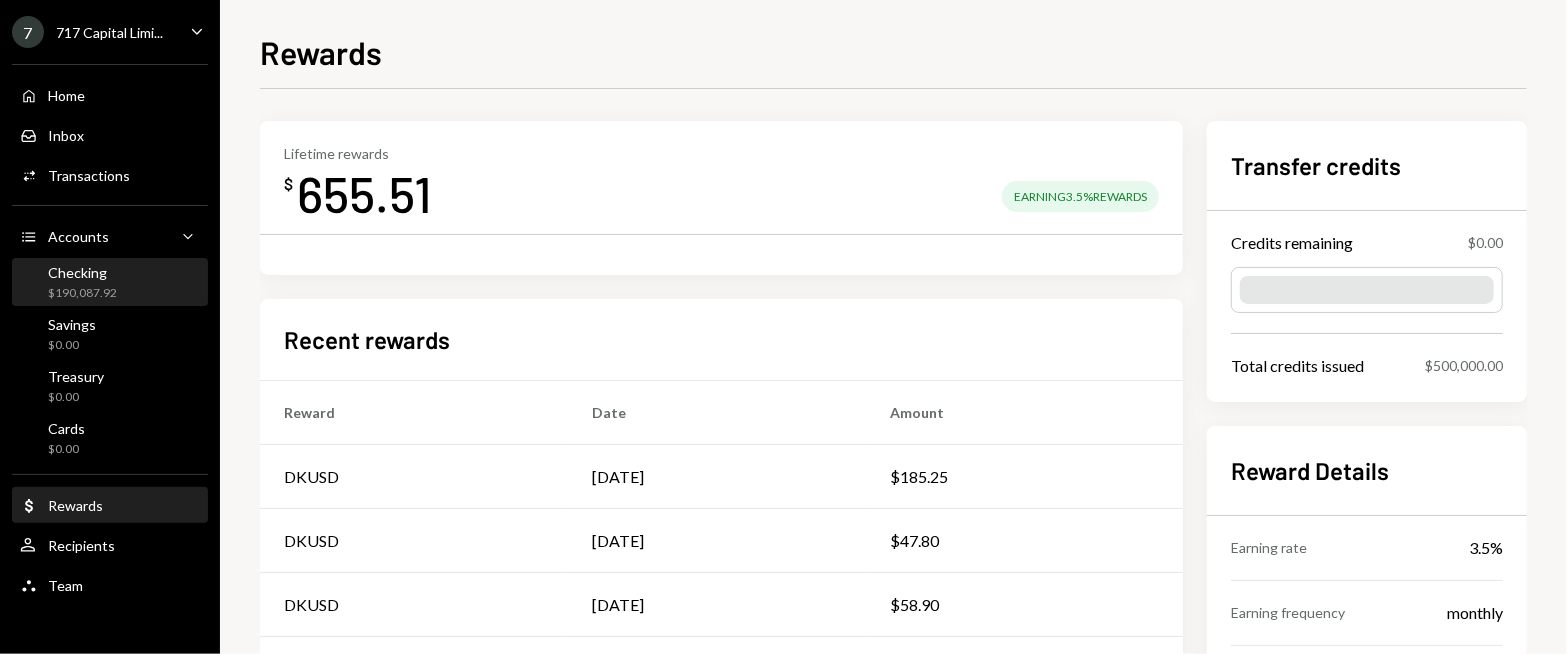 click on "Checking $190,087.92" at bounding box center (82, 283) 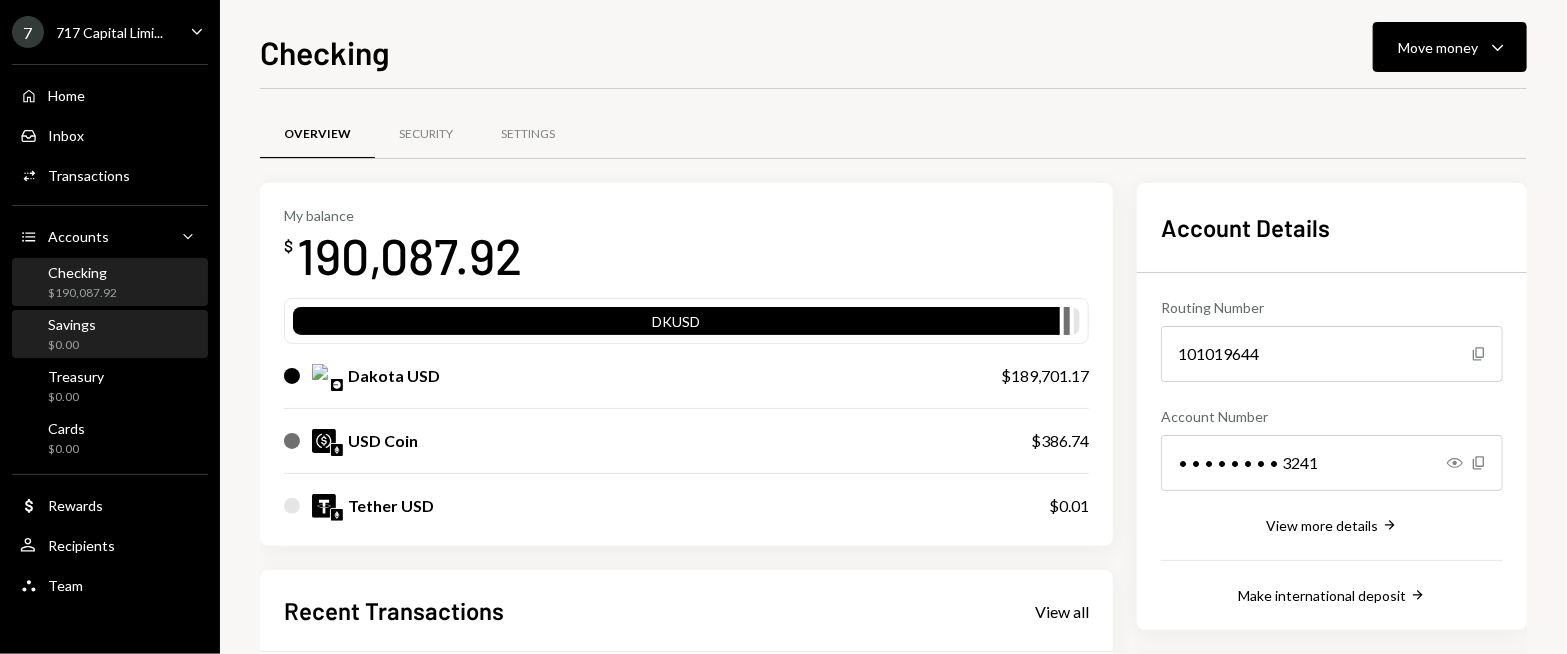 click on "Savings $0.00" at bounding box center [110, 335] 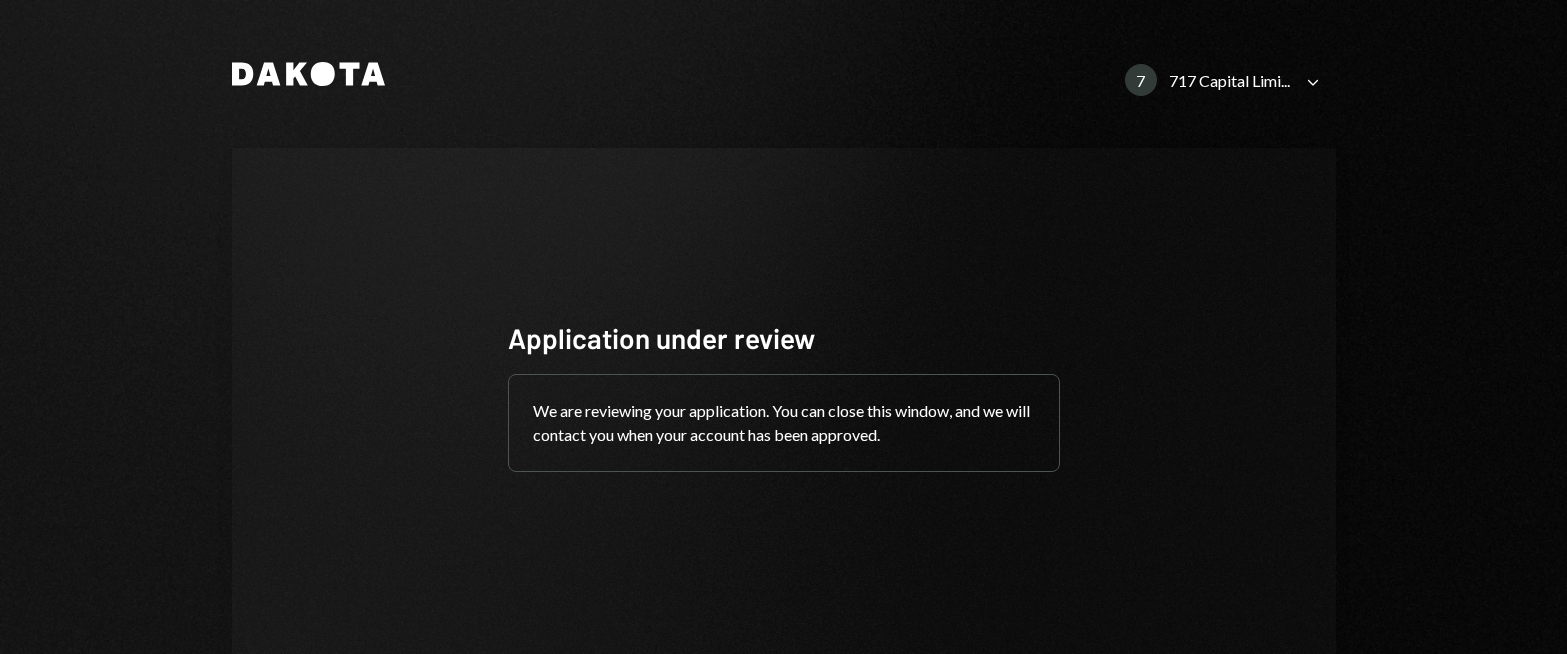 scroll, scrollTop: 0, scrollLeft: 0, axis: both 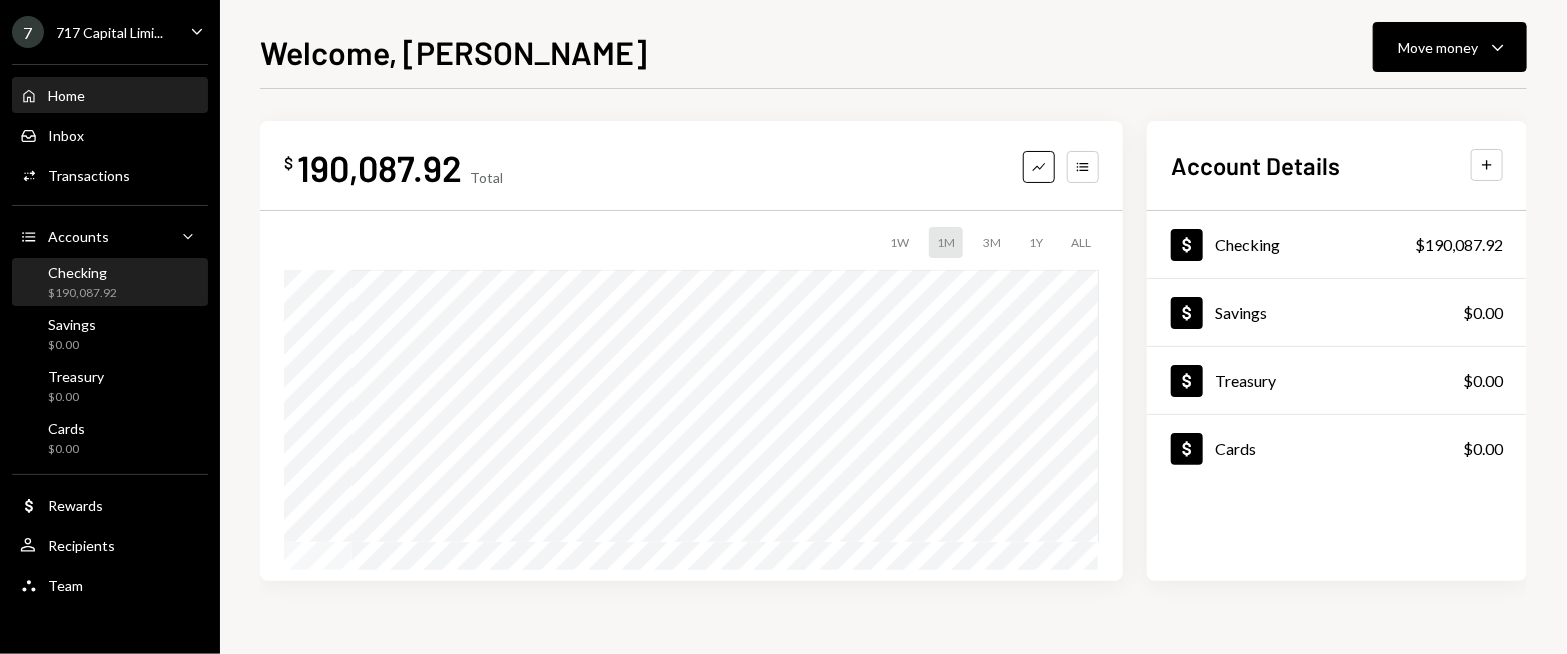 click on "Checking $190,087.92" at bounding box center (110, 283) 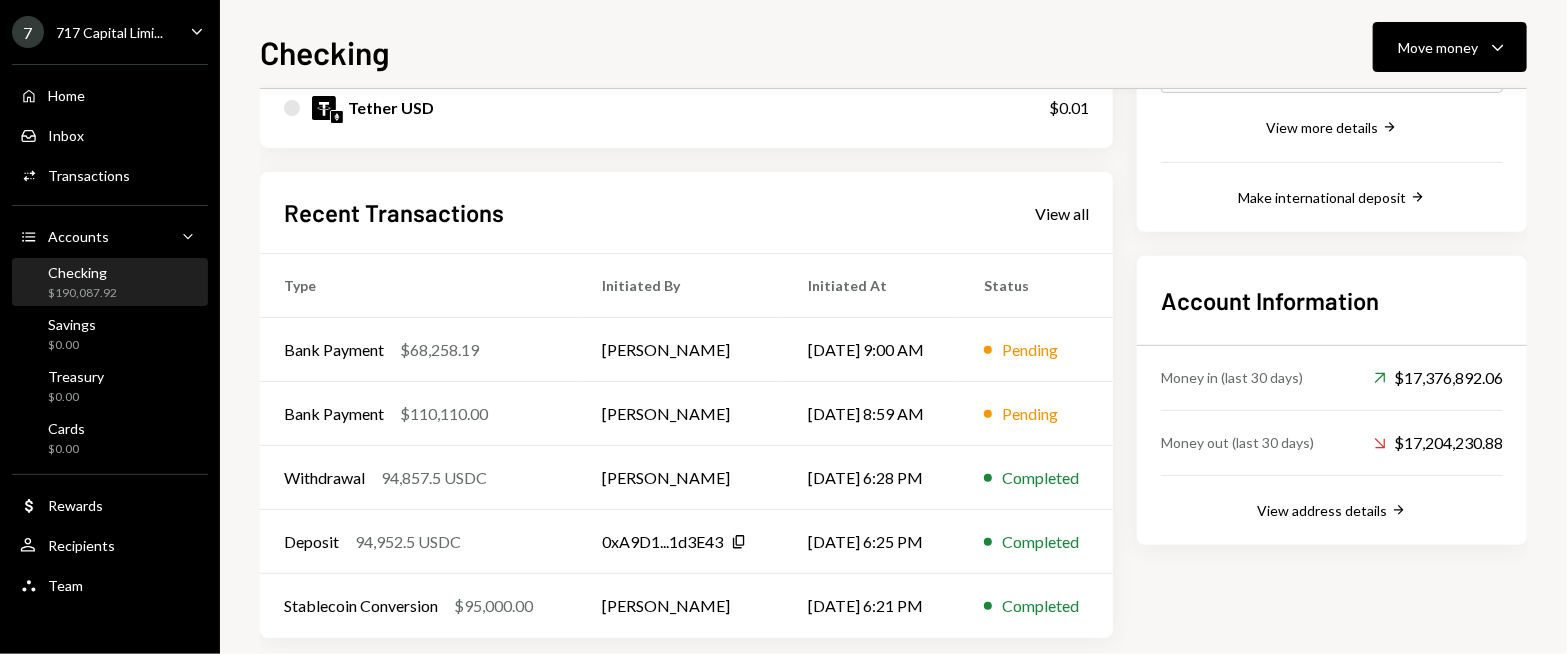 scroll, scrollTop: 400, scrollLeft: 0, axis: vertical 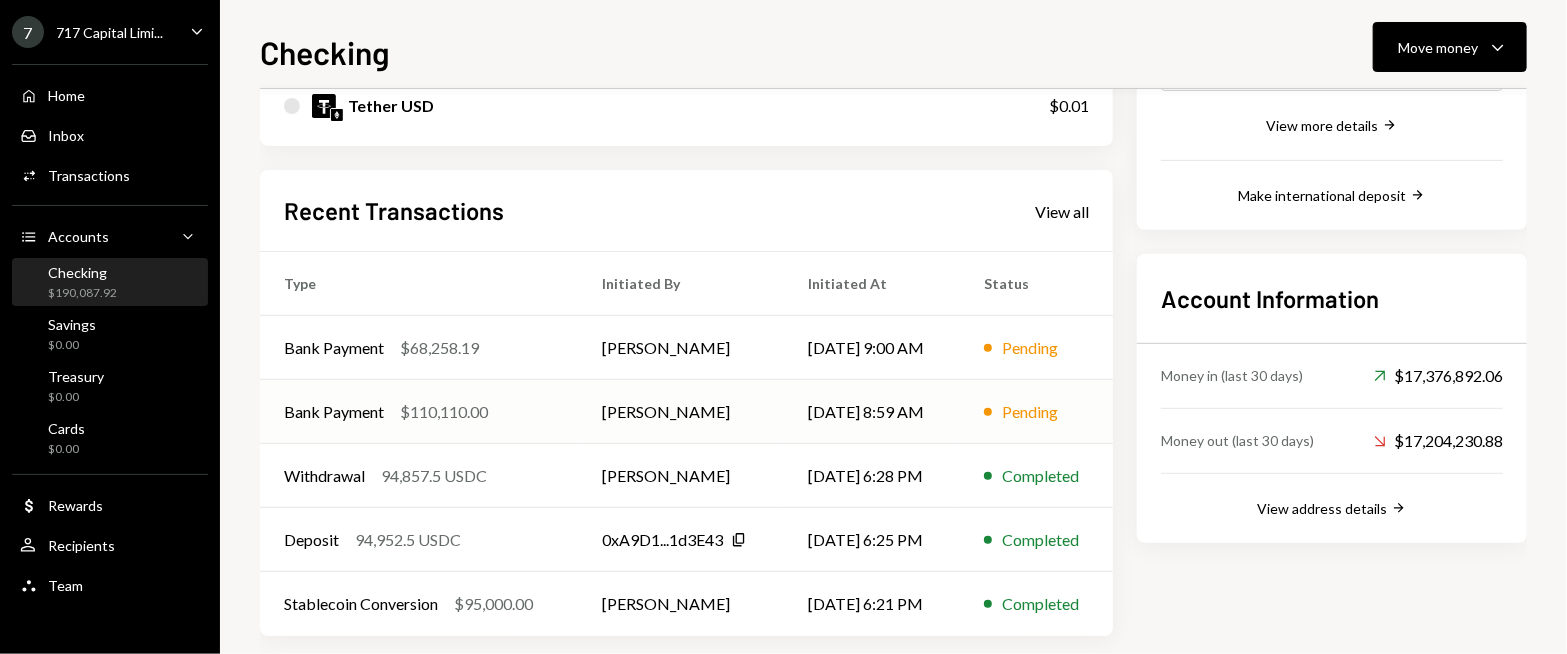 click on "[PERSON_NAME]" at bounding box center (681, 412) 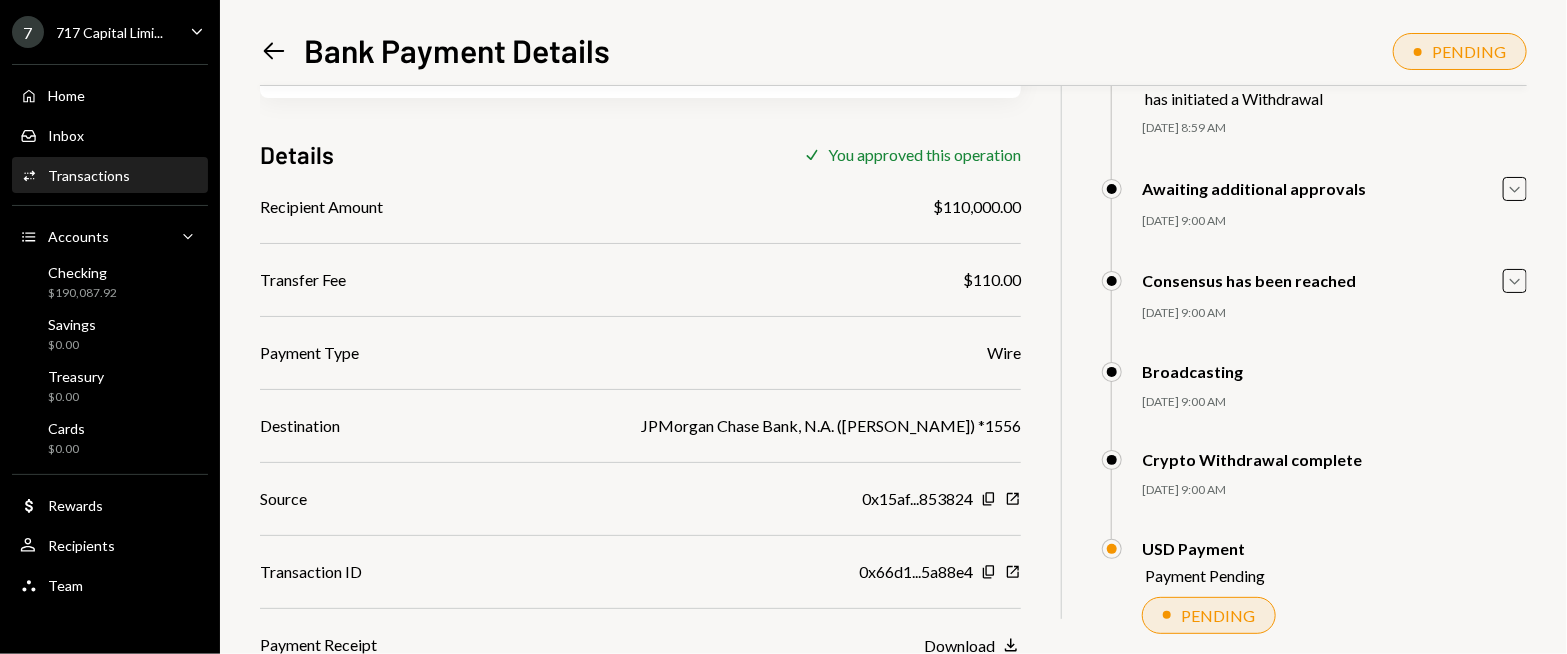 scroll, scrollTop: 172, scrollLeft: 0, axis: vertical 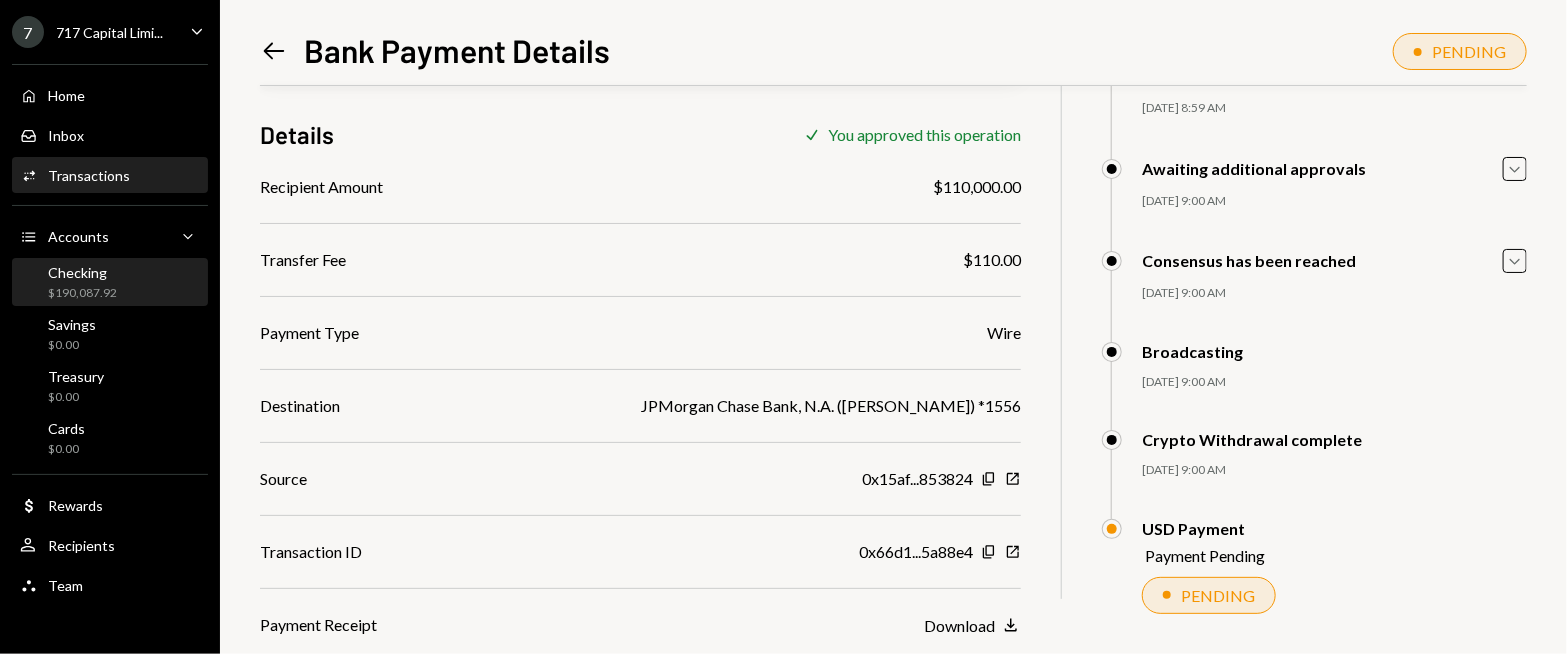 click on "Checking $190,087.92" at bounding box center [110, 283] 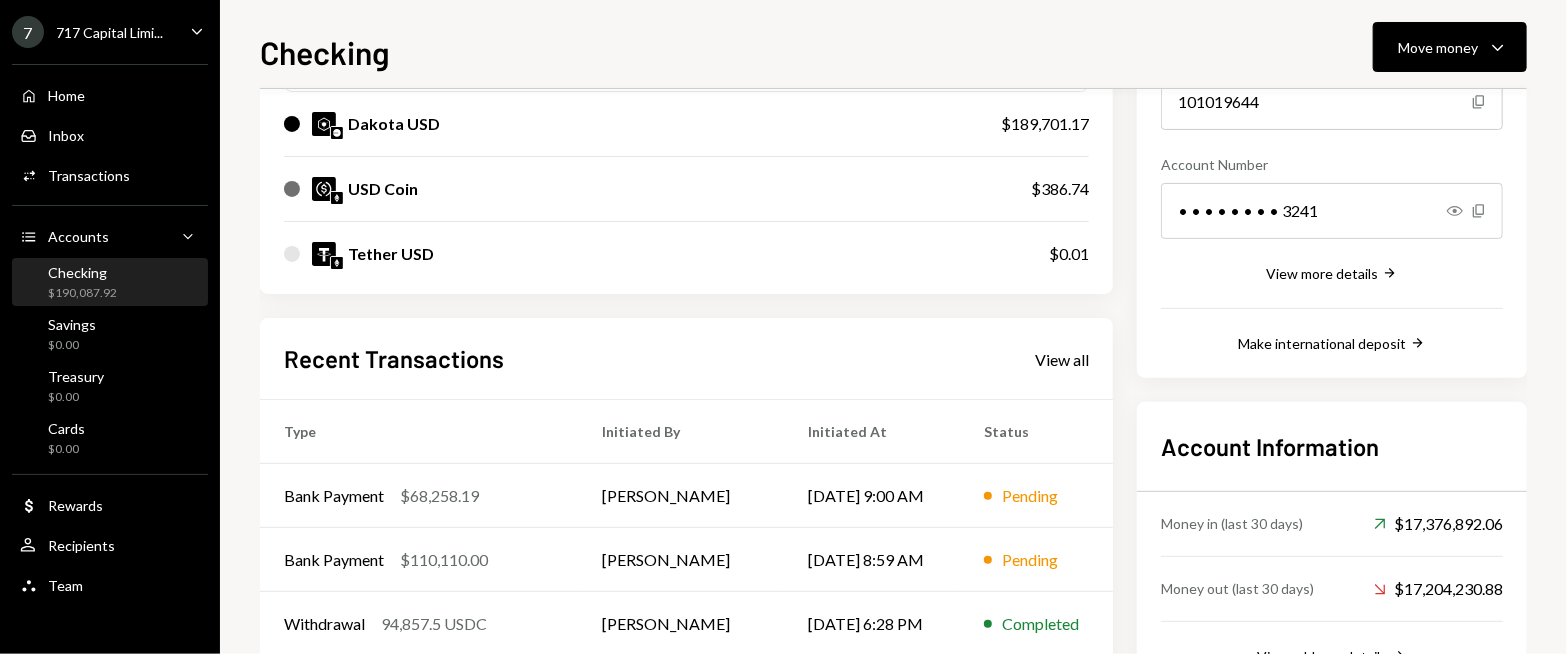 scroll, scrollTop: 300, scrollLeft: 0, axis: vertical 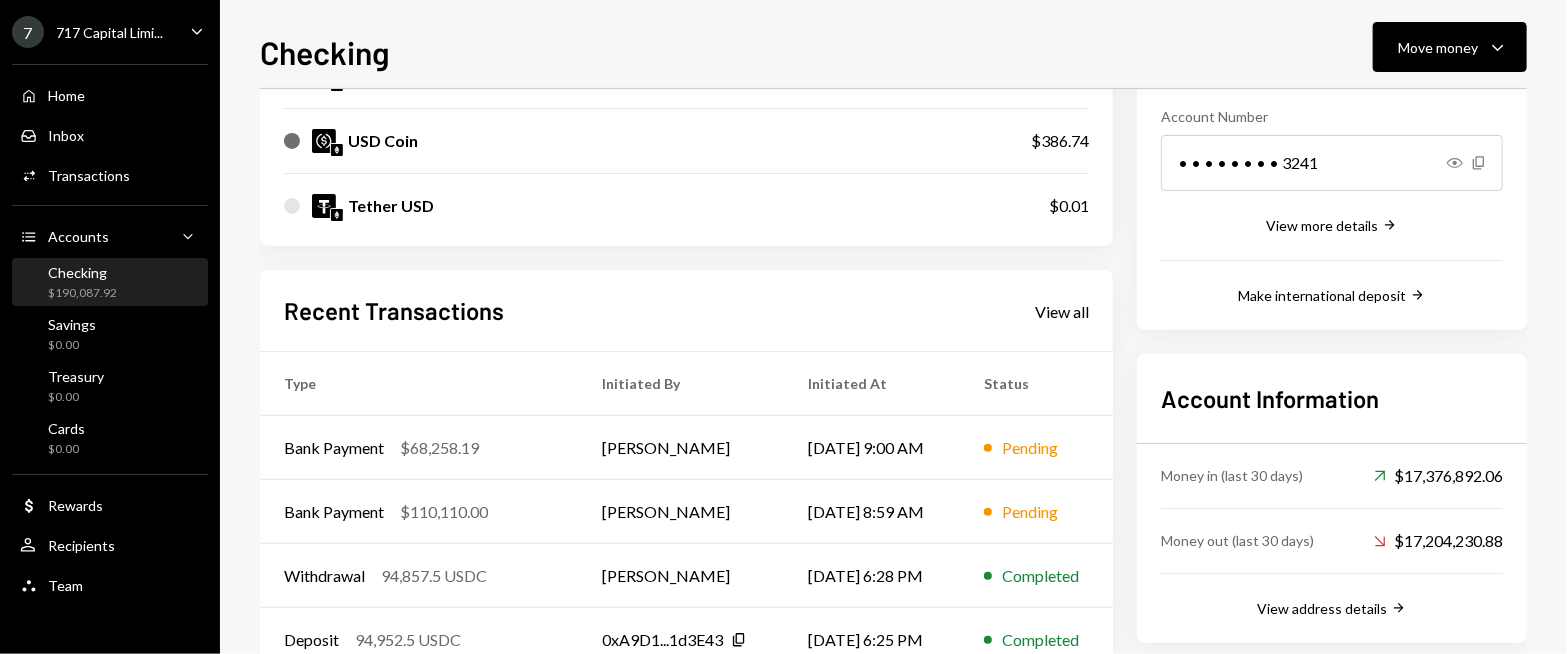 click on "Home Home Inbox Inbox Activities Transactions Accounts Accounts Caret Down Checking $190,087.92 Savings $0.00 Treasury $0.00 Cards $0.00 Dollar Rewards User Recipients Team Team" at bounding box center (110, 329) 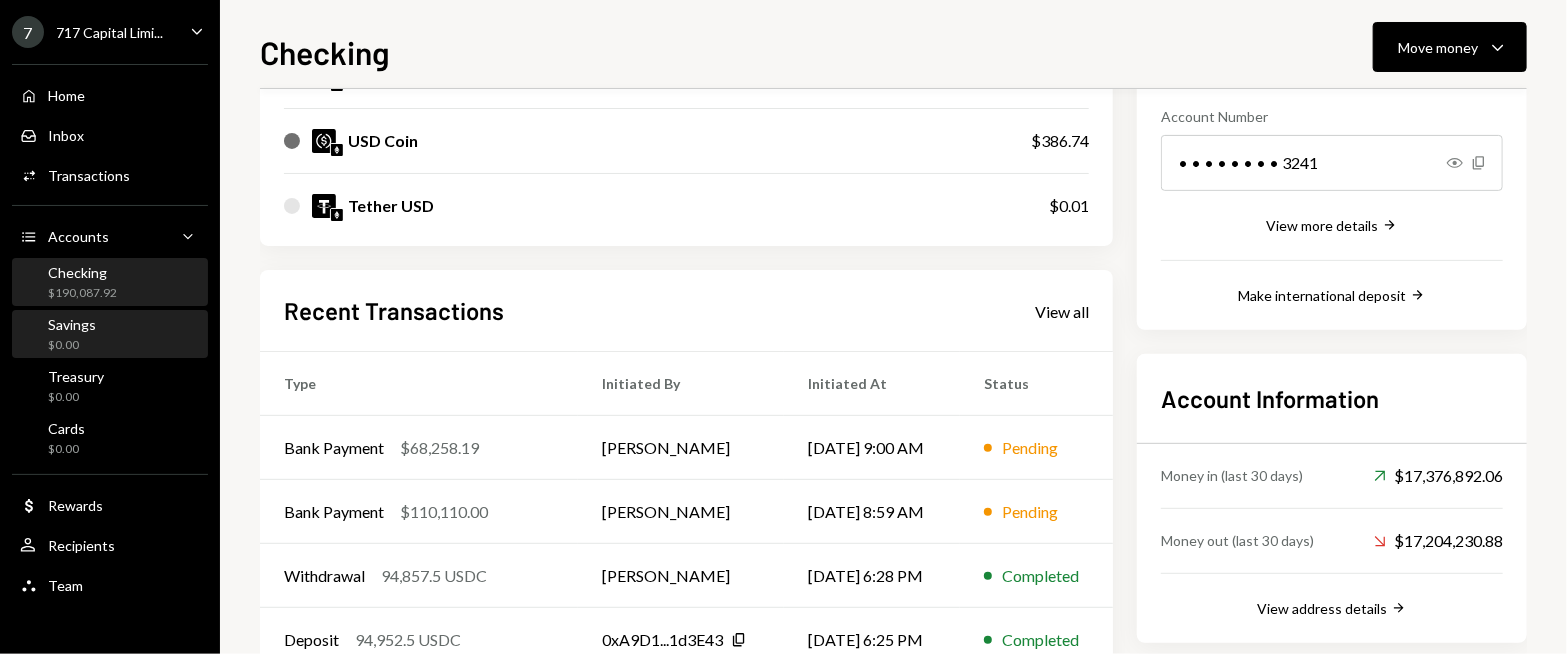 click on "Savings $0.00" at bounding box center (110, 335) 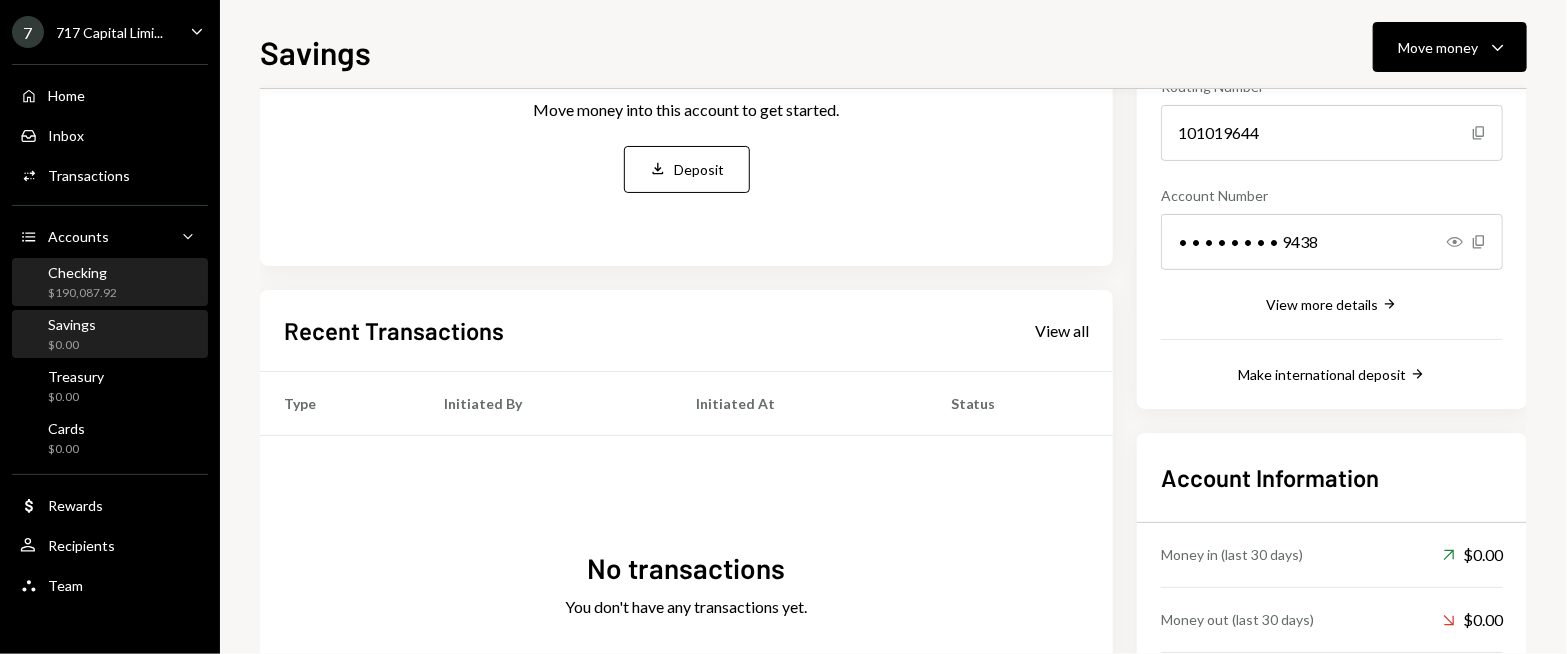 click on "$190,087.92" at bounding box center (82, 293) 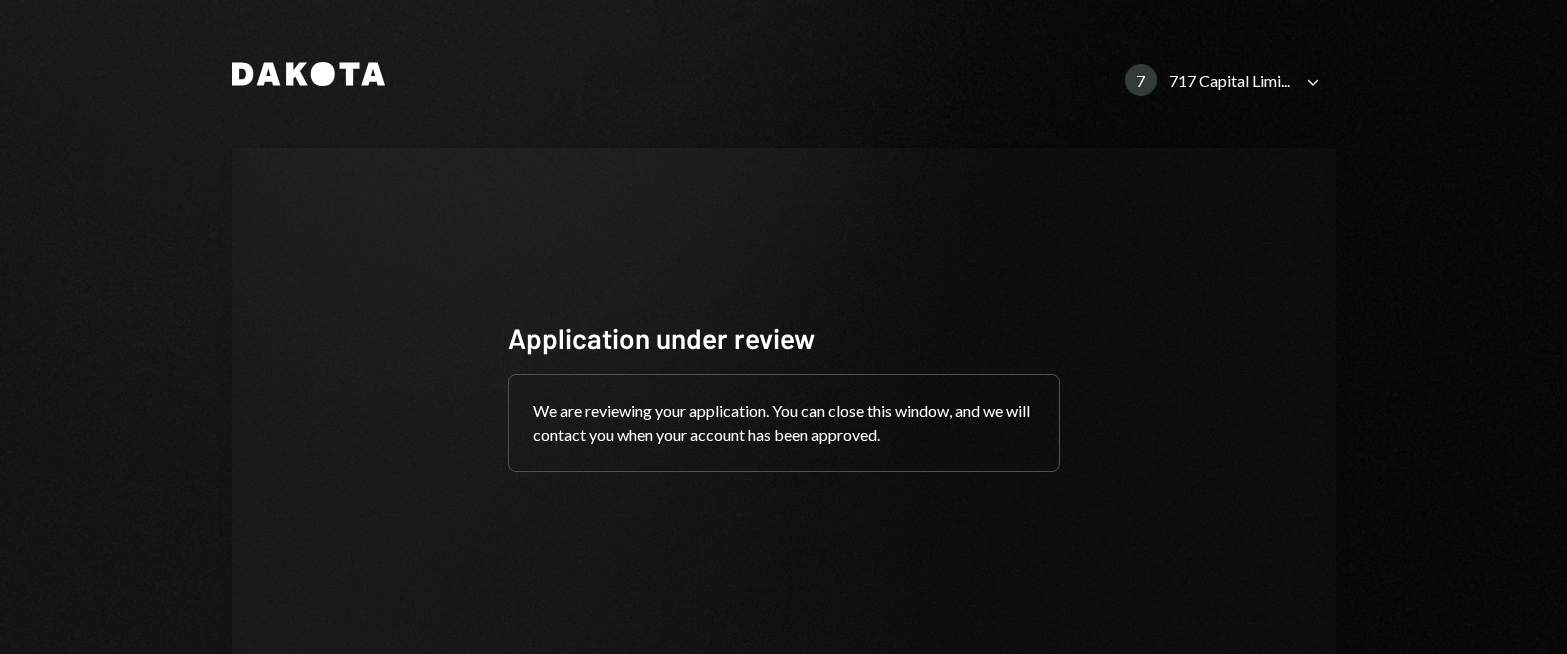 scroll, scrollTop: 0, scrollLeft: 0, axis: both 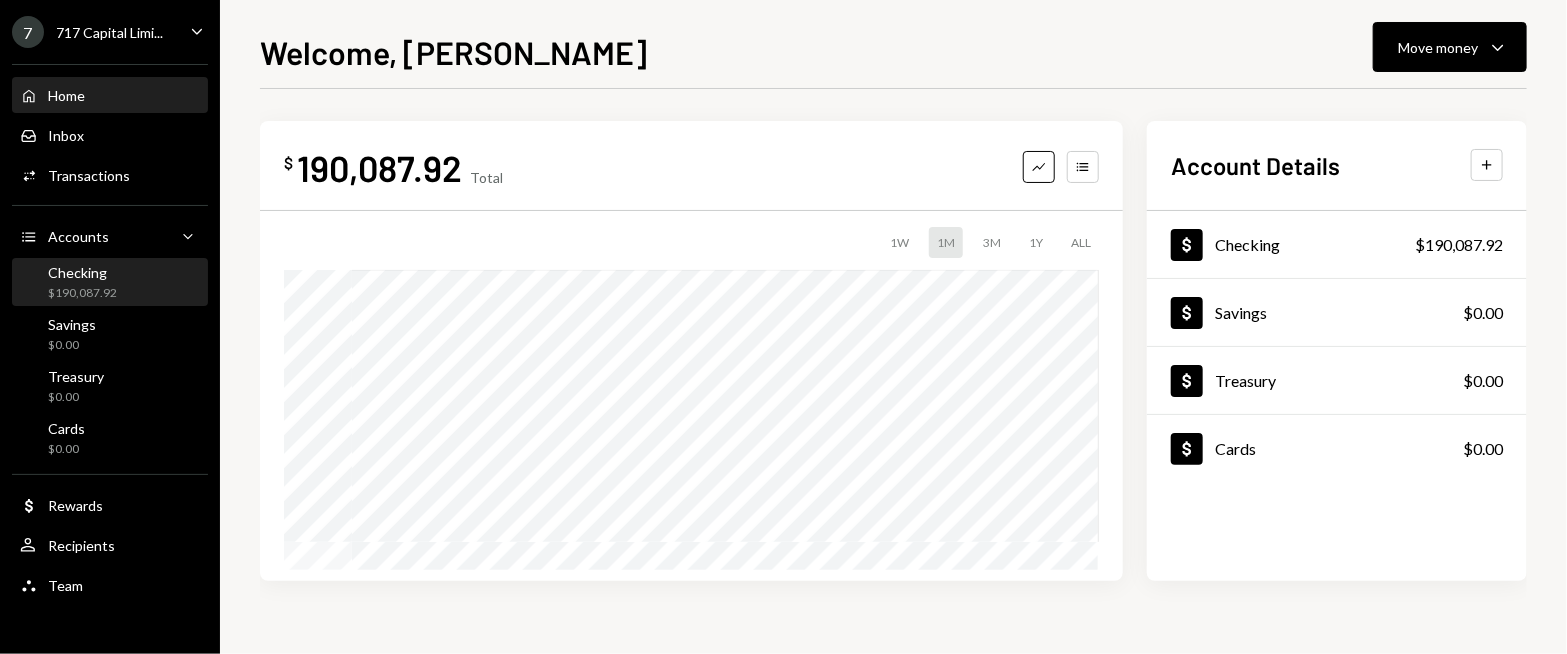 click on "Checking $190,087.92" at bounding box center (110, 283) 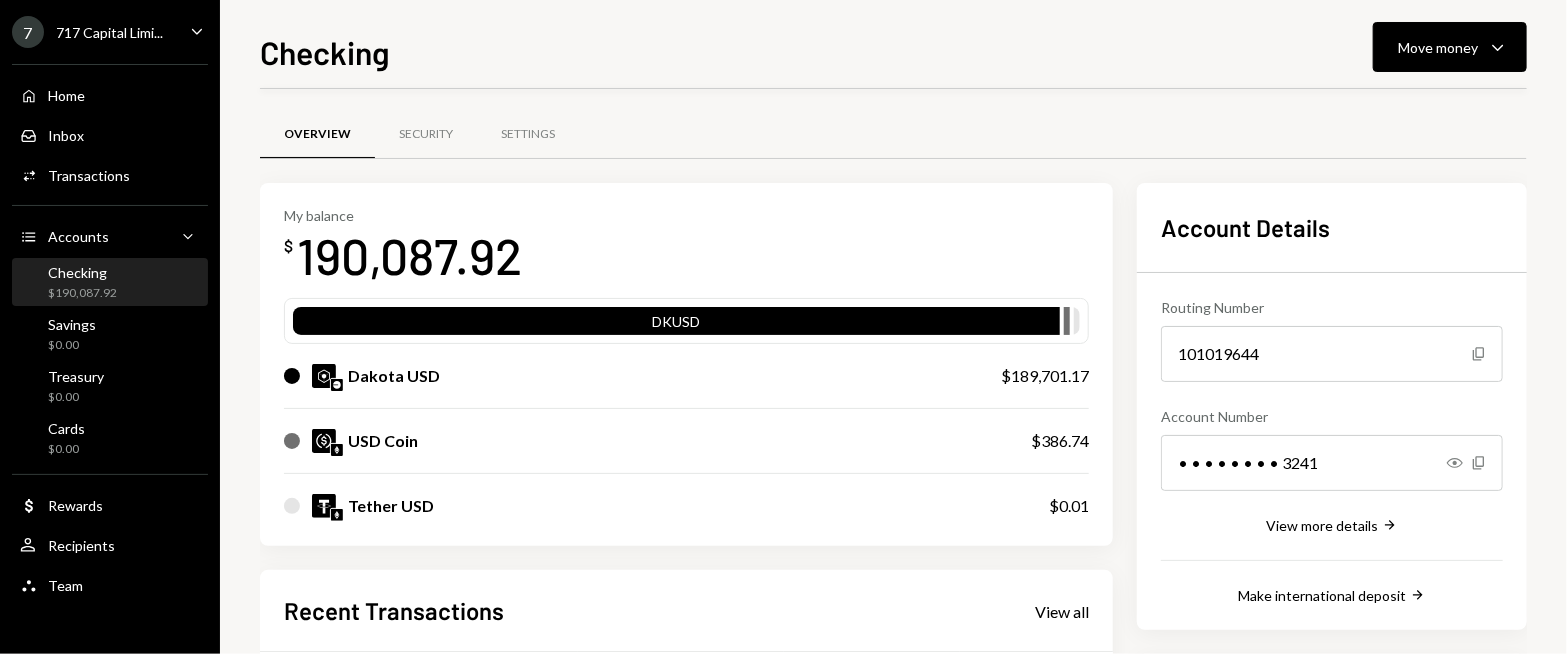 scroll, scrollTop: 400, scrollLeft: 0, axis: vertical 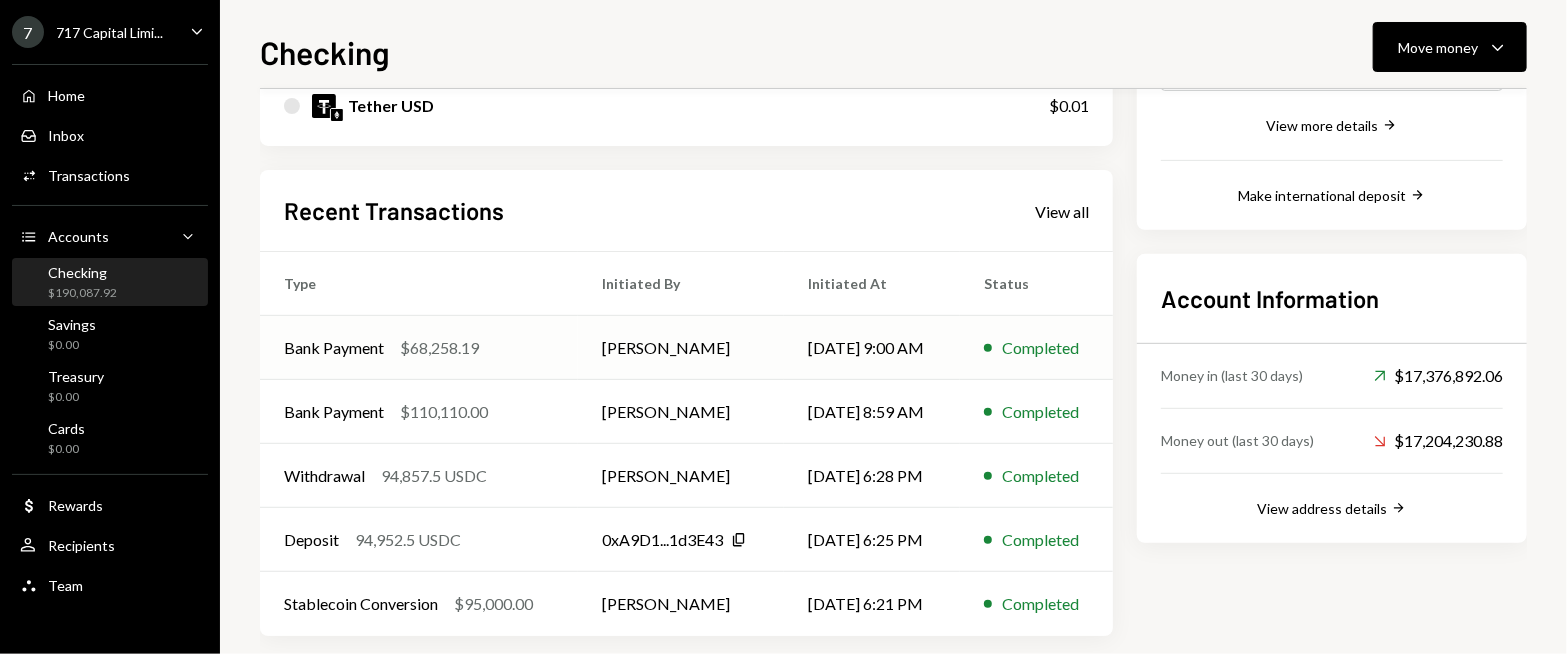 click on "Bank Payment $68,258.19" at bounding box center (419, 348) 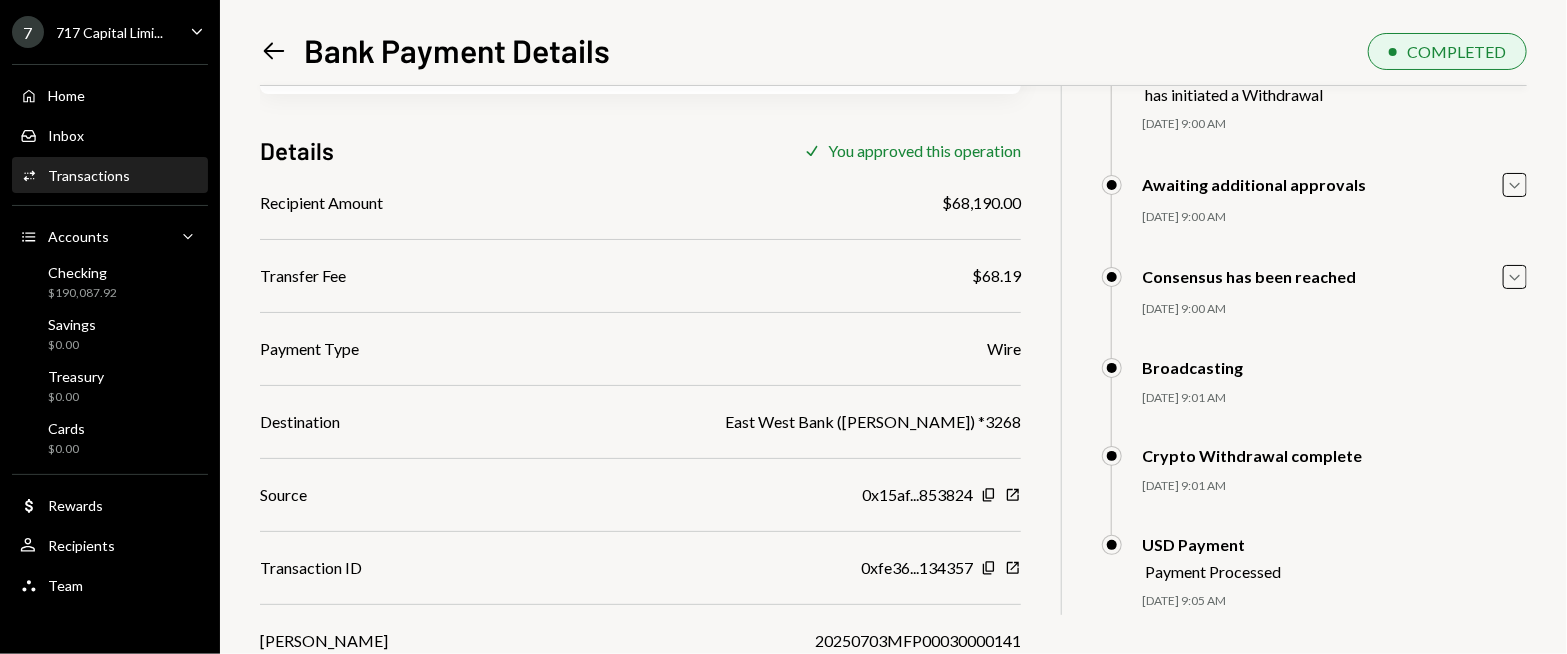 scroll, scrollTop: 197, scrollLeft: 0, axis: vertical 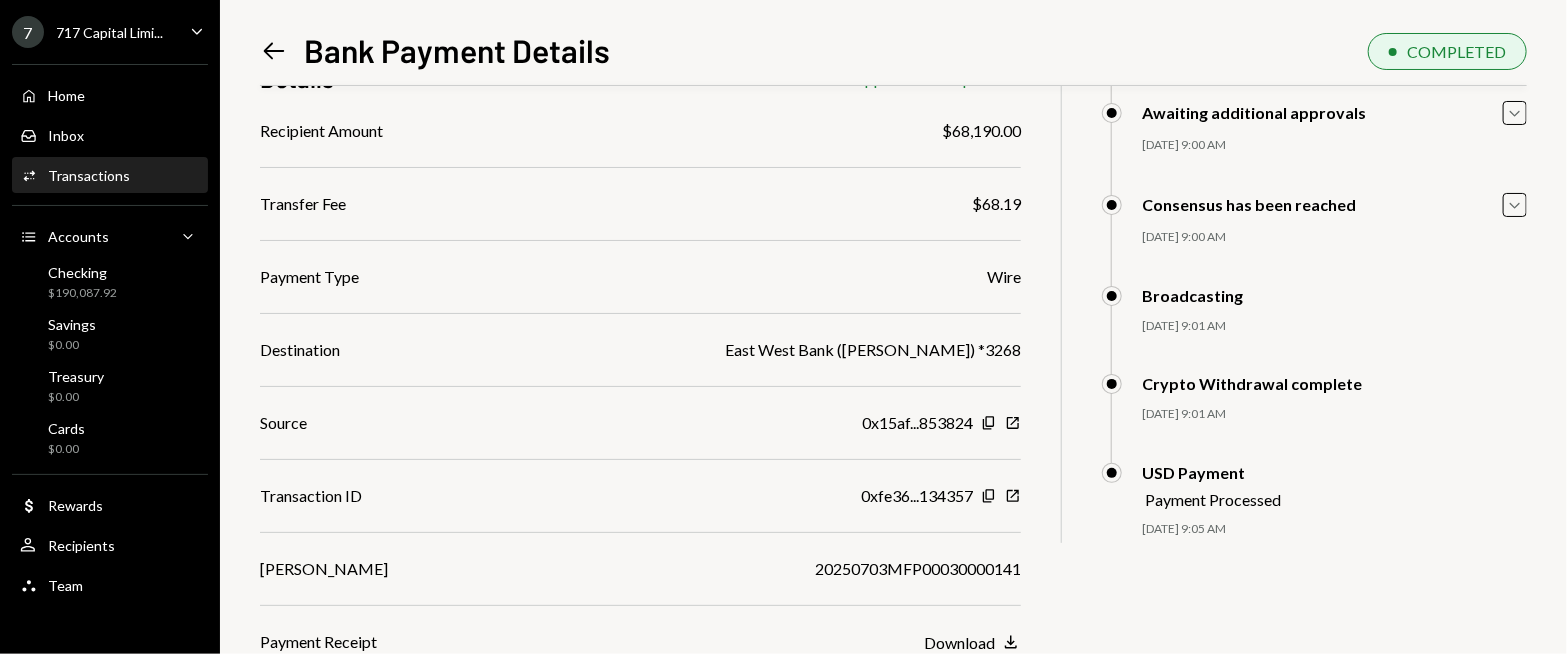 click on "Left Arrow" 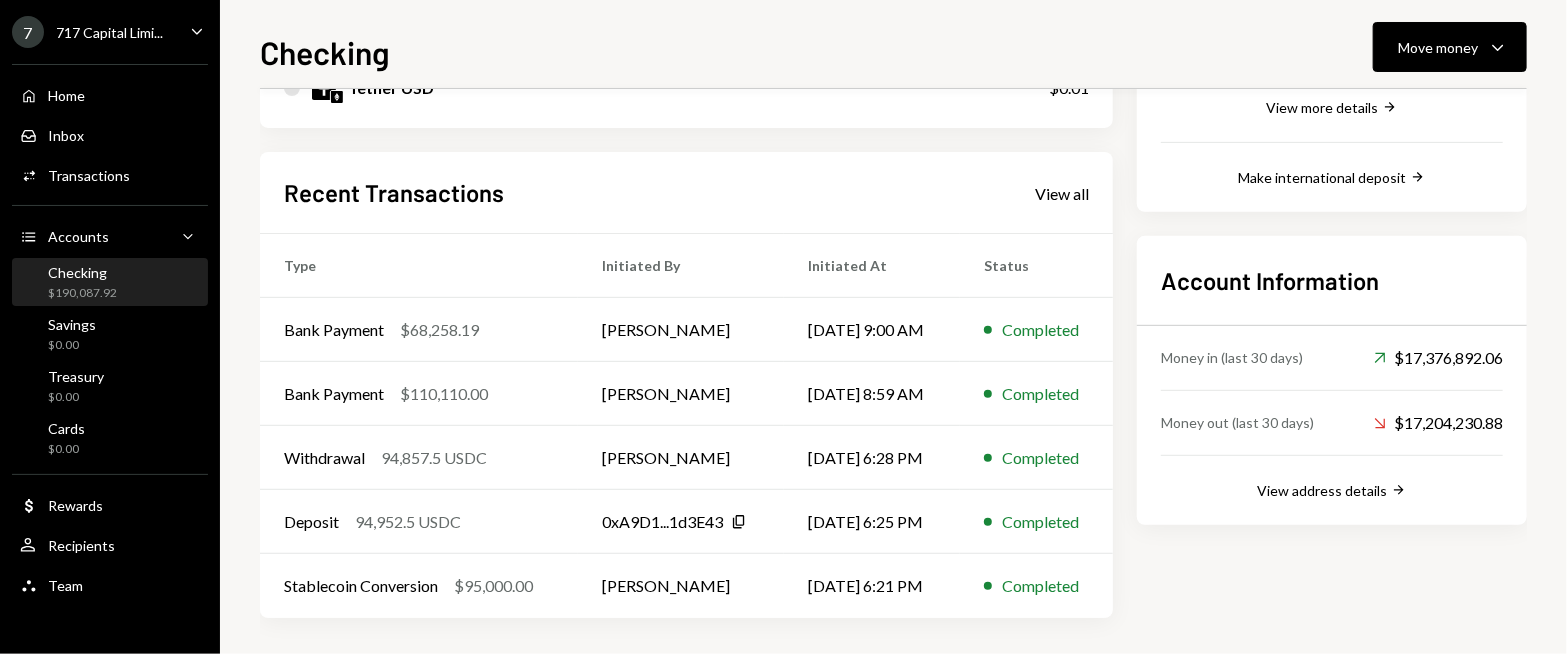 scroll, scrollTop: 419, scrollLeft: 0, axis: vertical 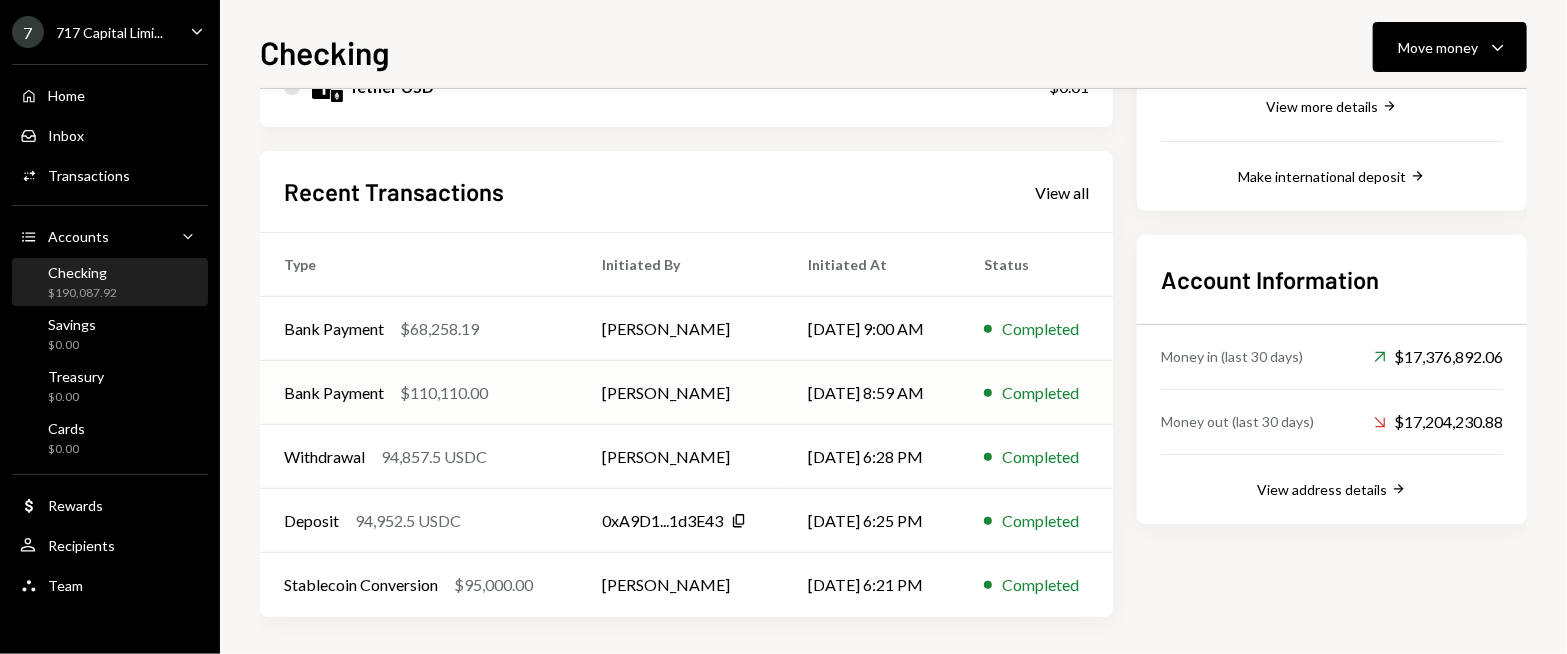 click on "$110,110.00" at bounding box center [444, 393] 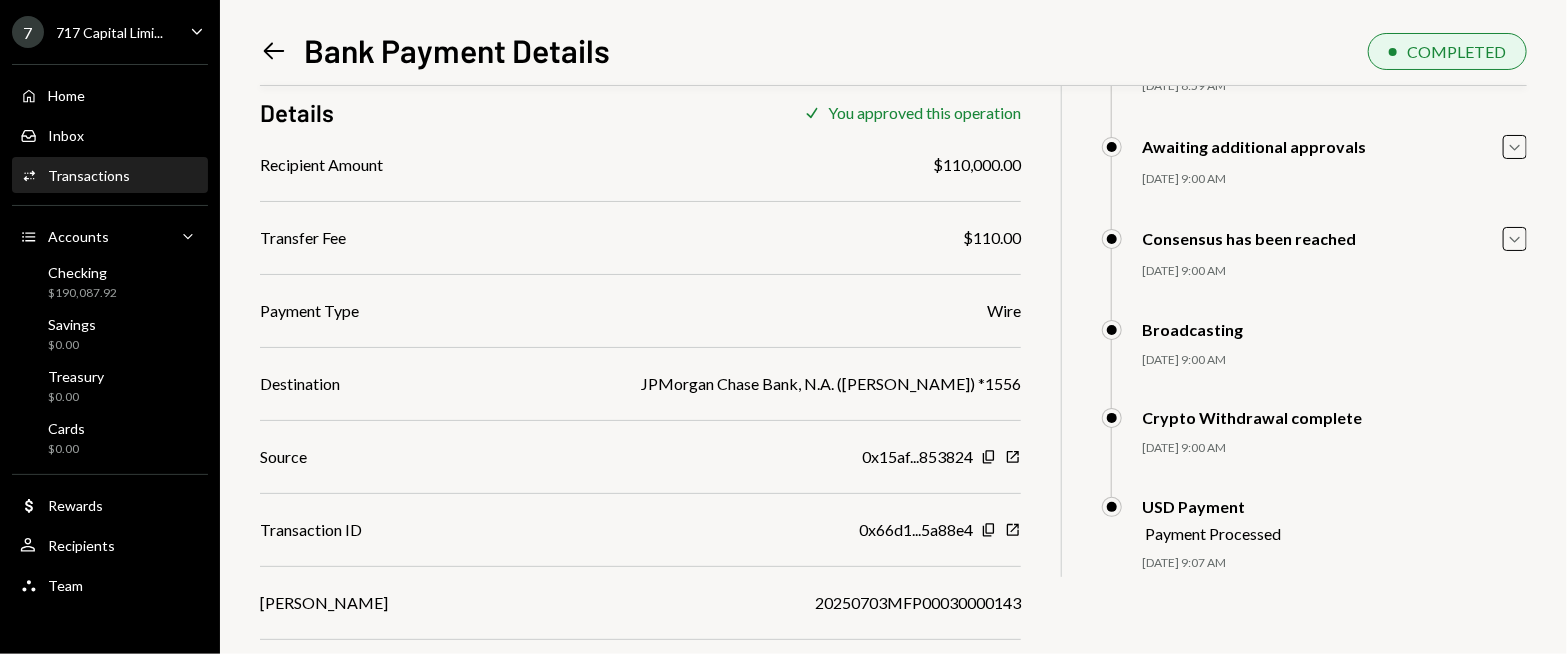 scroll, scrollTop: 197, scrollLeft: 0, axis: vertical 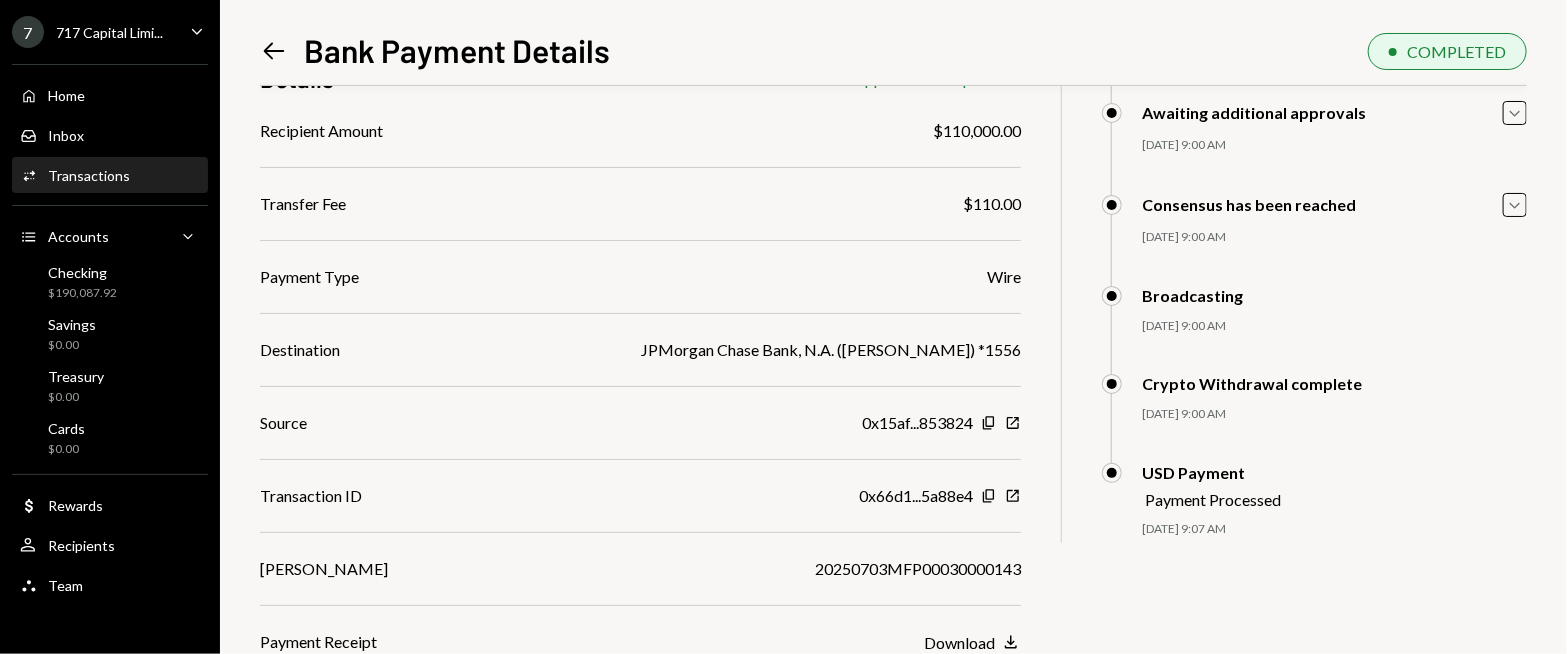 click on "Payment Type Wire" at bounding box center [640, 277] 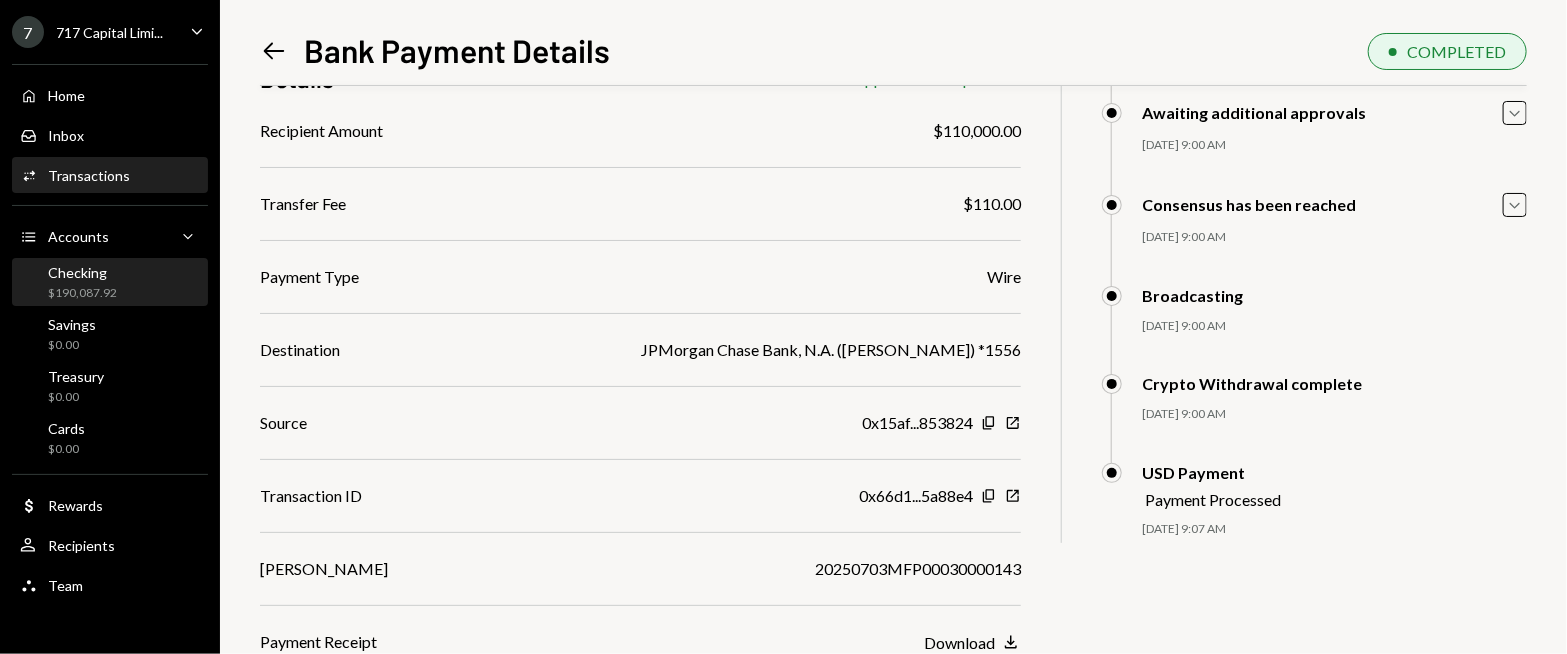 click on "$190,087.92" at bounding box center [82, 293] 